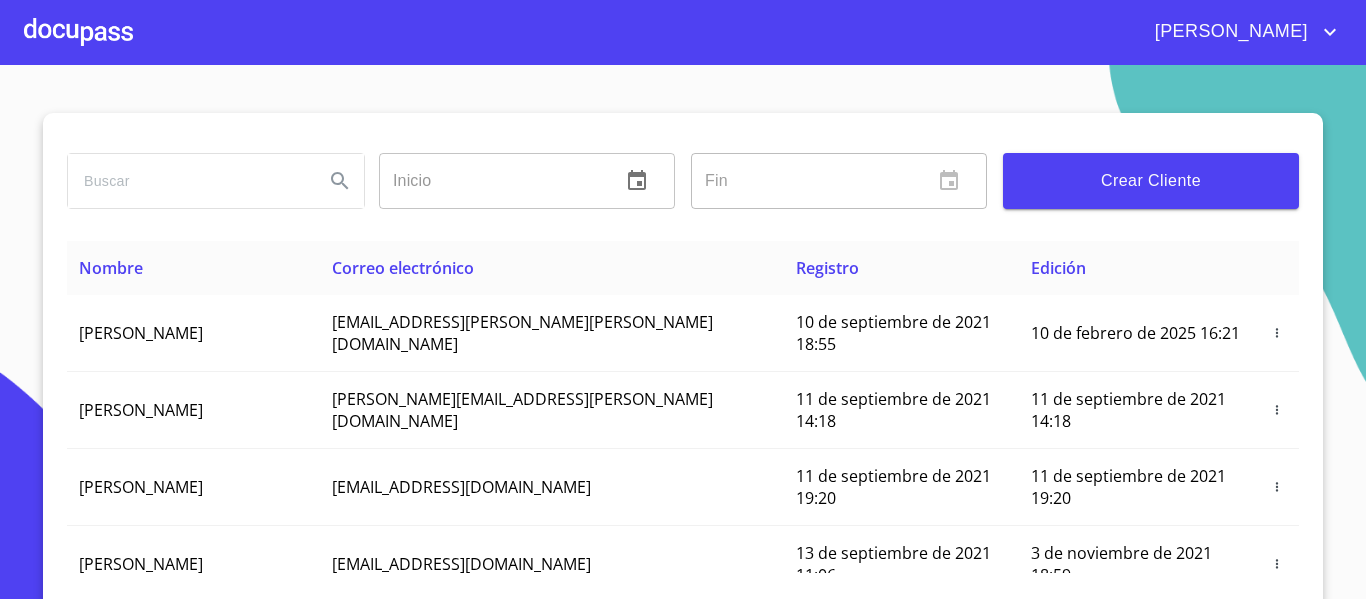 scroll, scrollTop: 0, scrollLeft: 0, axis: both 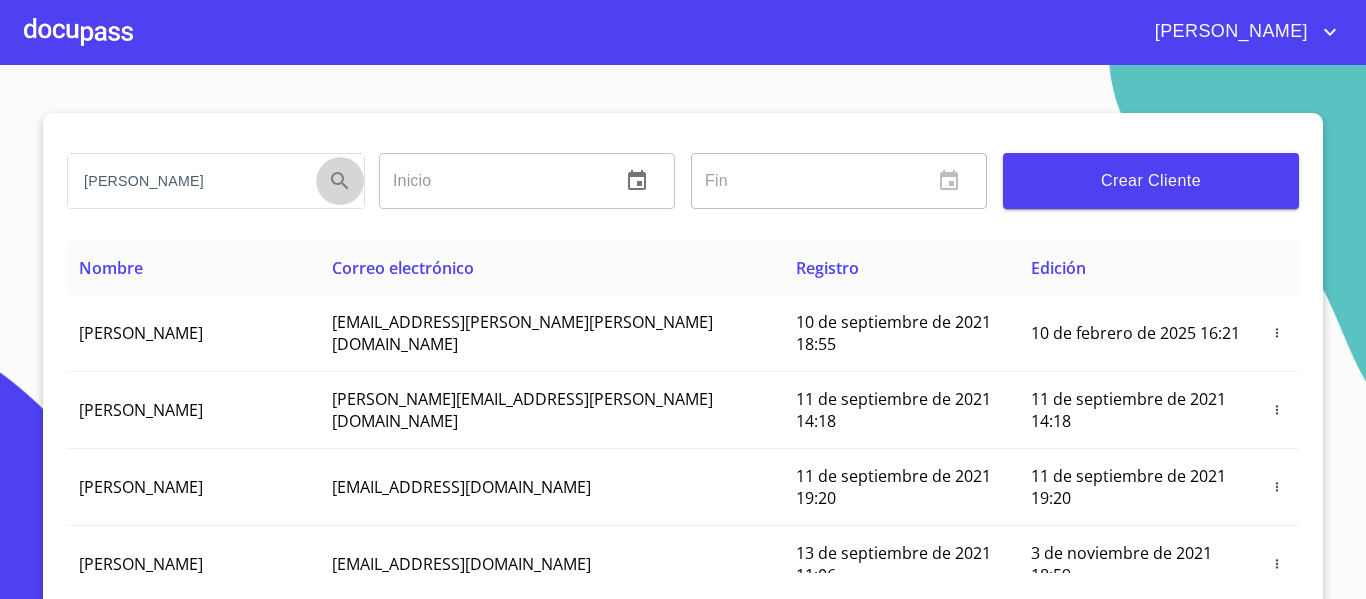 click 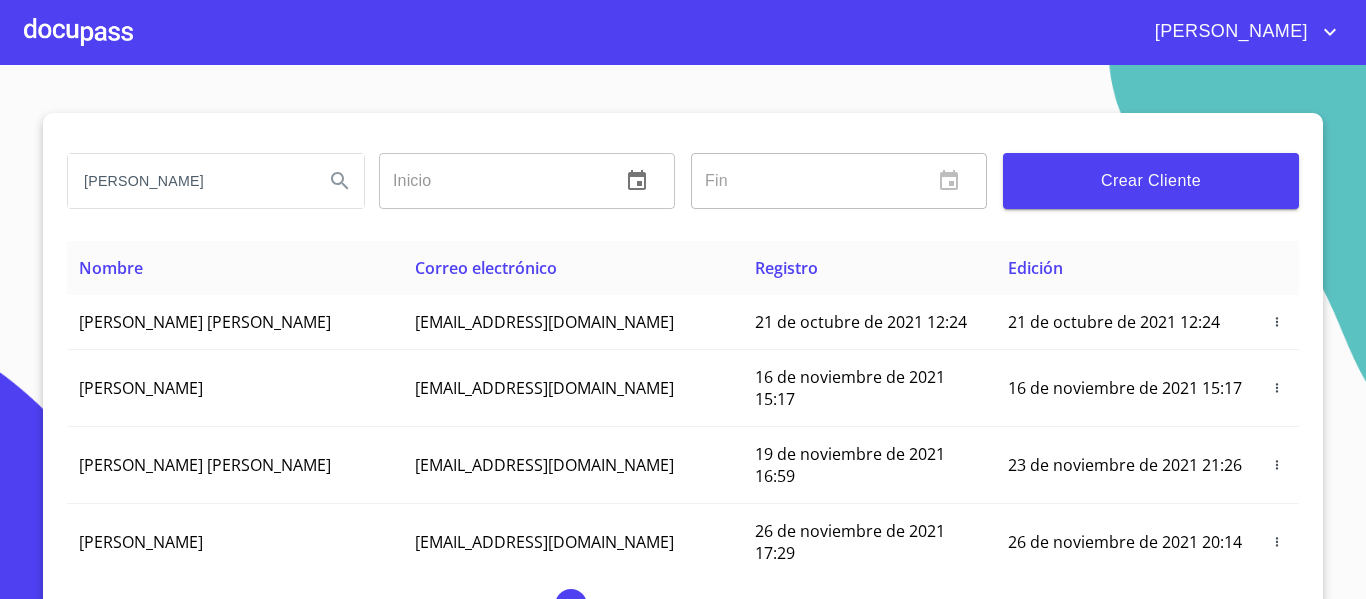 click on "[PERSON_NAME]" at bounding box center [188, 181] 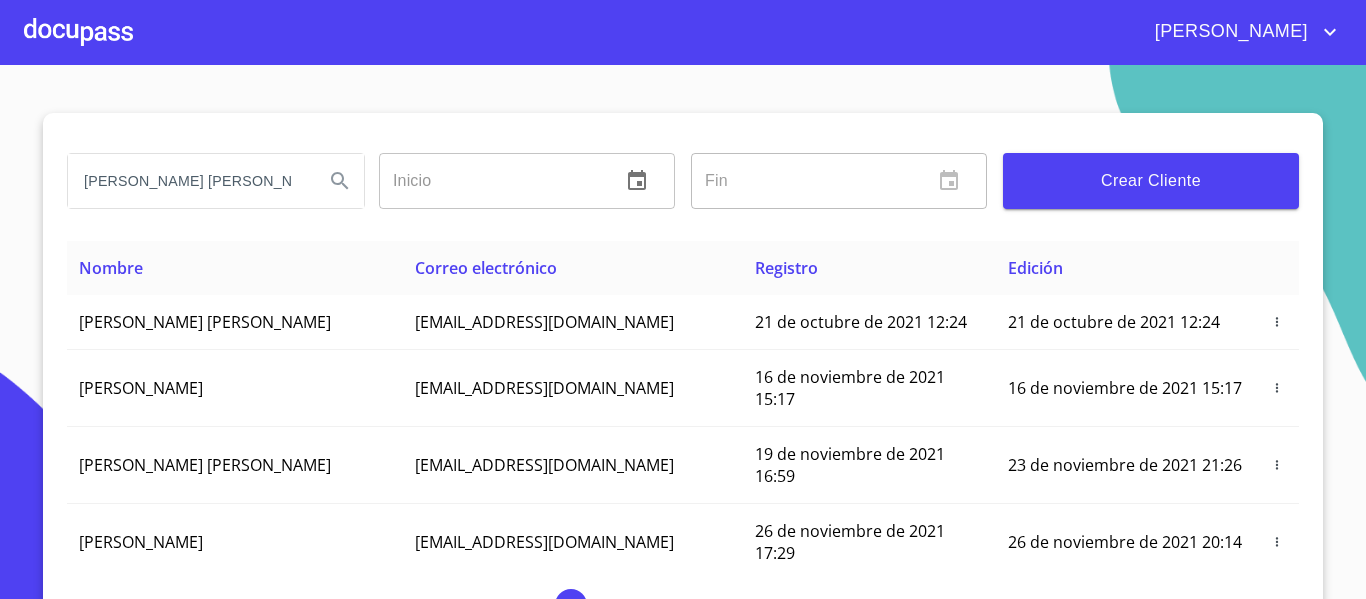 type on "[PERSON_NAME] [PERSON_NAME]" 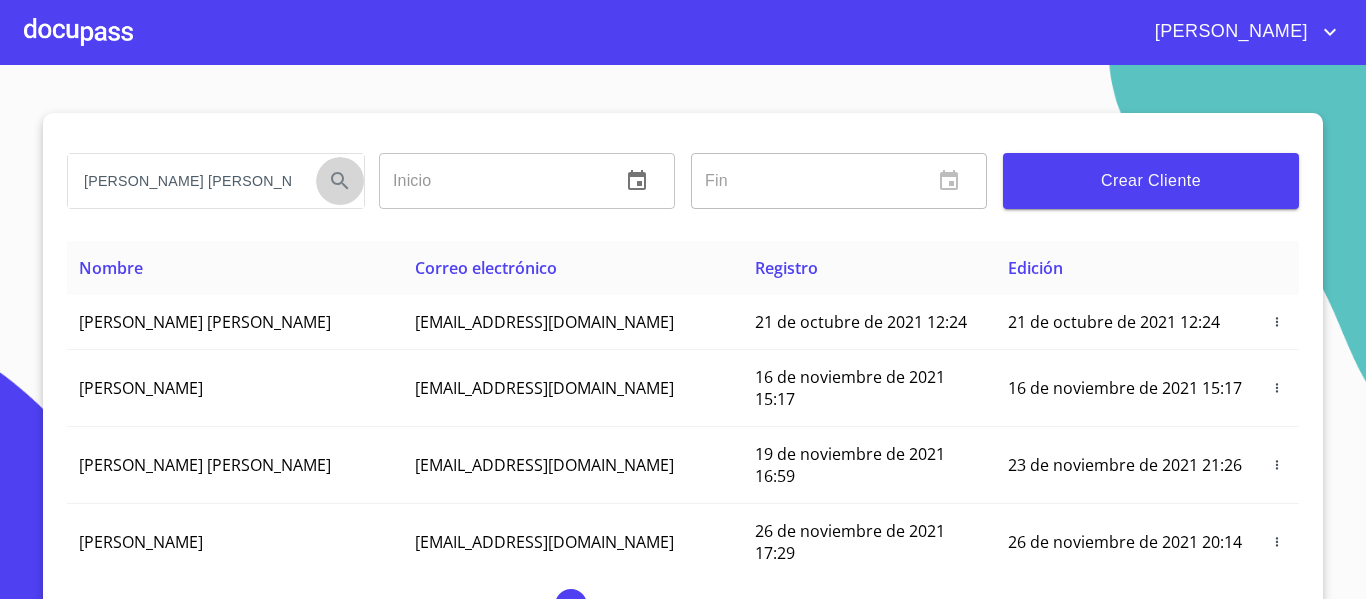 click 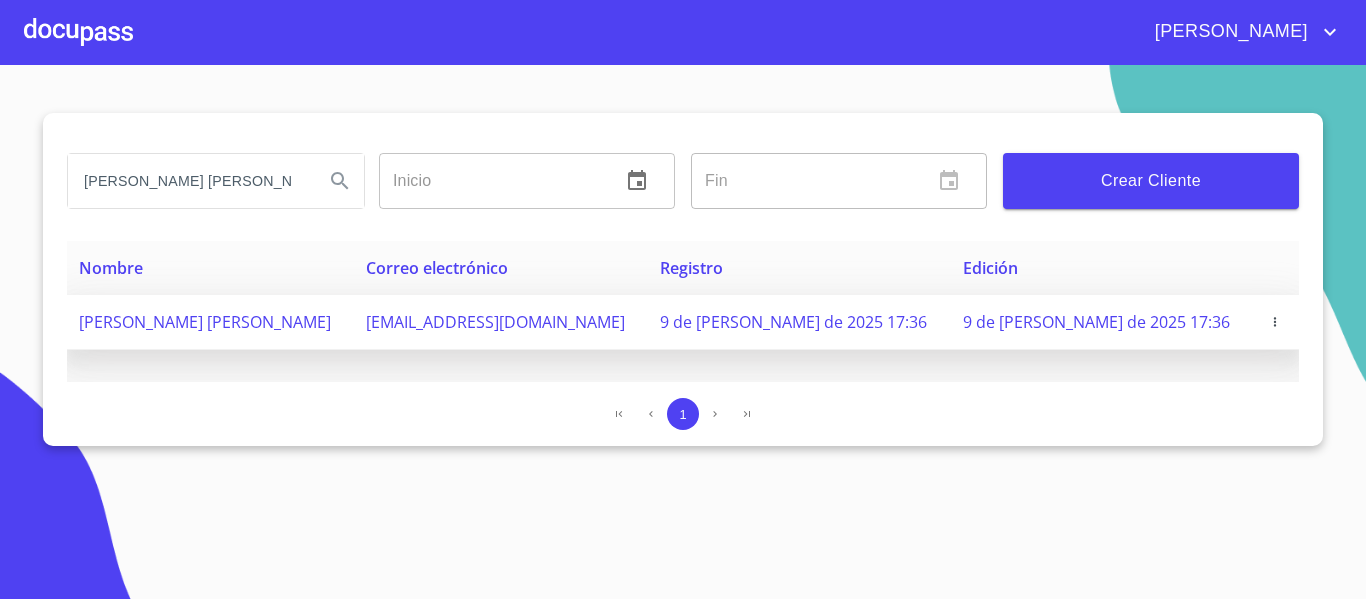 click at bounding box center (1276, 322) 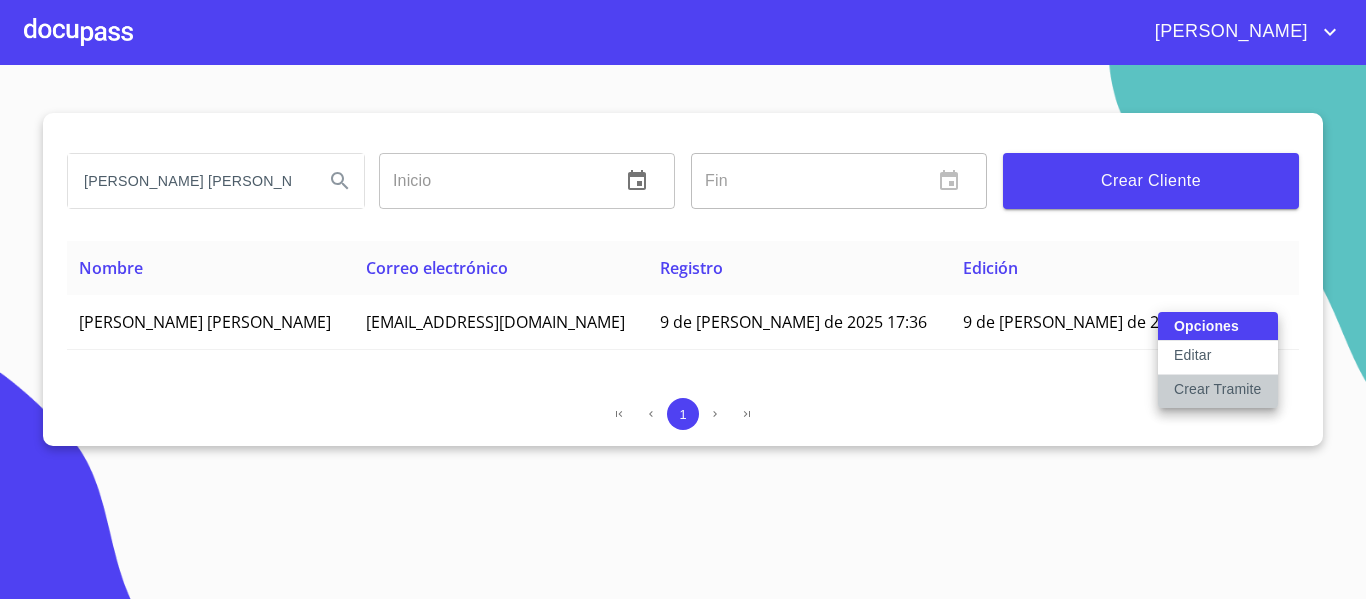 click on "Crear Tramite" at bounding box center [1218, 389] 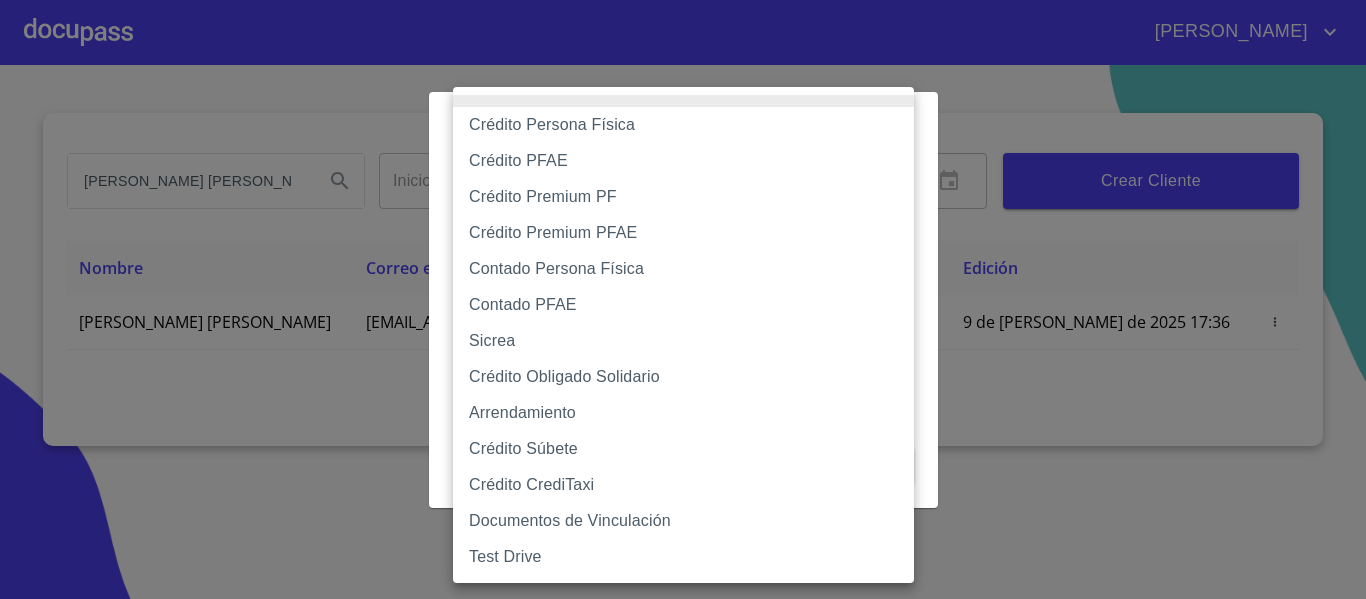click on "[PERSON_NAME] [PERSON_NAME] [PERSON_NAME] Inicio ​ Fin ​ Crear Cliente Nombre   Correo electrónico   Registro   Edición     [PERSON_NAME] [PERSON_NAME] [EMAIL_ADDRESS][DOMAIN_NAME] 9 de [PERSON_NAME] de 2025 17:36 9 de [PERSON_NAME] de 2025 17:36 1
Salir
Crear Flujo Selecciona Flujo ​ Selecciona Flujo Cancelar Guardar Crédito Persona Física Crédito PFAE Crédito Premium PF Crédito Premium PFAE Contado Persona Física Contado PFAE Sicrea Crédito Obligado Solidario Arrendamiento Crédito Súbete Crédito CrediTaxi Documentos de Vinculación Test Drive" at bounding box center (683, 299) 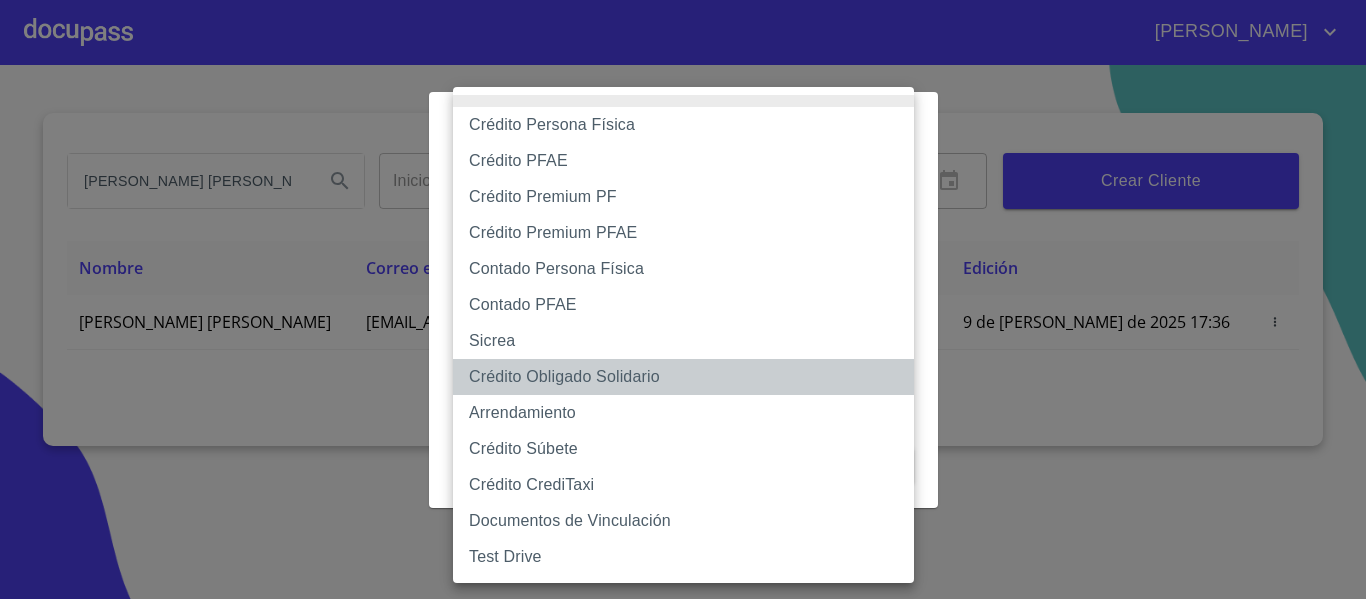 click on "Crédito Obligado Solidario" at bounding box center (683, 377) 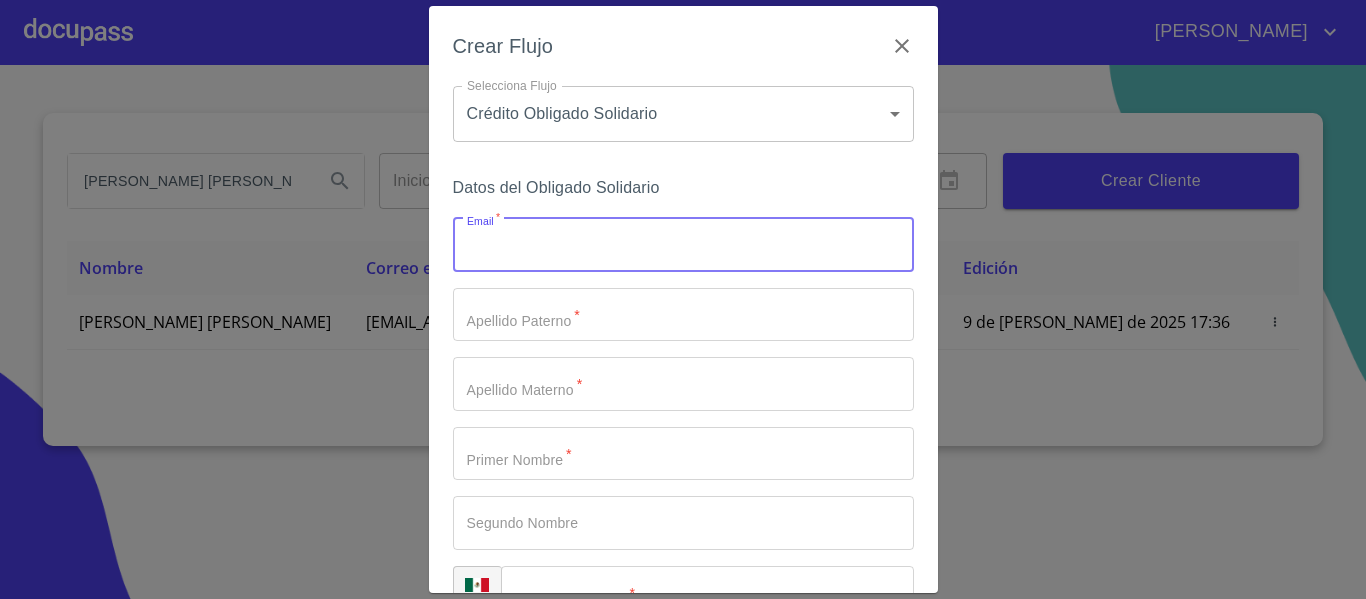 click on "Email   *" at bounding box center (683, 245) 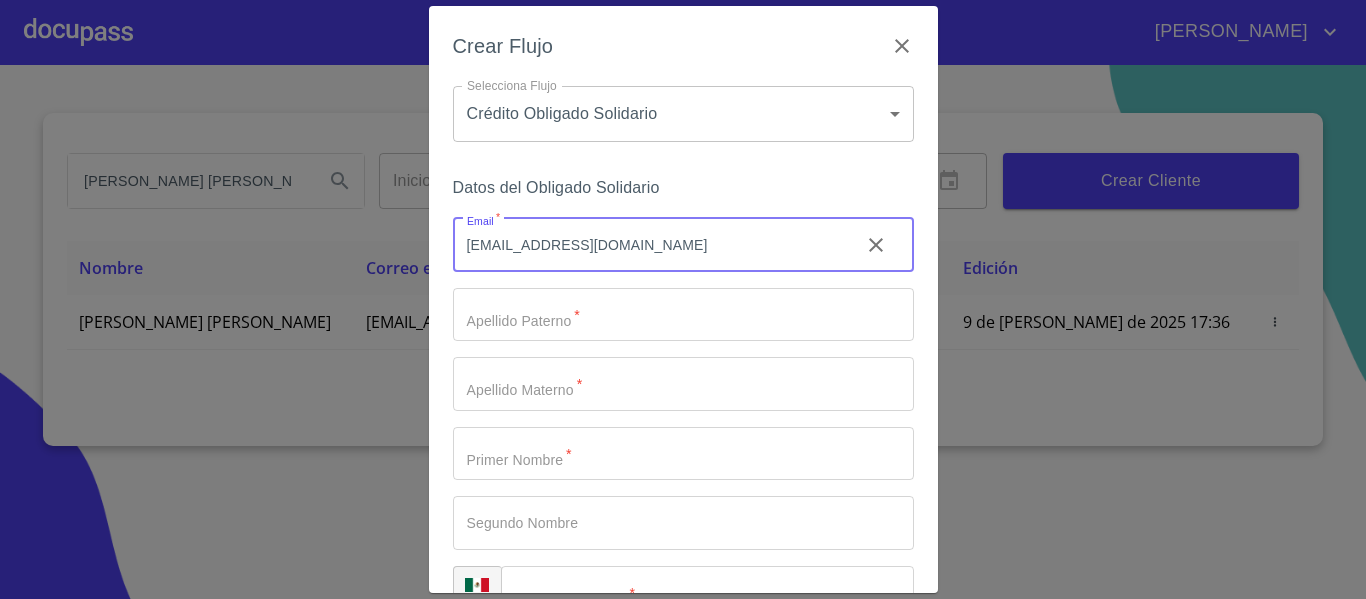 type on "[EMAIL_ADDRESS][DOMAIN_NAME]" 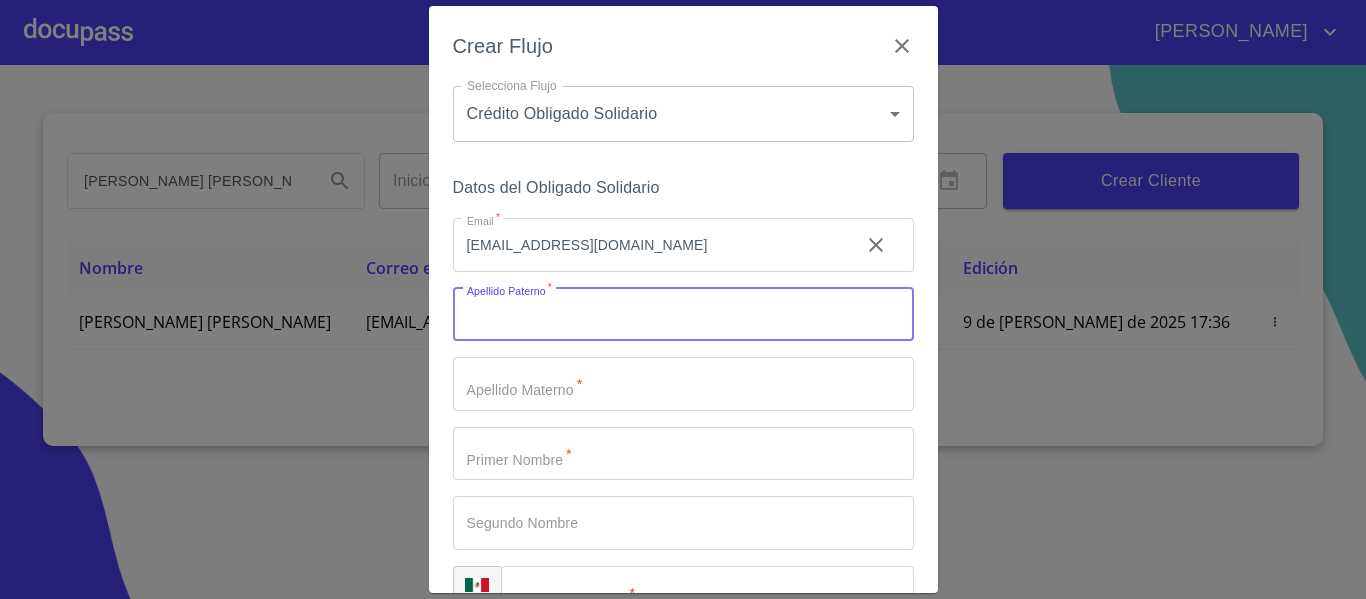 click on "Email   *" at bounding box center (683, 315) 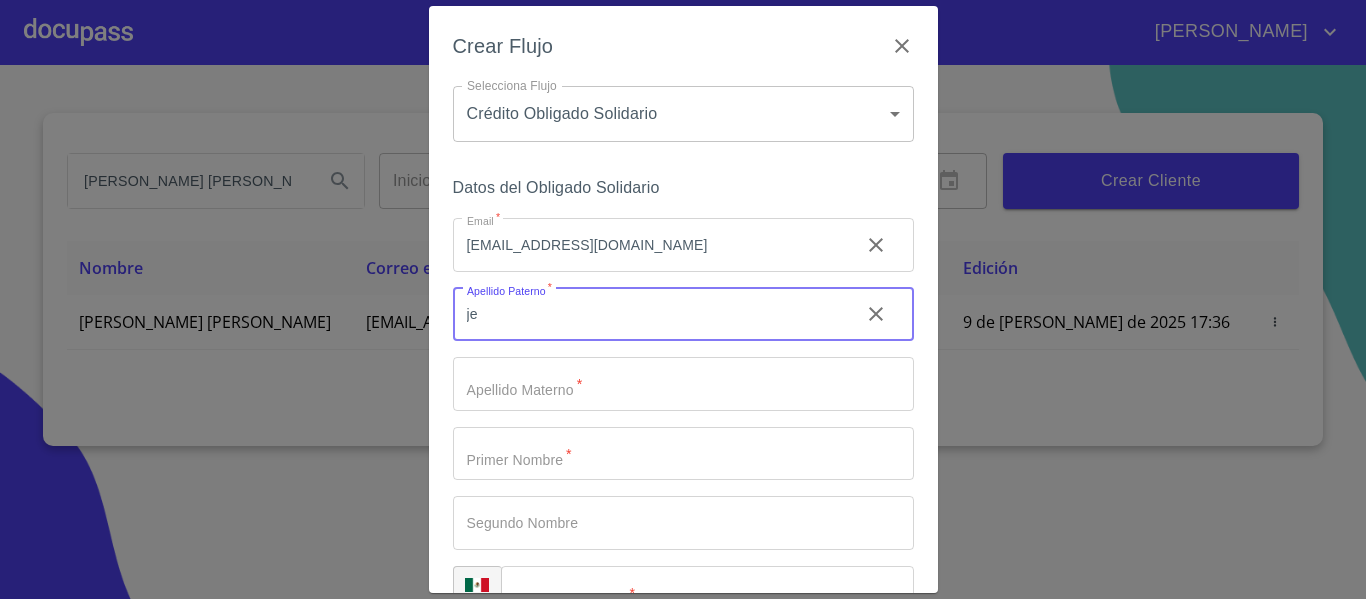 type on "j" 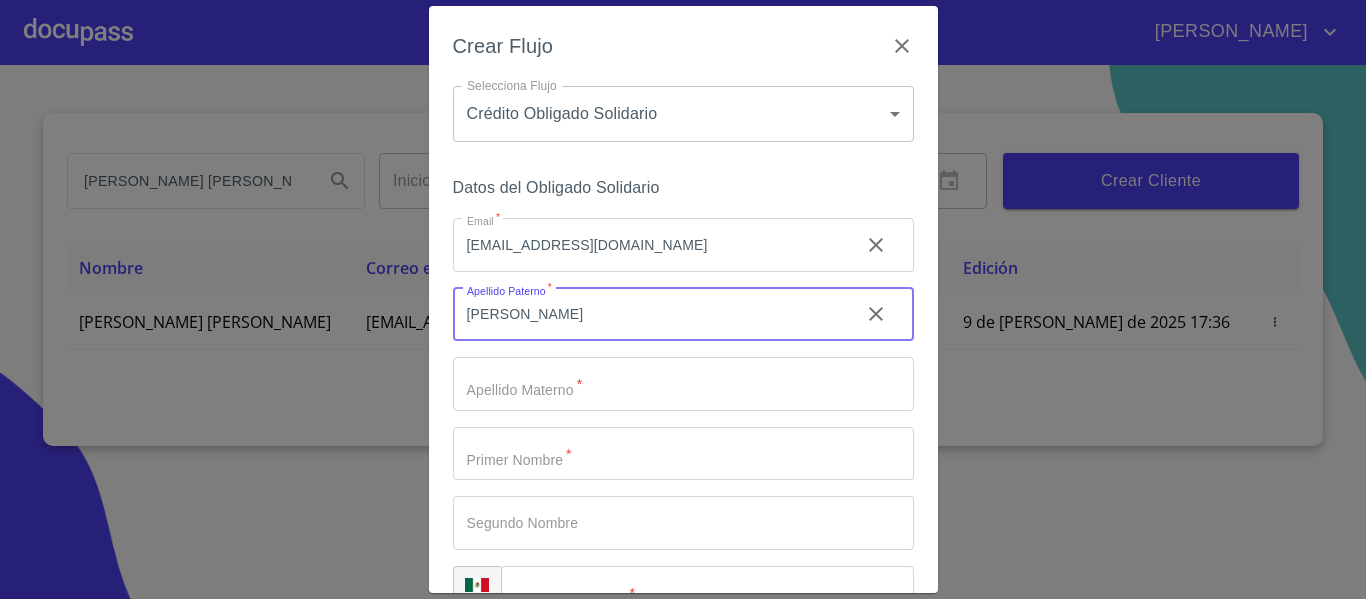 type on "[PERSON_NAME]" 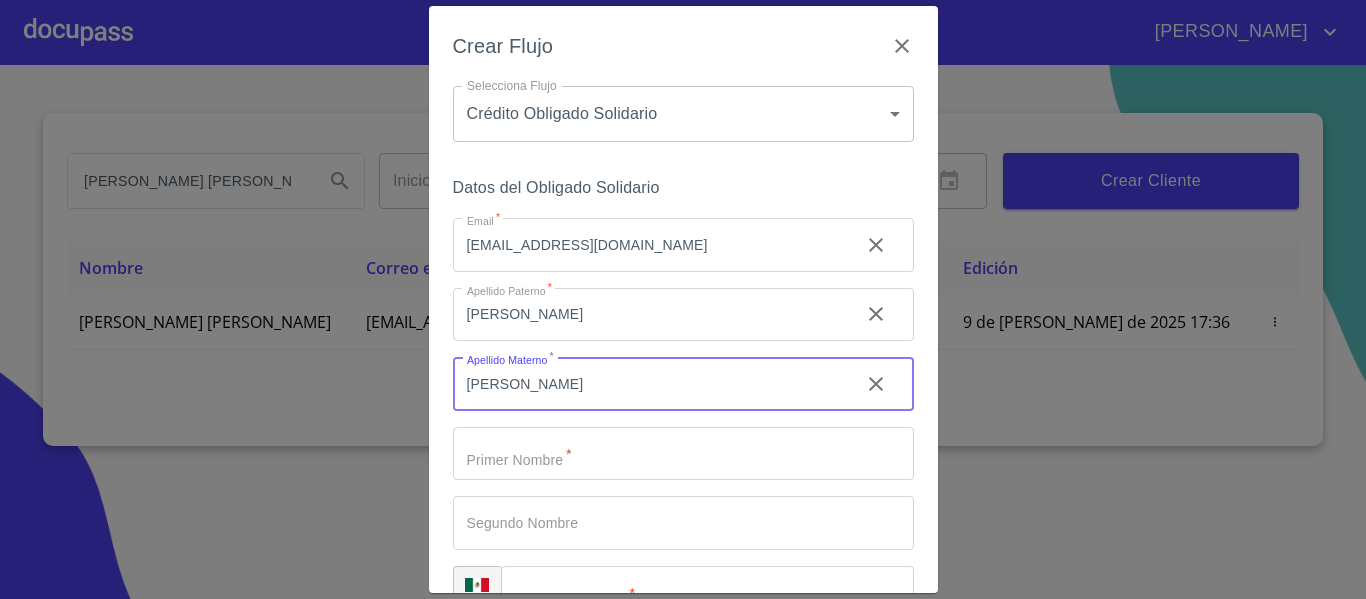 type on "[PERSON_NAME]" 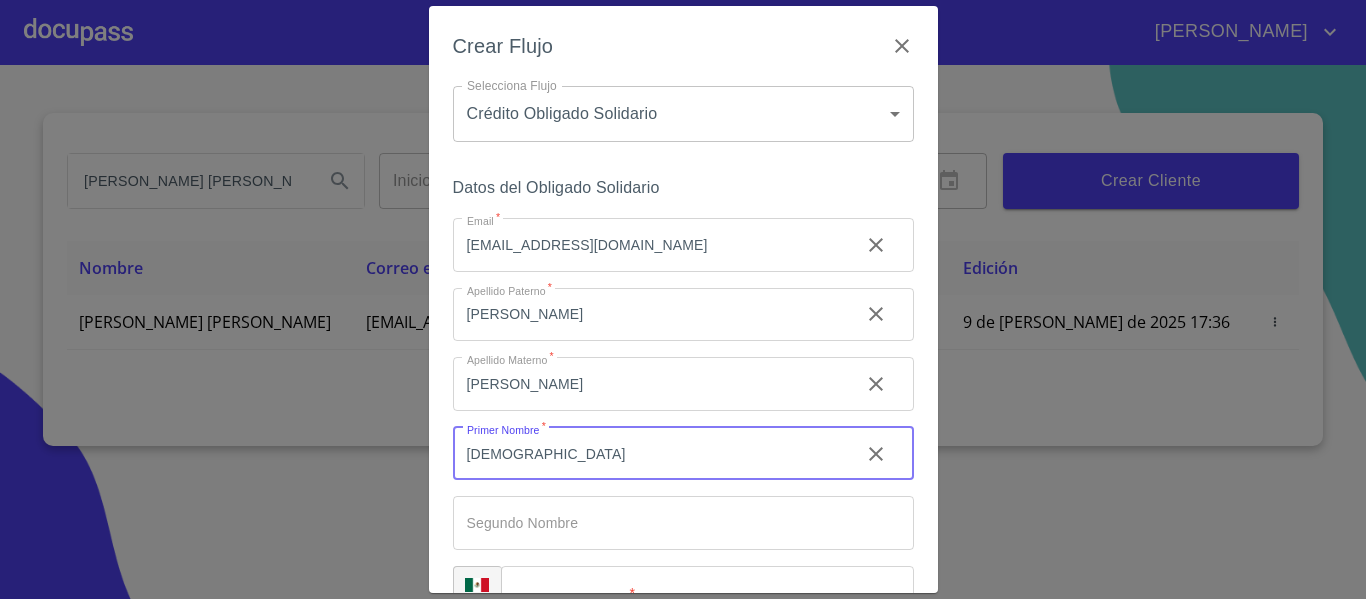 type on "[DEMOGRAPHIC_DATA]" 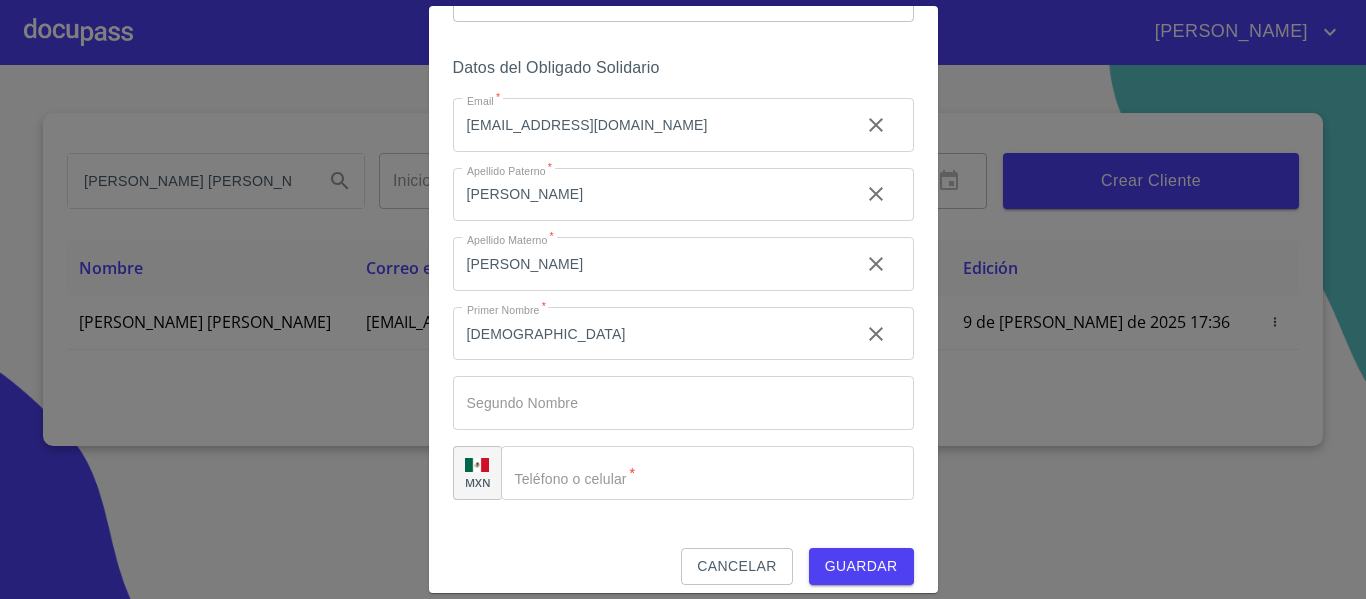 scroll, scrollTop: 136, scrollLeft: 0, axis: vertical 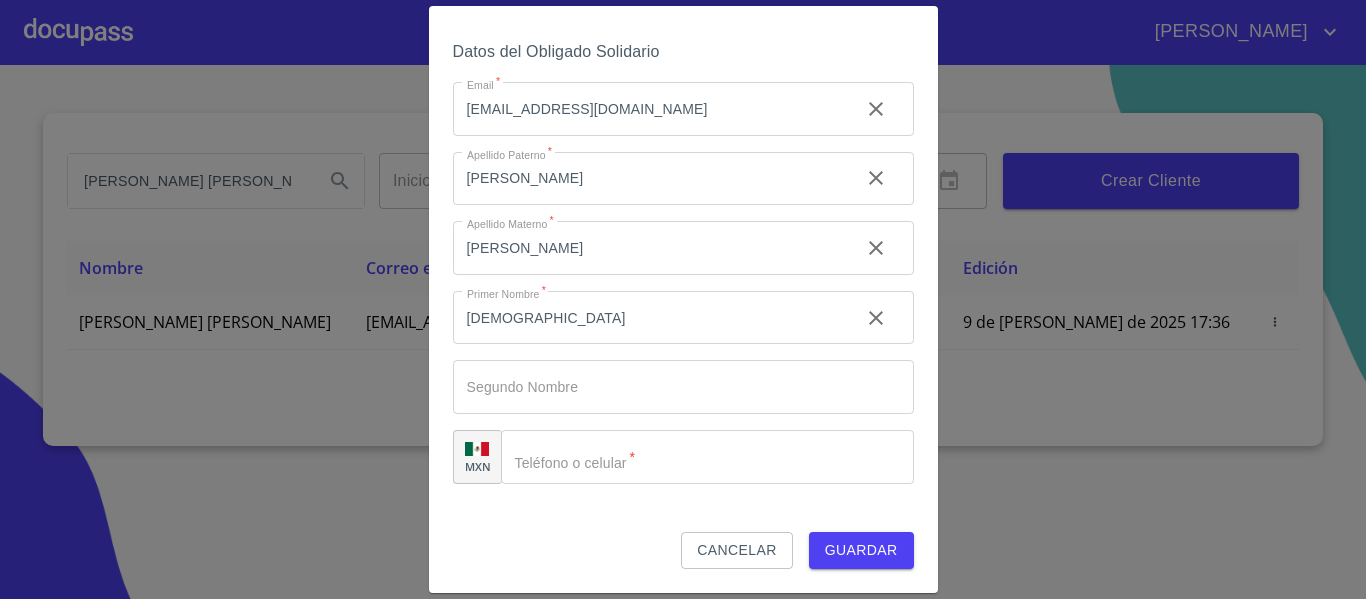 click on "Email   *" 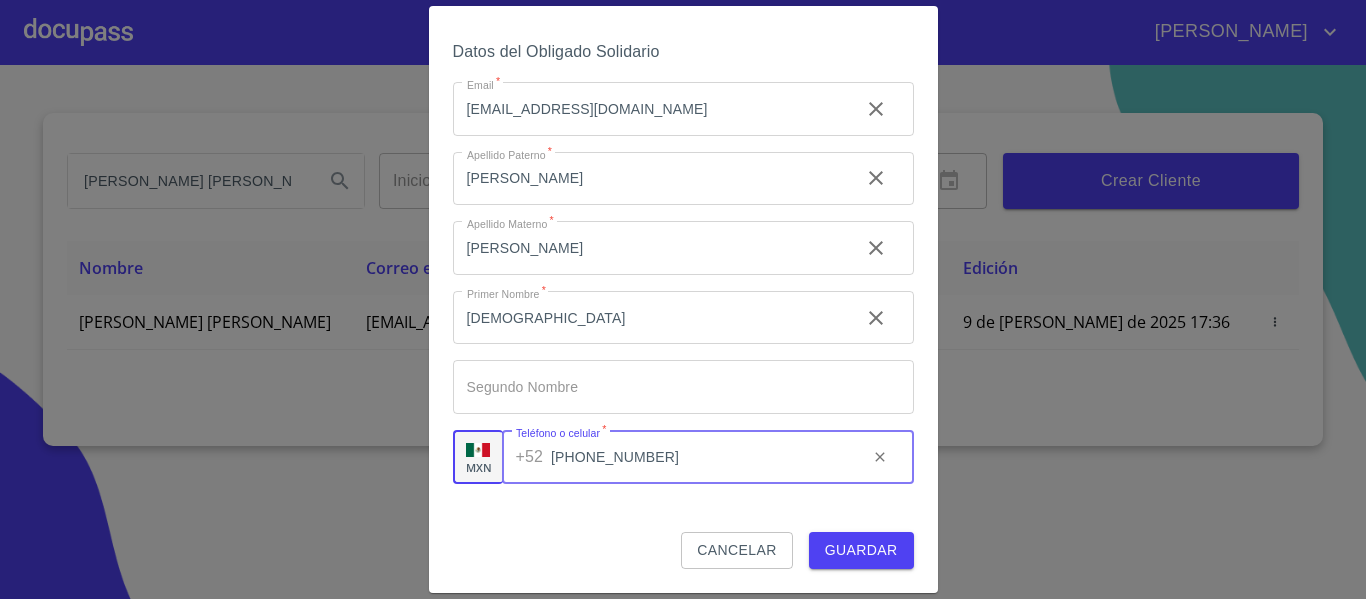 type on "[PHONE_NUMBER]" 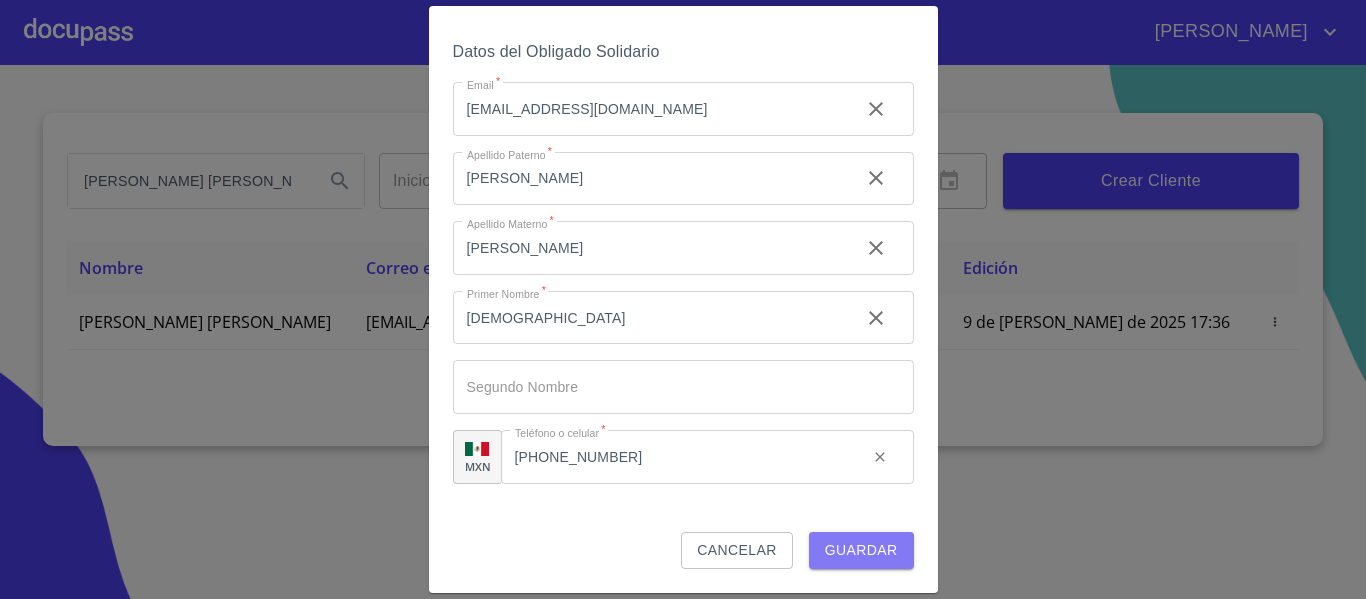 click on "Guardar" at bounding box center [861, 550] 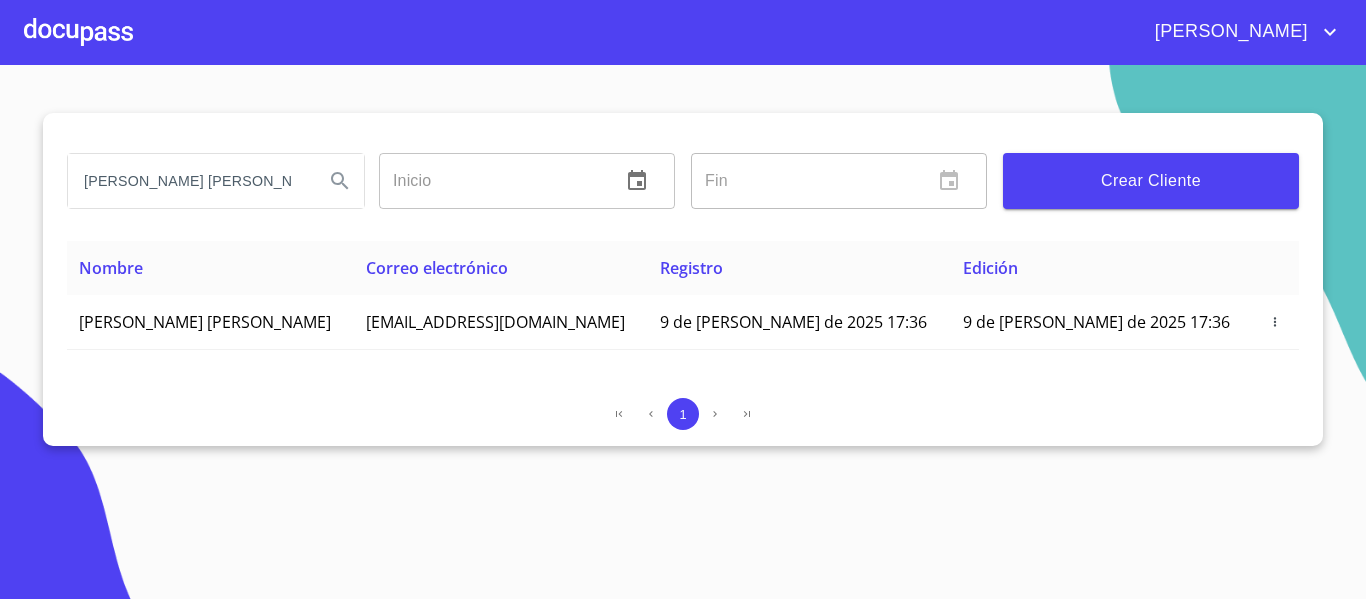 click at bounding box center (78, 32) 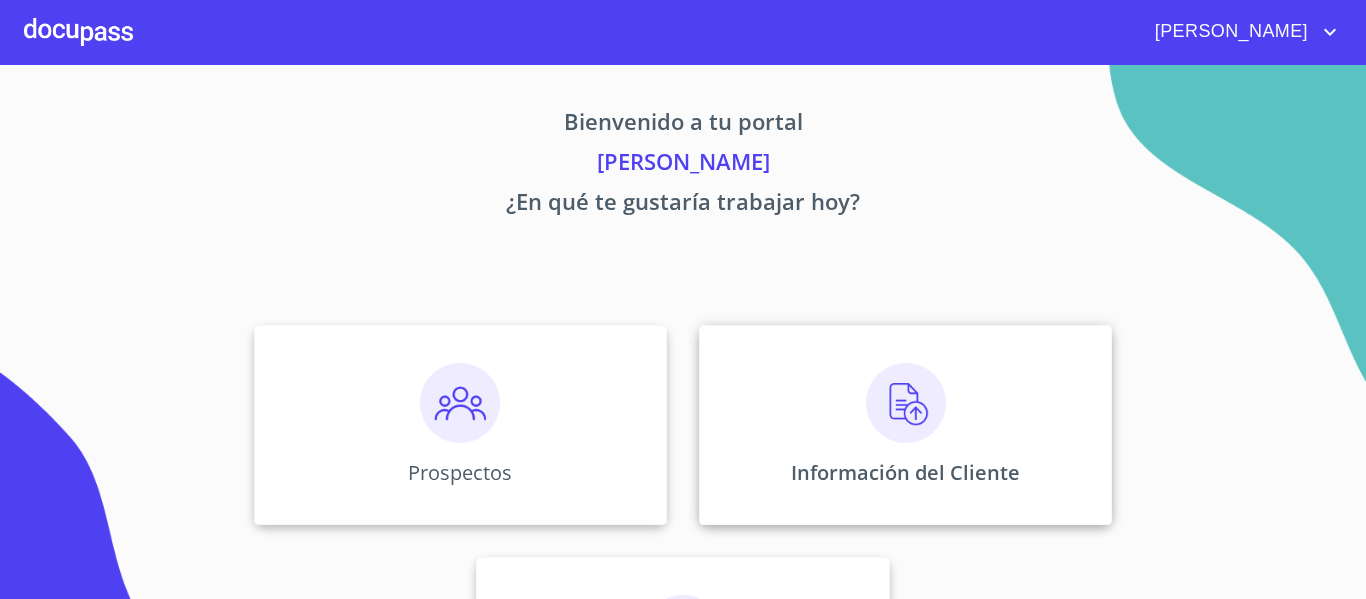 click at bounding box center (906, 403) 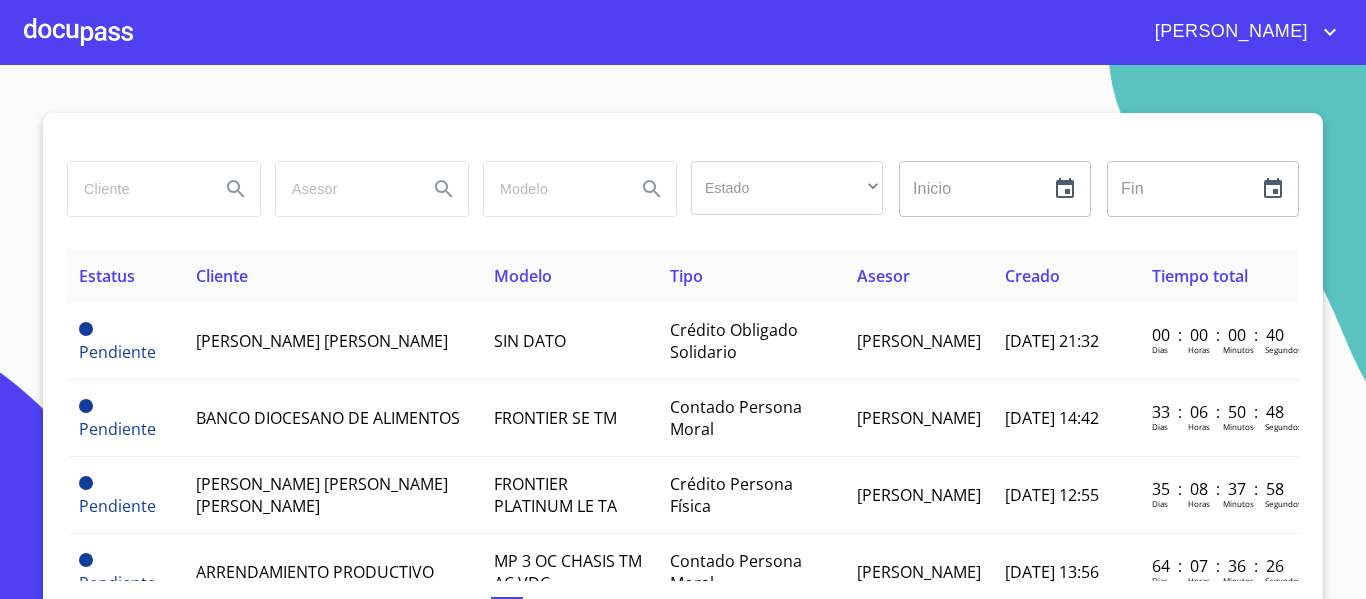click at bounding box center [136, 189] 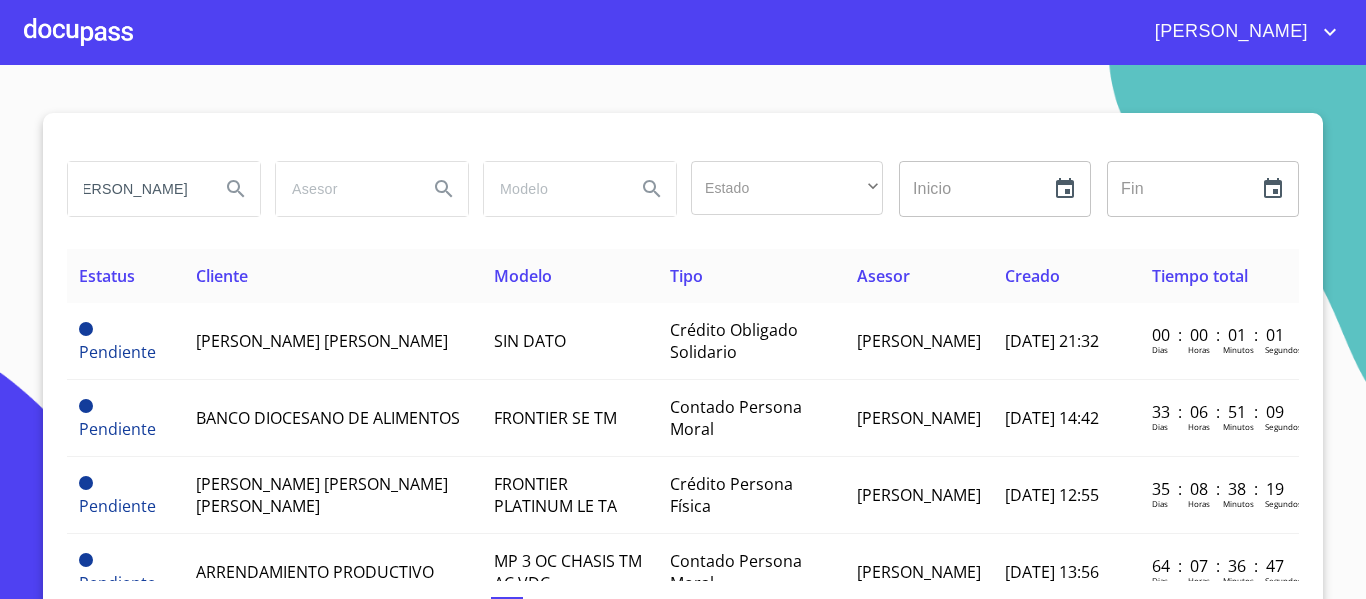 scroll, scrollTop: 0, scrollLeft: 38, axis: horizontal 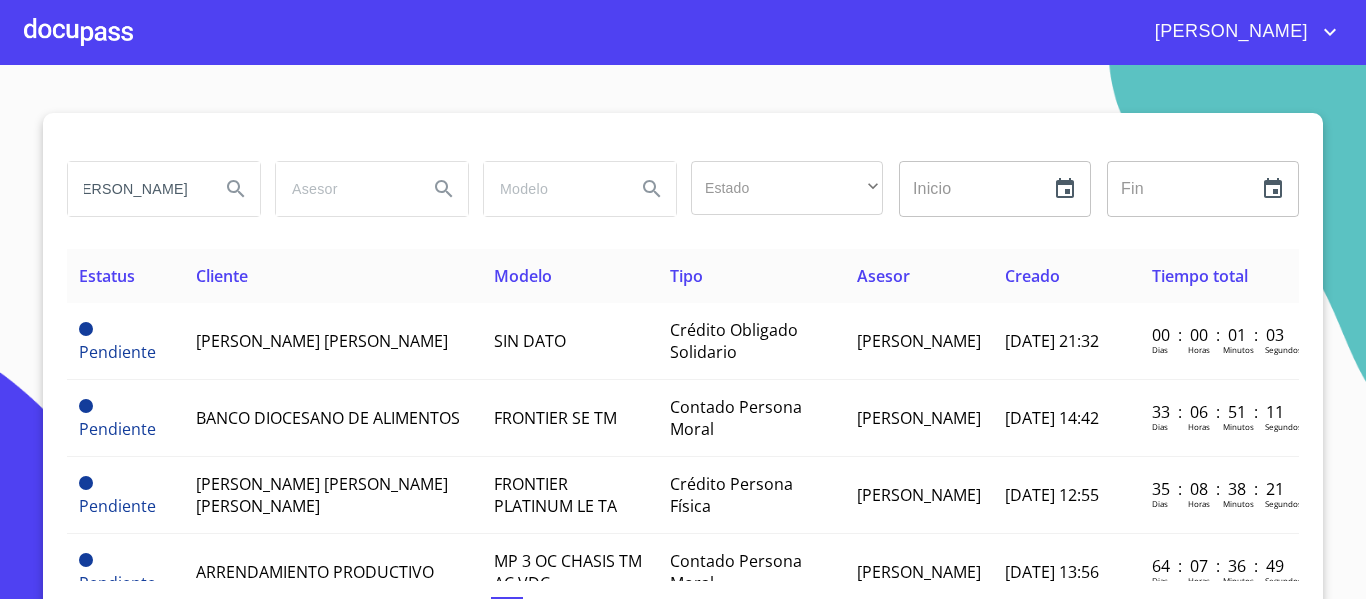 type on "[PERSON_NAME]" 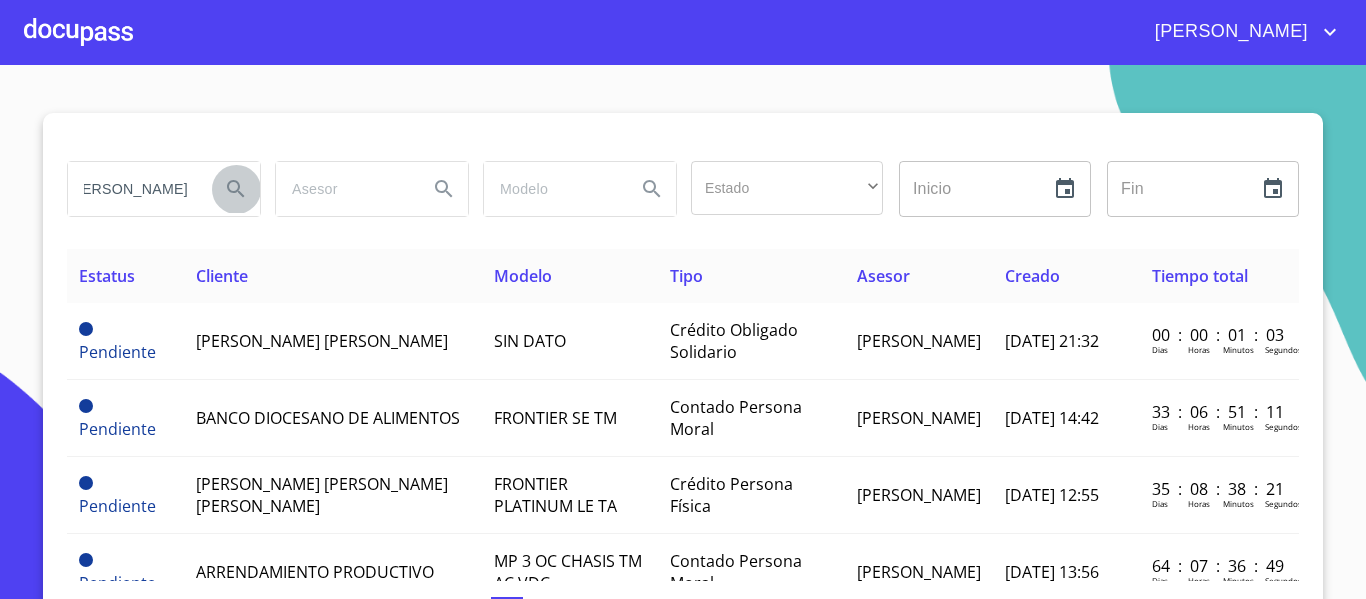 scroll, scrollTop: 0, scrollLeft: 0, axis: both 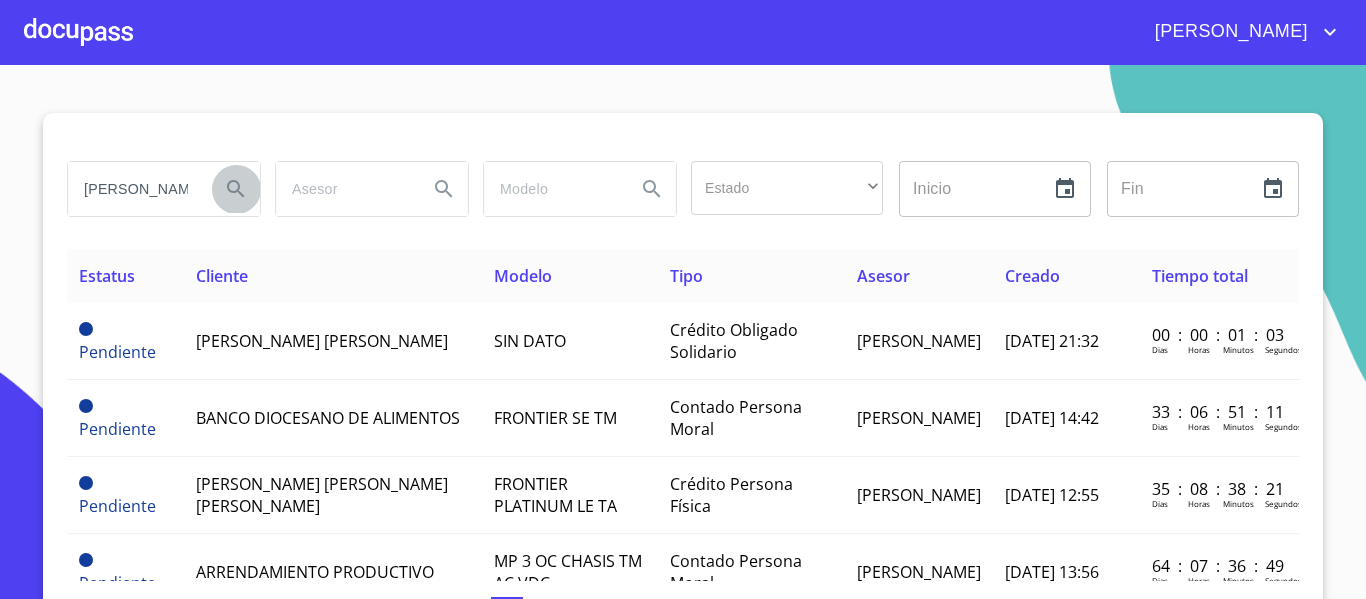 click 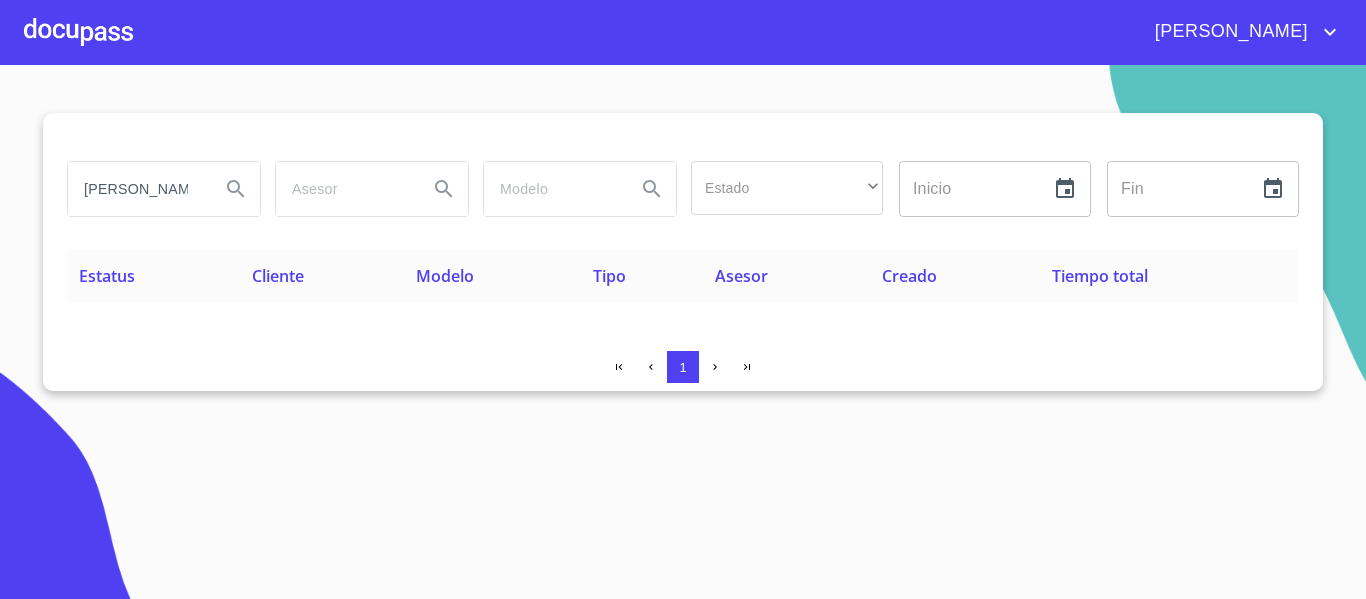 click at bounding box center [78, 32] 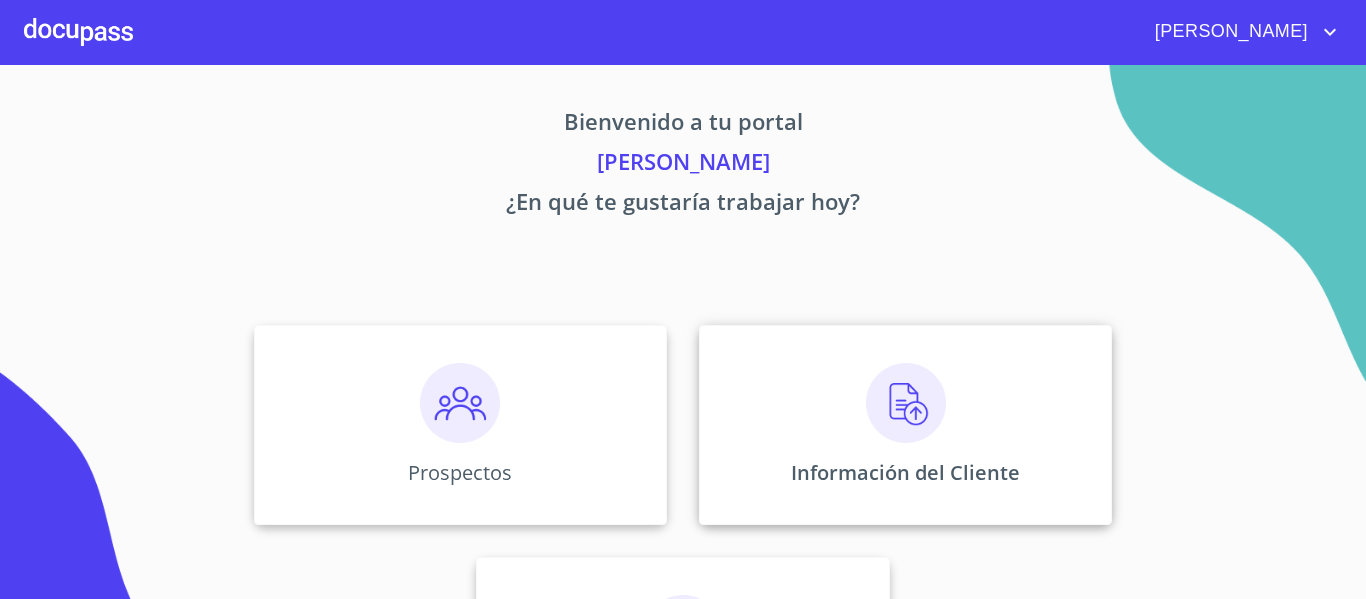 click on "Información del Cliente" at bounding box center [905, 425] 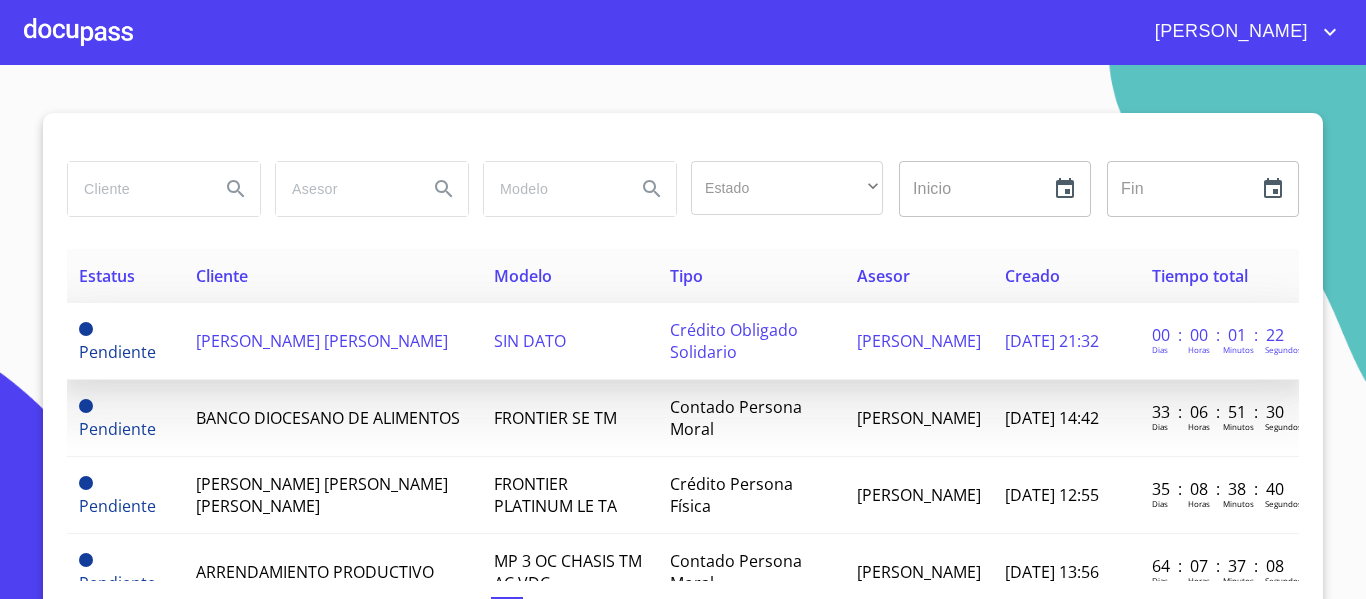 click on "[PERSON_NAME] [PERSON_NAME]" at bounding box center [322, 341] 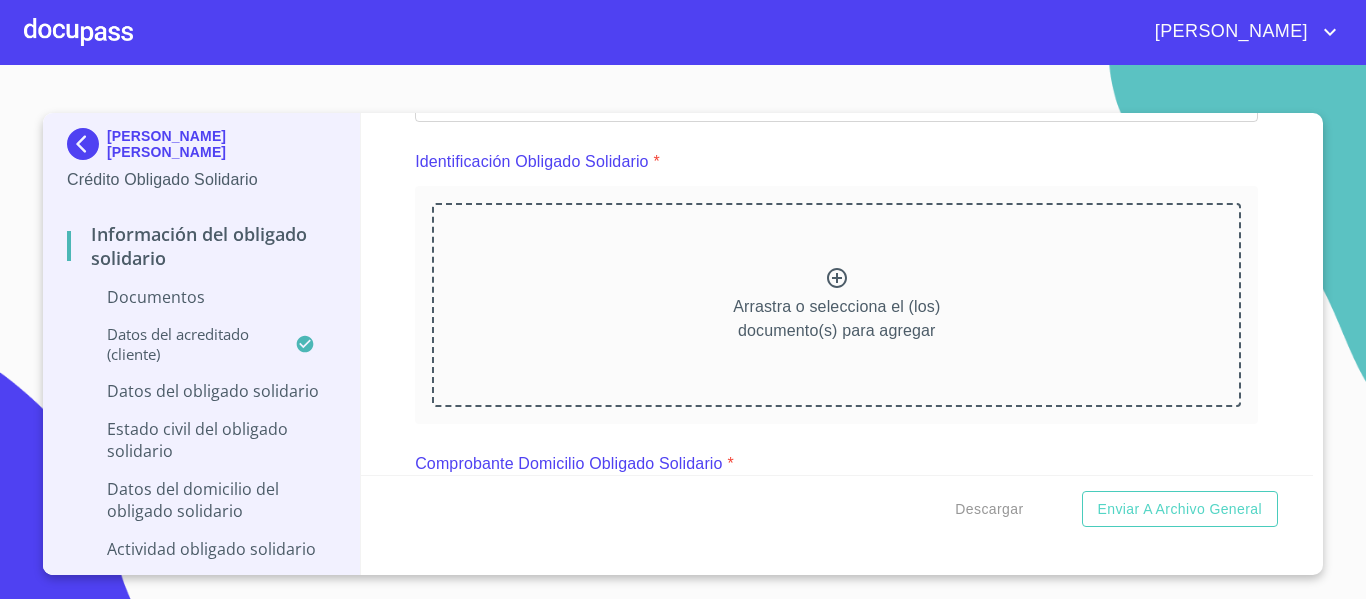 scroll, scrollTop: 293, scrollLeft: 0, axis: vertical 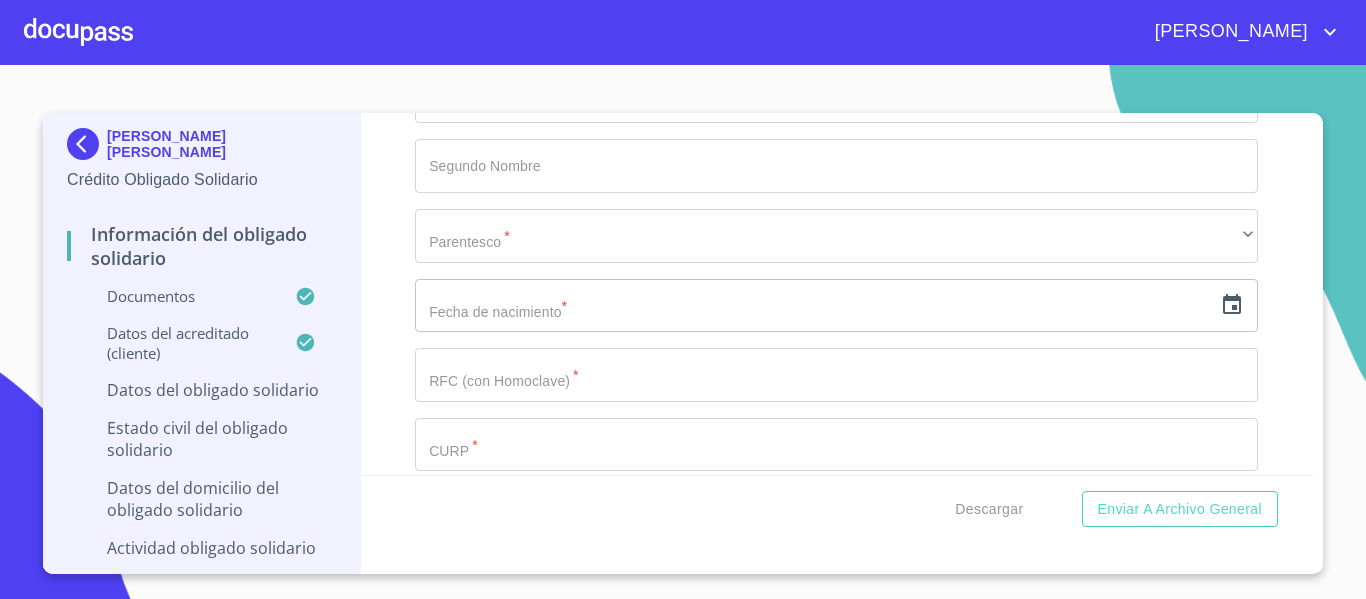 click on "Información del Obligado Solidario   Documentos Documento de identificación Obligado Solidario.   * INE ​ Identificación Obligado Solidario * Identificación Obligado Solidario Identificación Obligado Solidario Comprobante Domicilio Obligado Solidario * Comprobante Domicilio Obligado Solidario Comprobante Domicilio Obligado Solidario Comprobante de Ingresos mes 1 * Comprobante de Ingresos mes 1 Comprobante de Ingresos mes 1 Comprobante de Ingresos mes 2 * Comprobante de Ingresos mes 2 Comprobante de Ingresos mes 2 Comprobante de Ingresos mes 3 * Comprobante de Ingresos mes 3 Comprobante de Ingresos mes 3 [PERSON_NAME] de situación fiscal [PERSON_NAME] de situación fiscal [PERSON_NAME] de situación fiscal [PERSON_NAME] de situación fiscal Datos del acreditado (cliente) Apellido [PERSON_NAME]   * [PERSON_NAME] ​ Apellido Materno   * [PERSON_NAME] ​ Primer nombre   * [PERSON_NAME] ​ [PERSON_NAME] Nombre [PERSON_NAME] ​ Fecha de nacimiento * 9 de [DATE]. de [DEMOGRAPHIC_DATA] ​ Datos del obligado solidario Apellido [PERSON_NAME]   * [PERSON_NAME] ​" at bounding box center [837, 294] 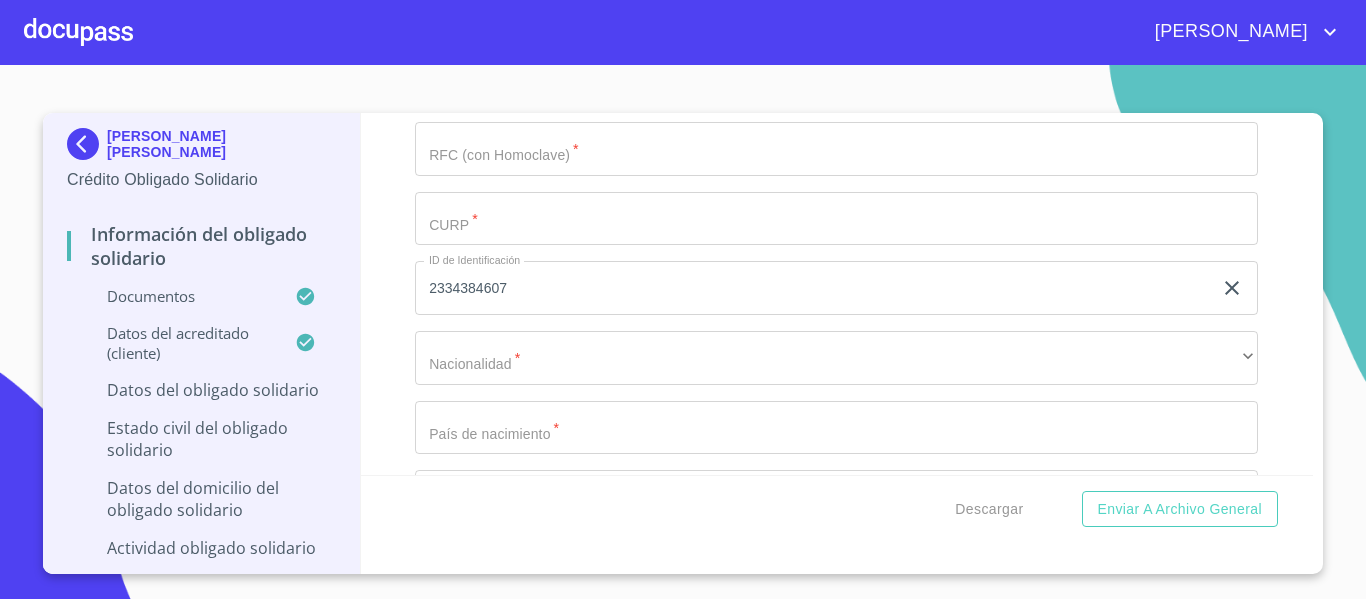 scroll, scrollTop: 5898, scrollLeft: 0, axis: vertical 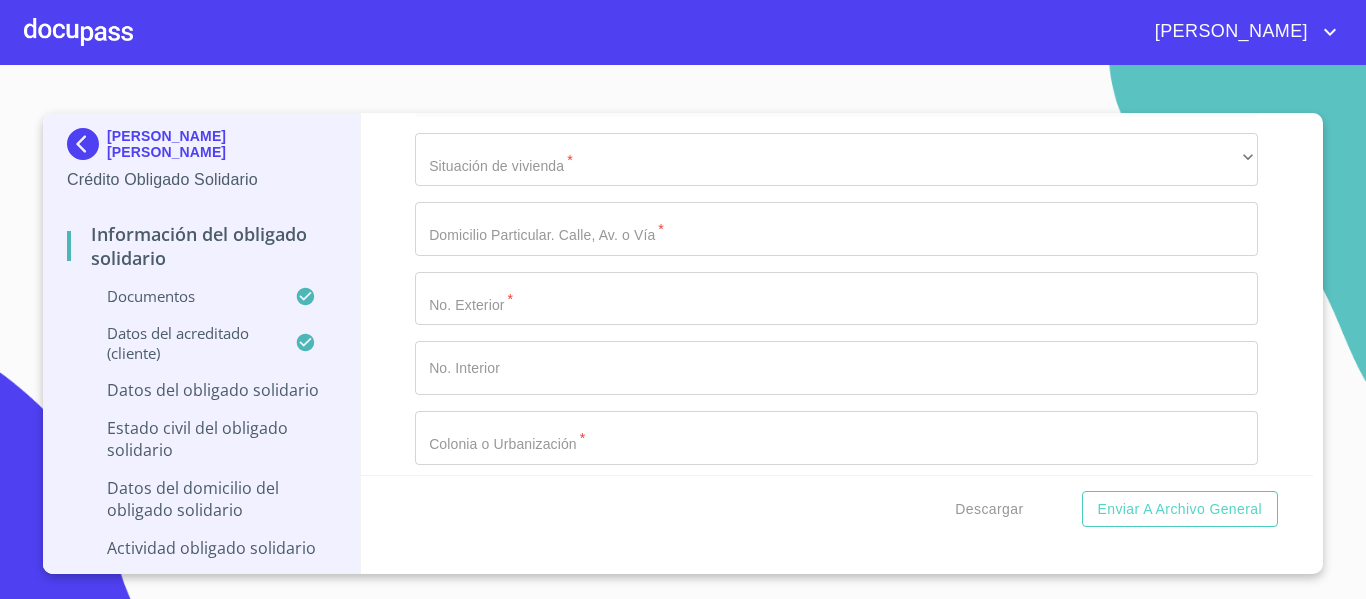 click on "​" at bounding box center (836, -697) 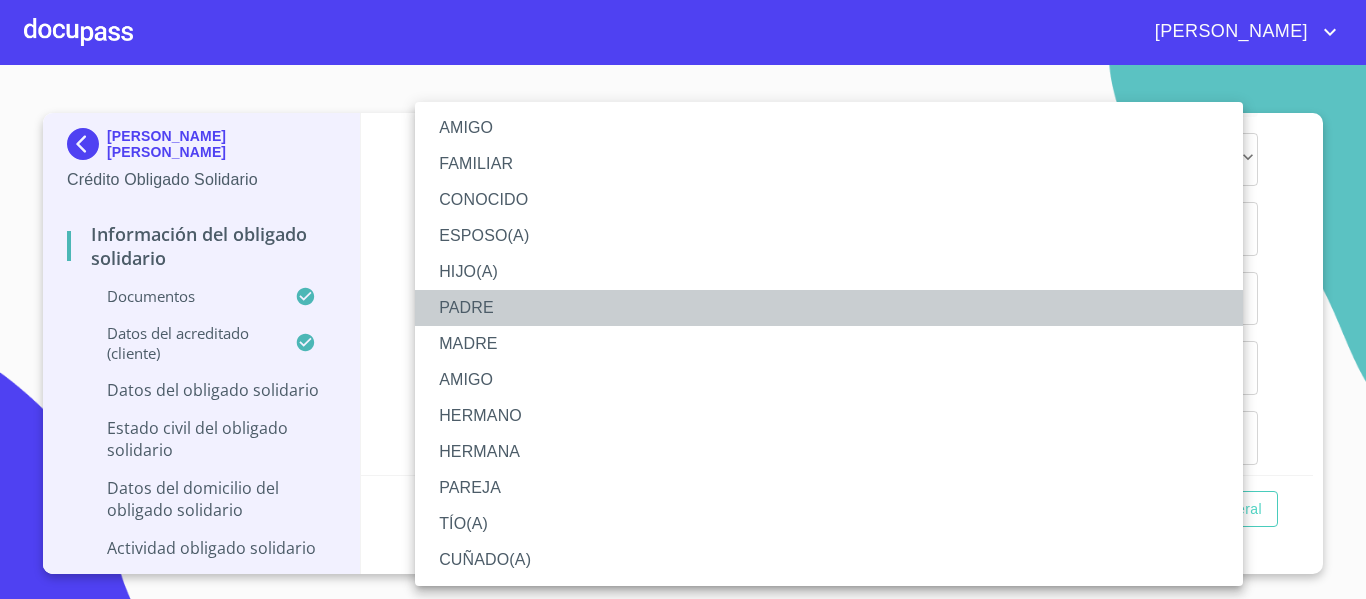 click on "PADRE" at bounding box center [829, 308] 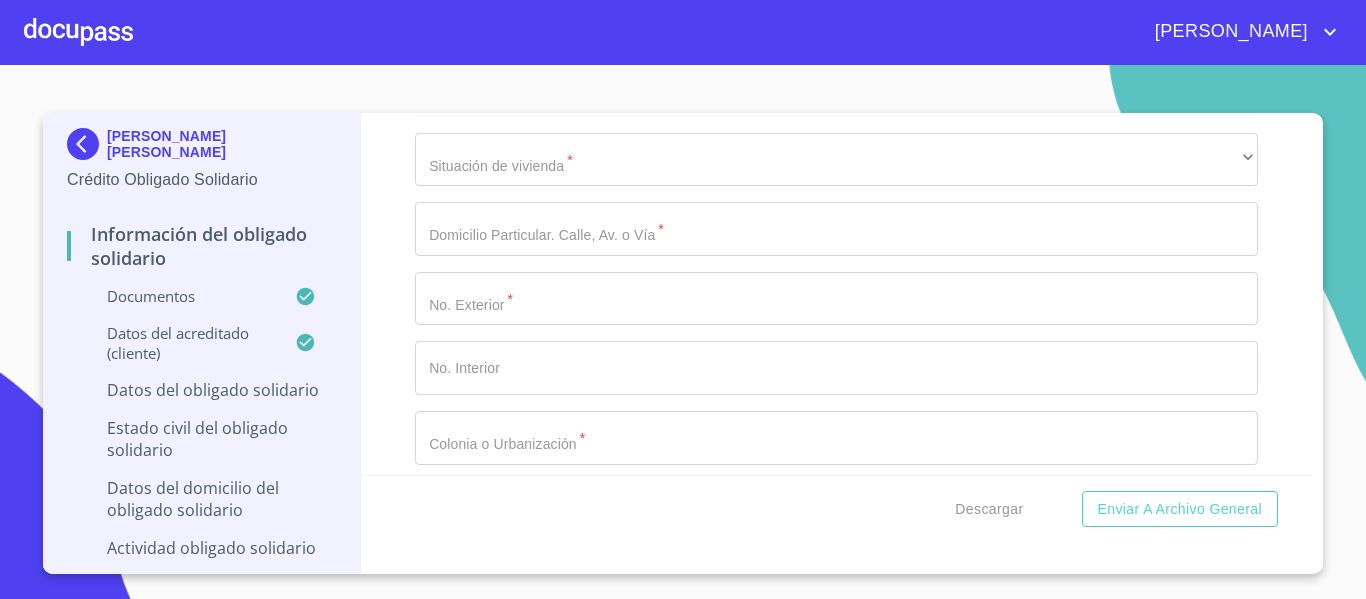 click 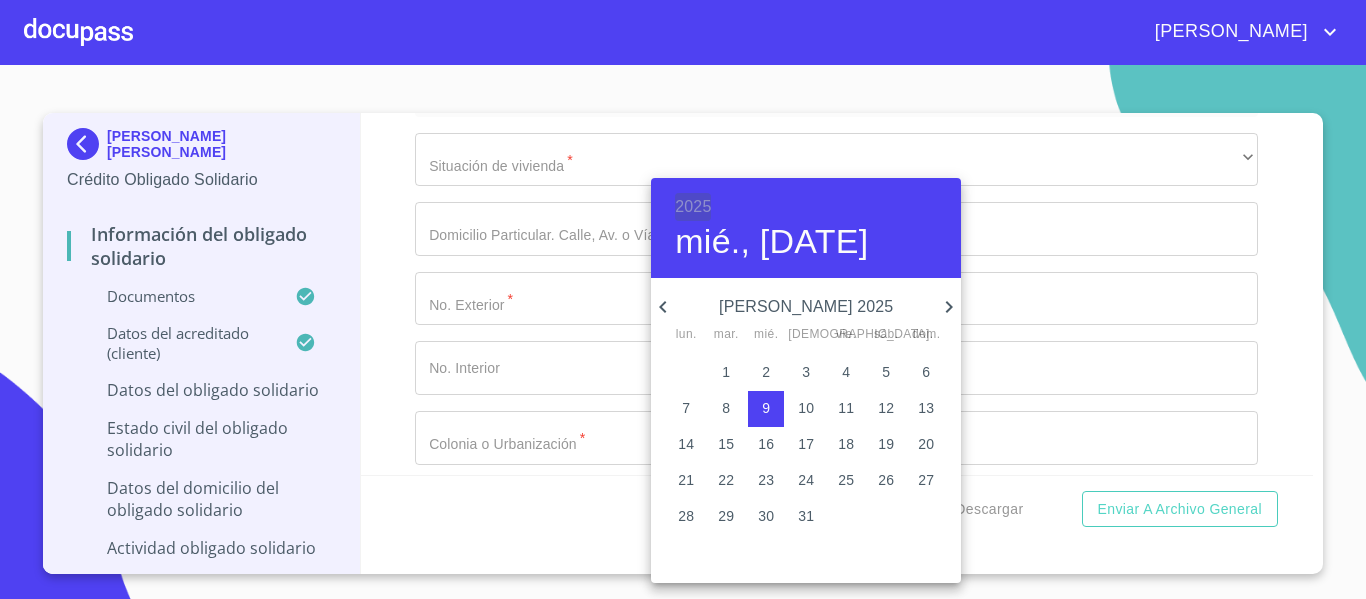 click on "2025" at bounding box center [693, 207] 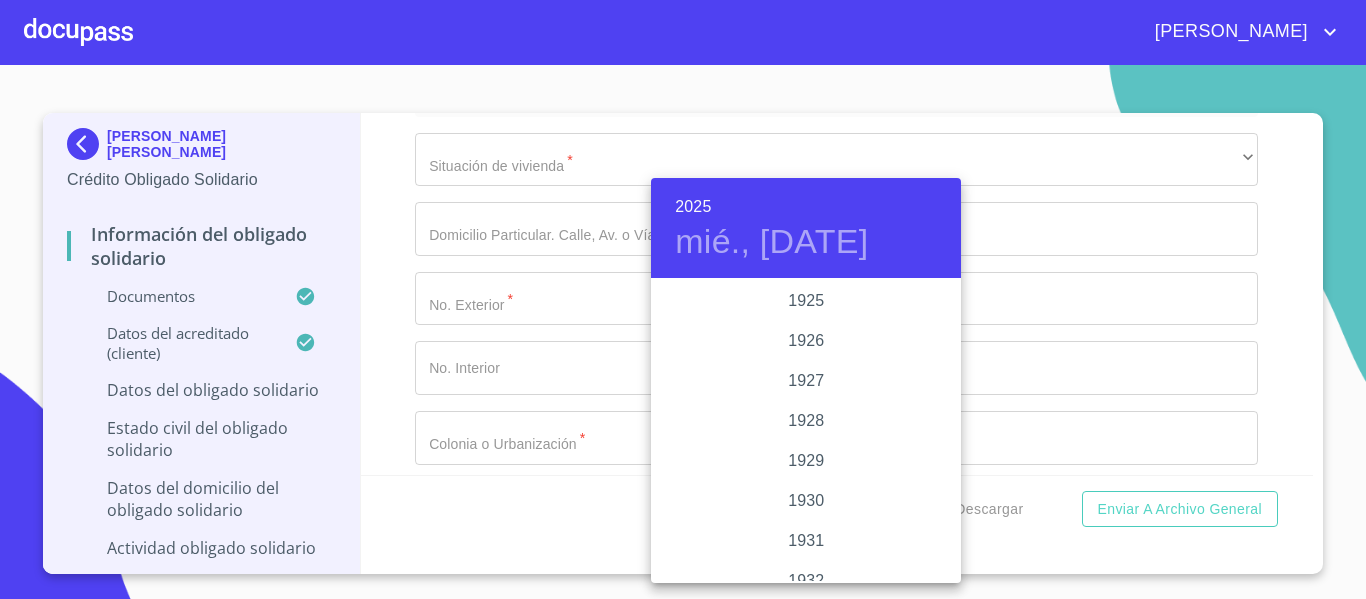scroll, scrollTop: 3880, scrollLeft: 0, axis: vertical 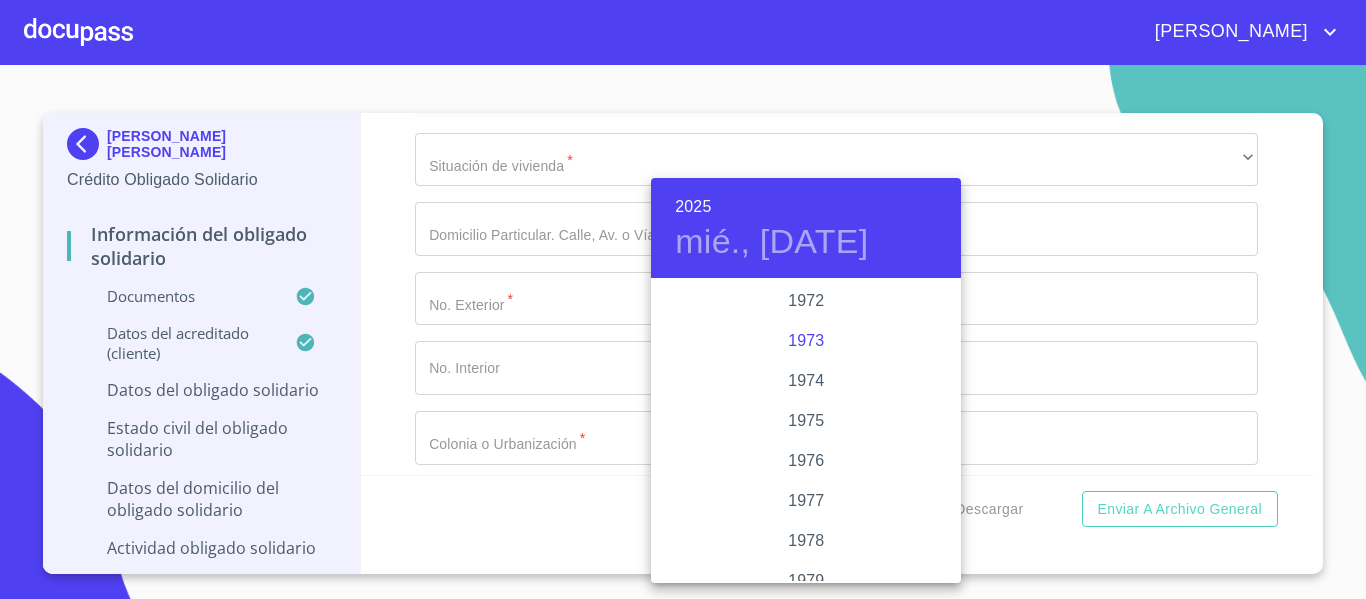 click on "1973" at bounding box center [806, 341] 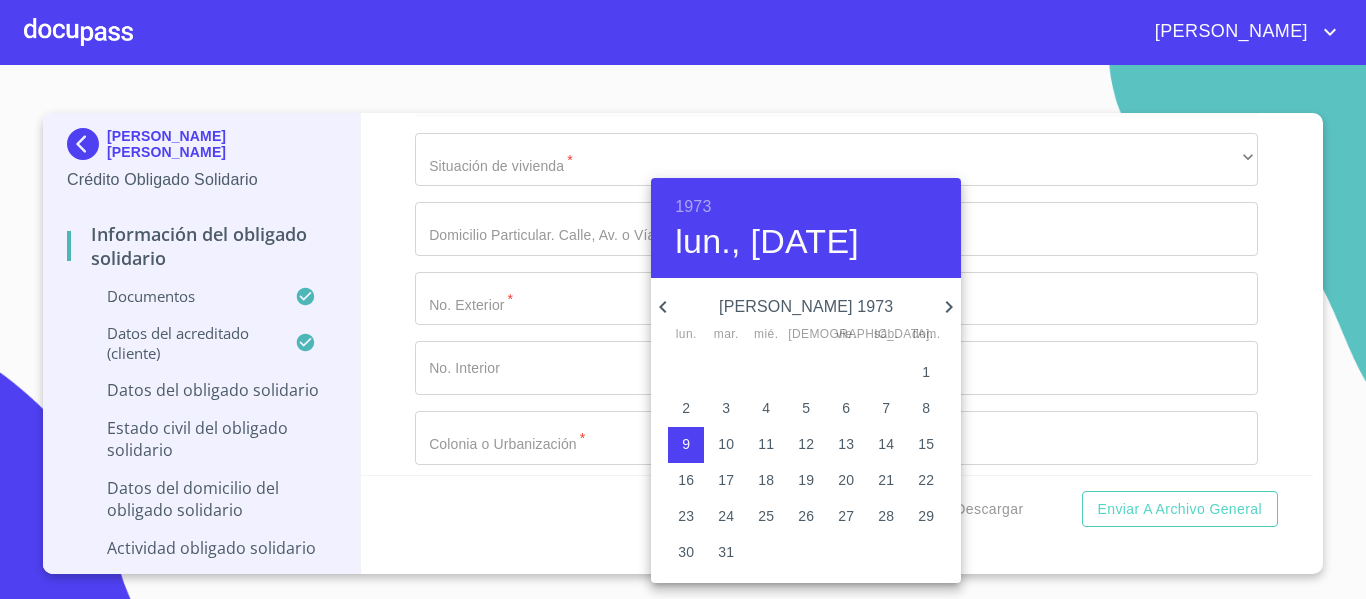 click 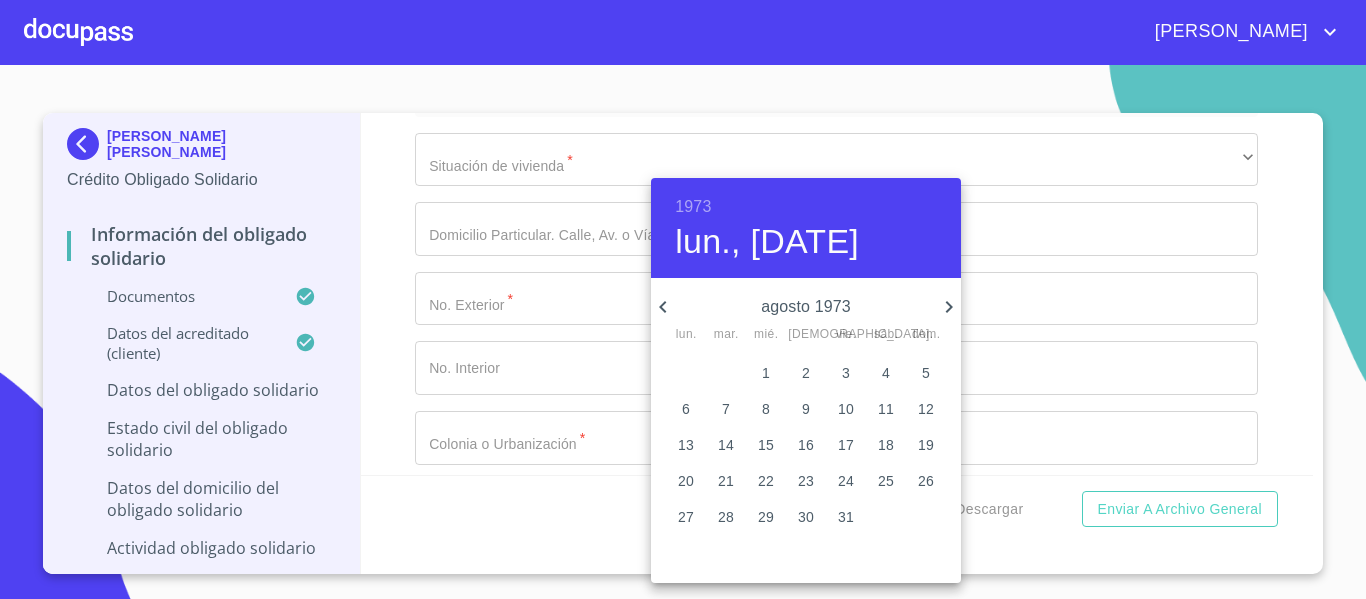 click 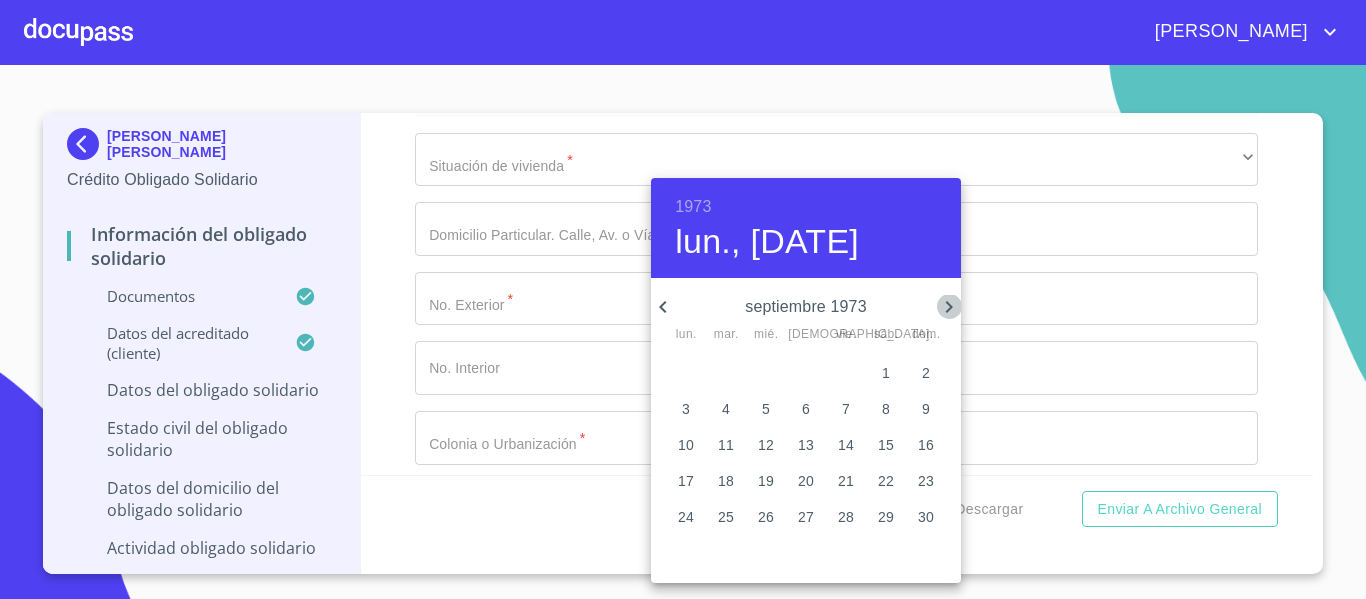 click 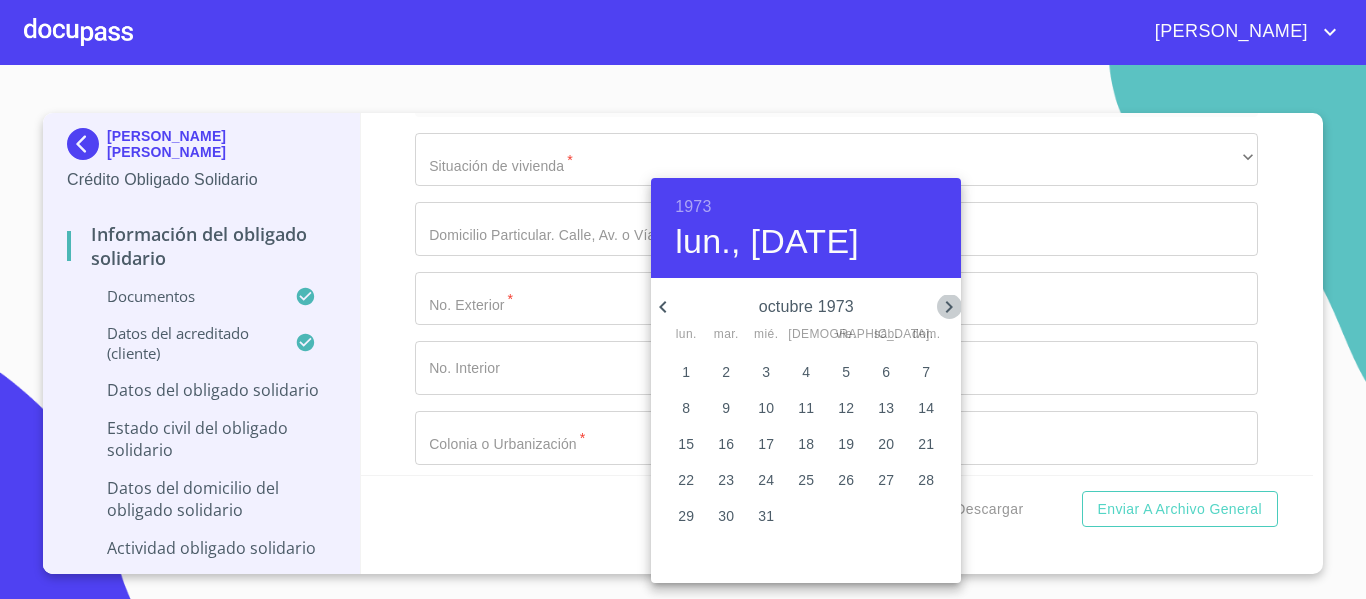 click 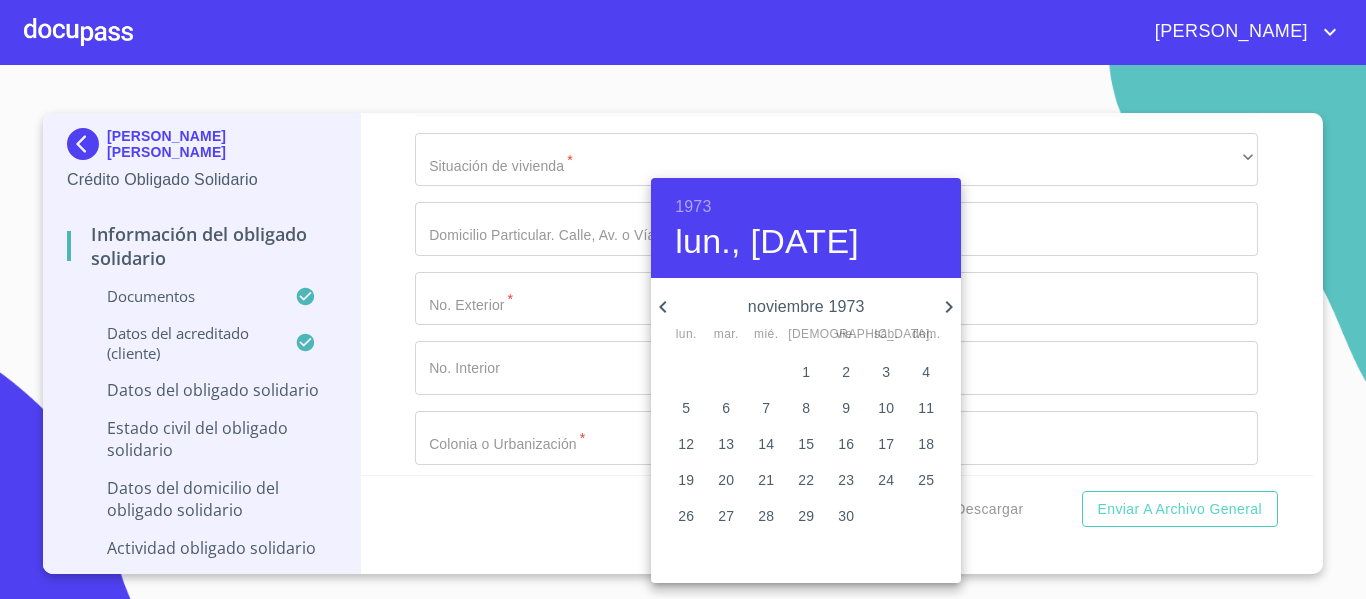 click 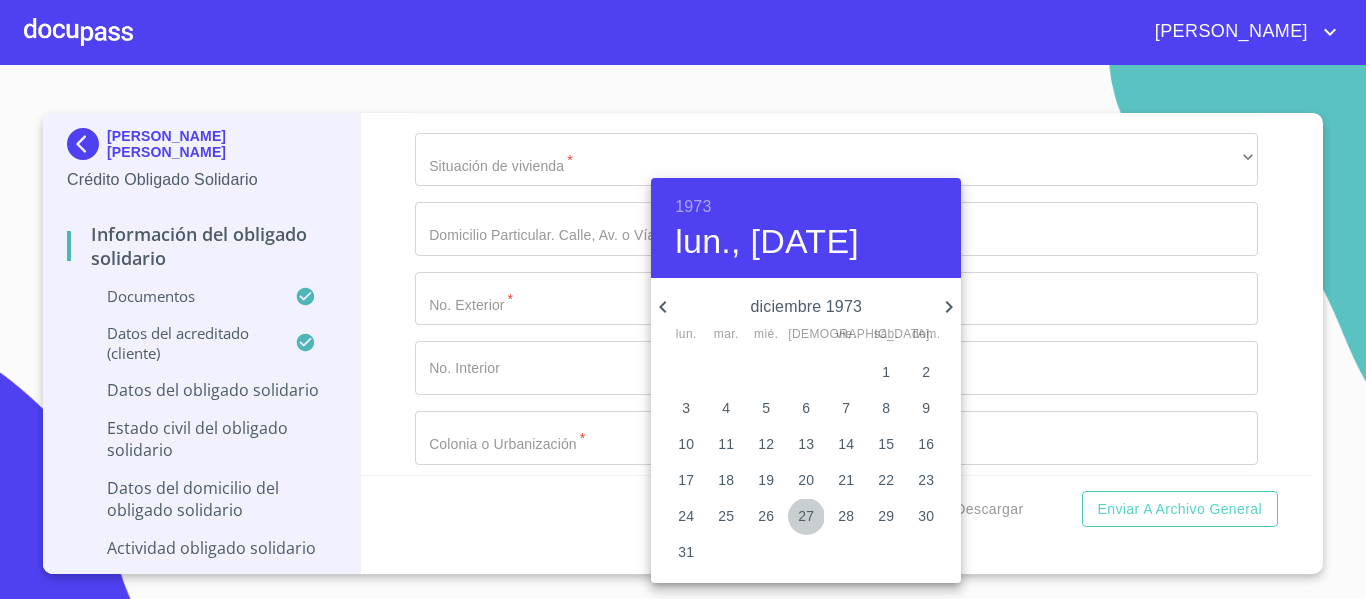 click on "27" at bounding box center (806, 516) 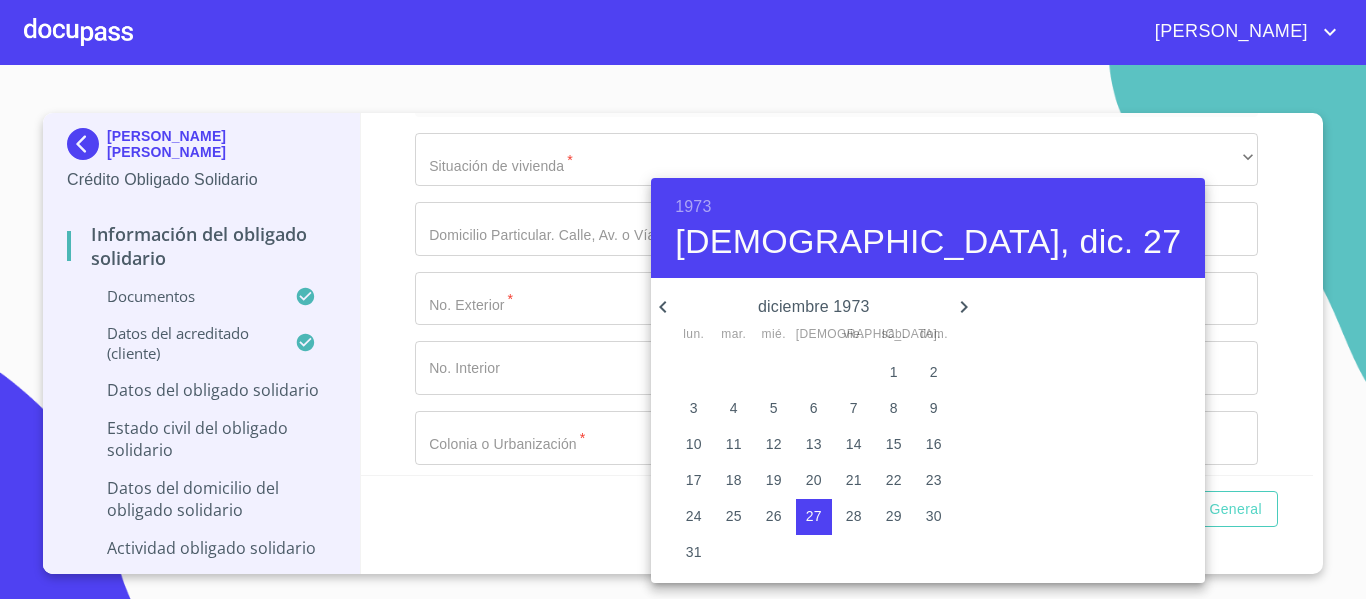 click at bounding box center [683, 299] 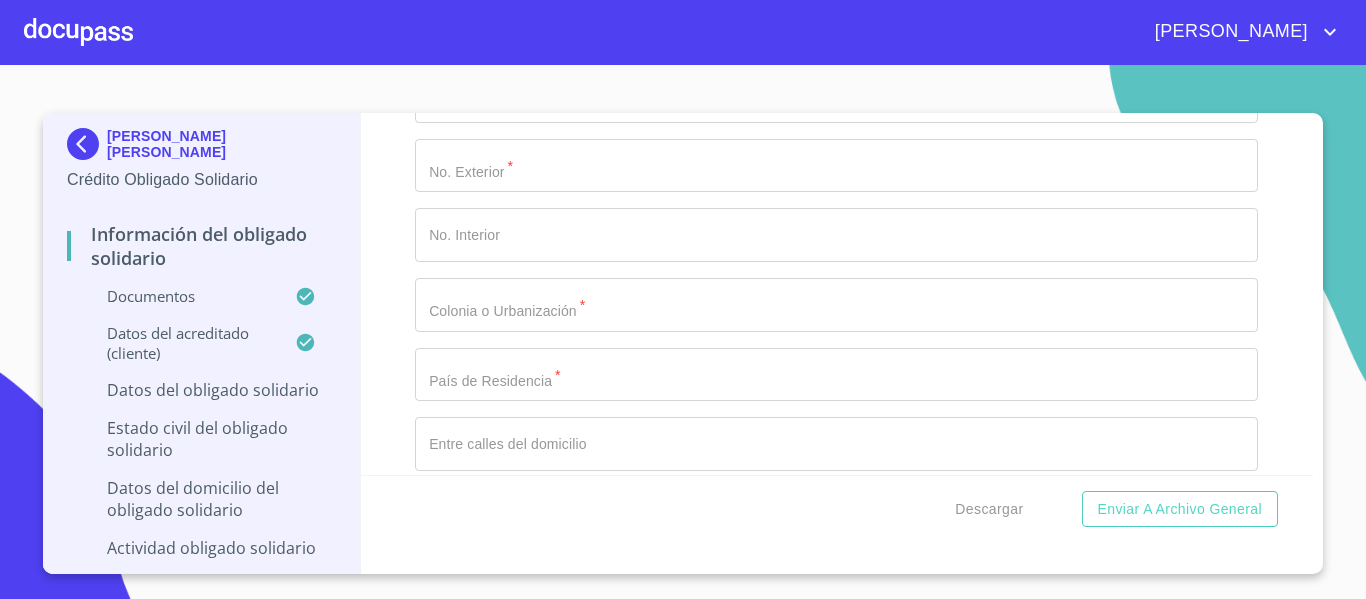 scroll, scrollTop: 6724, scrollLeft: 0, axis: vertical 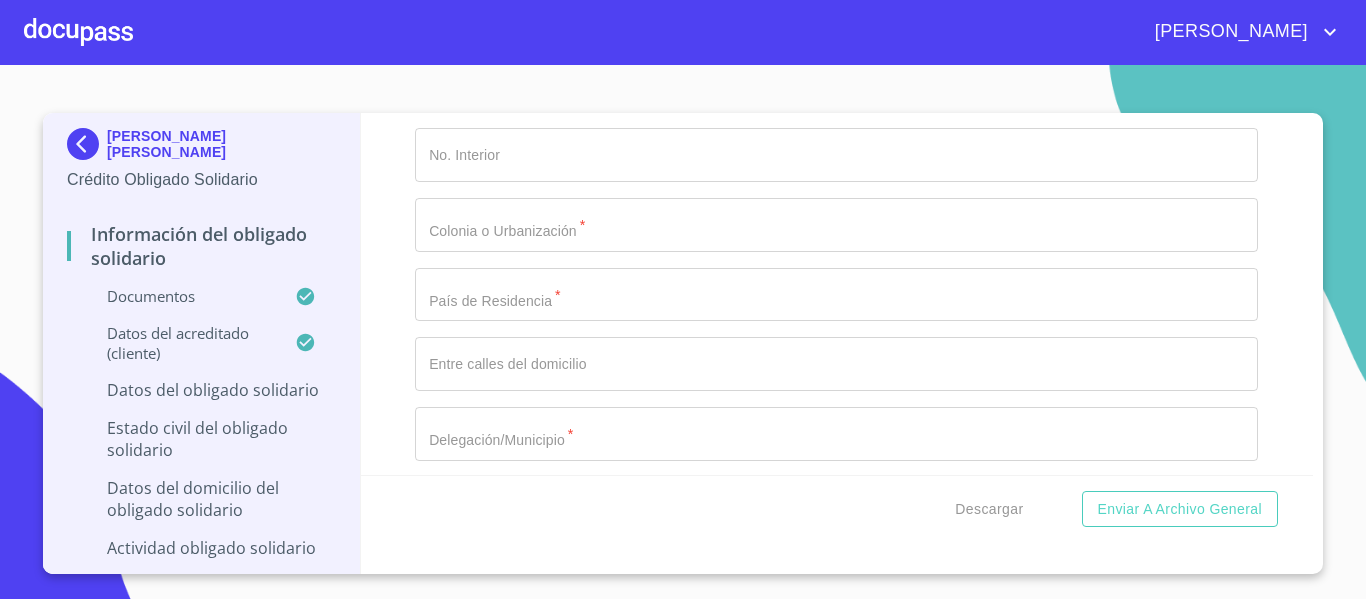 click on "Documento de identificación Obligado Solidario.   *" at bounding box center [836, -771] 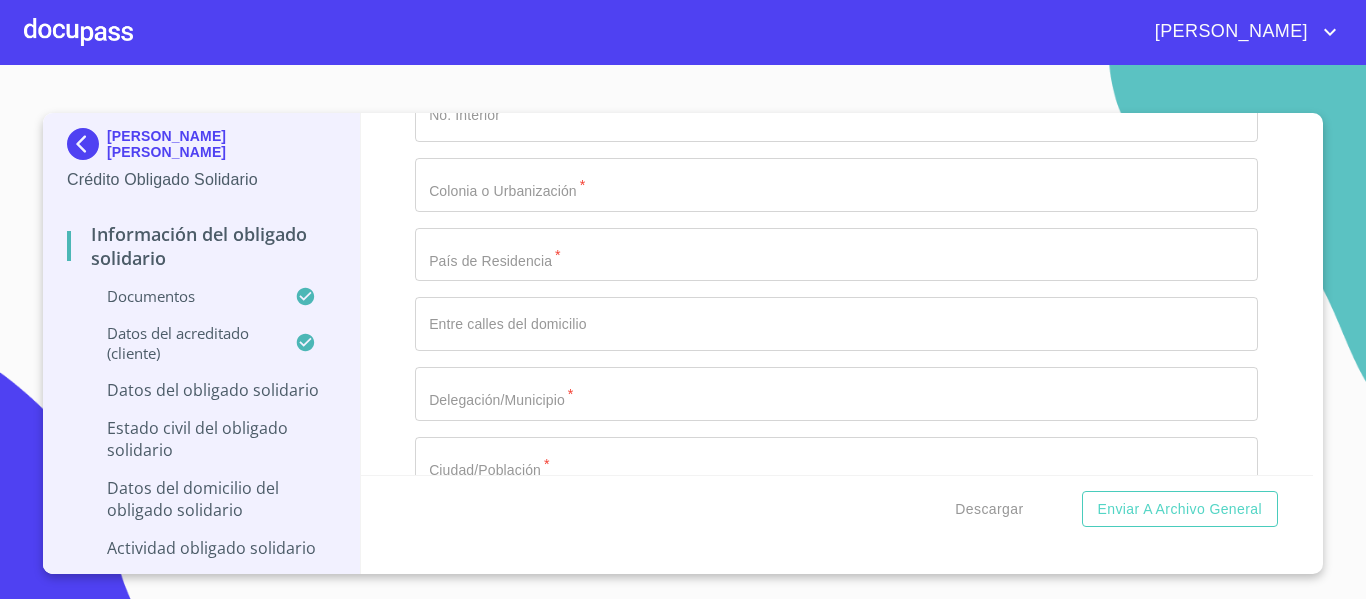 scroll, scrollTop: 6937, scrollLeft: 0, axis: vertical 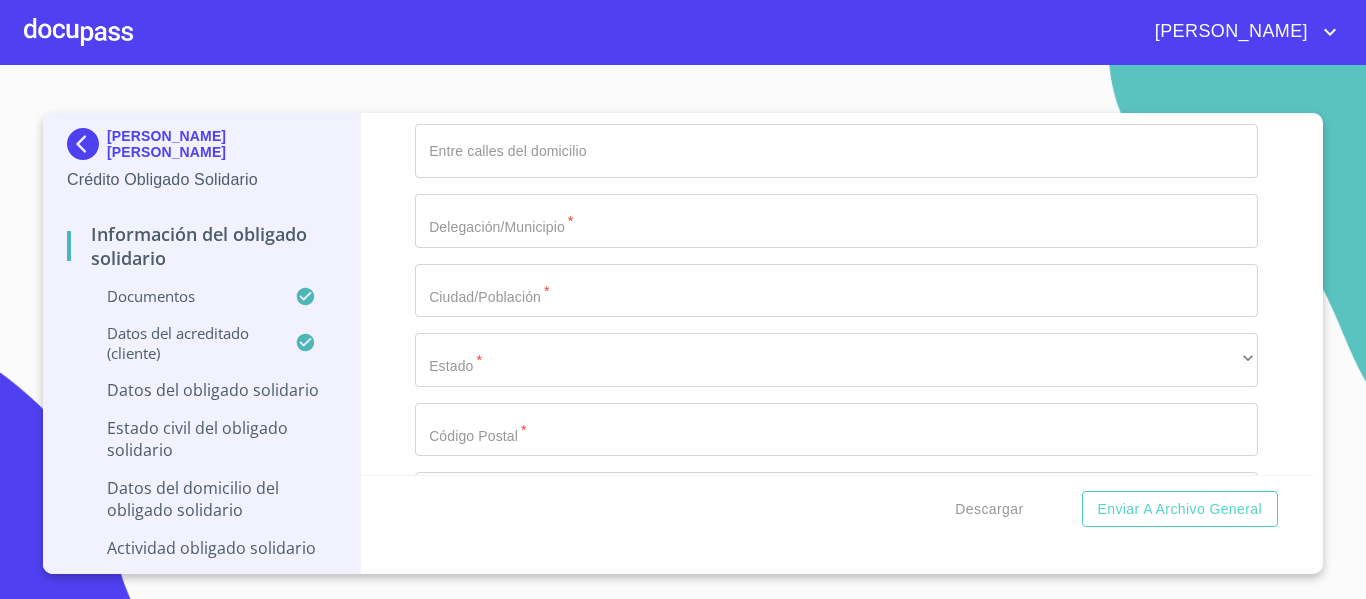 type on "CAVJ731227HJCSLS06" 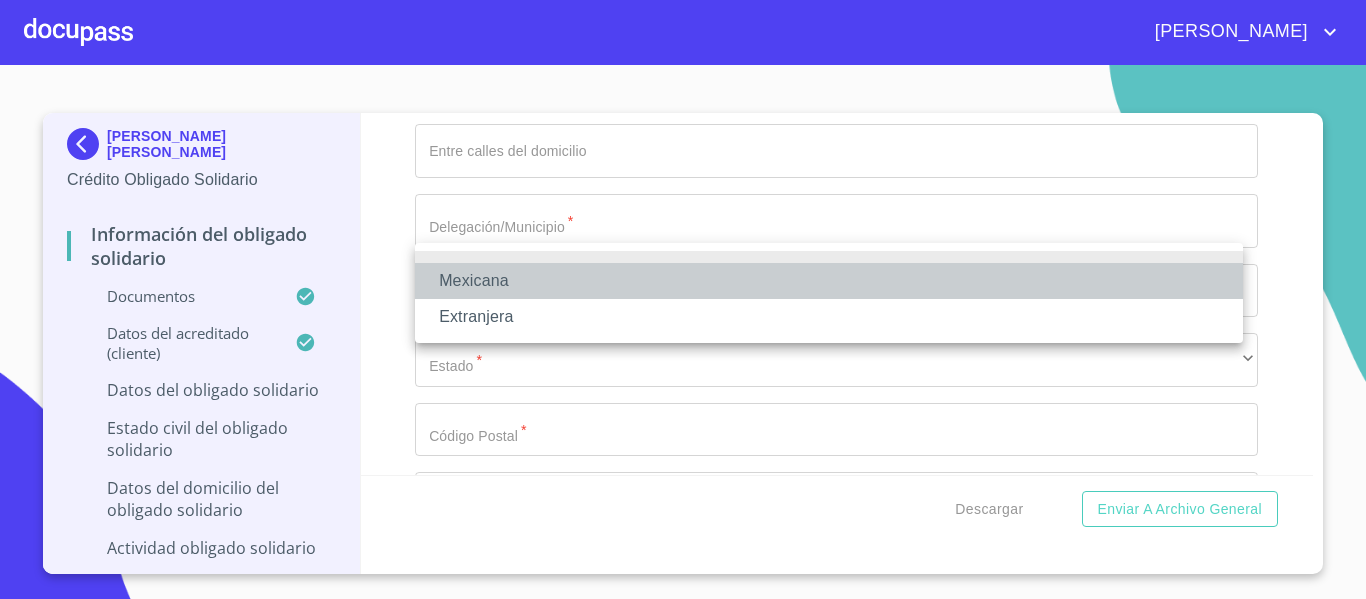 click on "Mexicana" at bounding box center (829, 281) 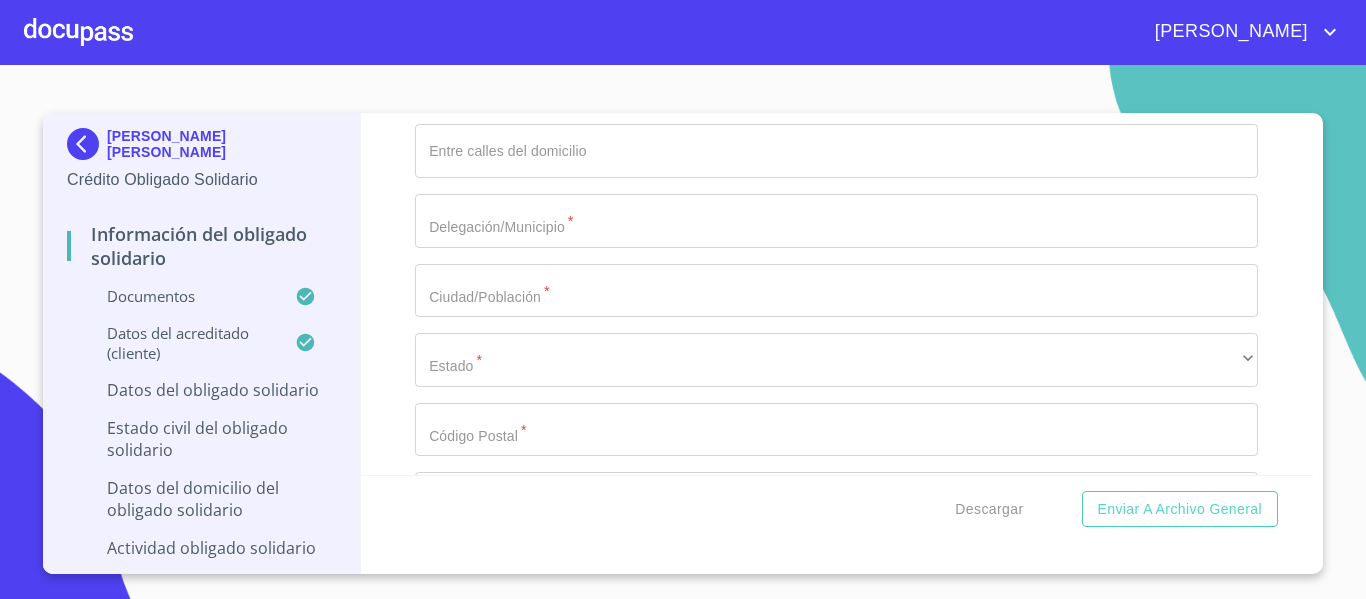 click on "Documento de identificación Obligado Solidario.   *" at bounding box center (813, -1830) 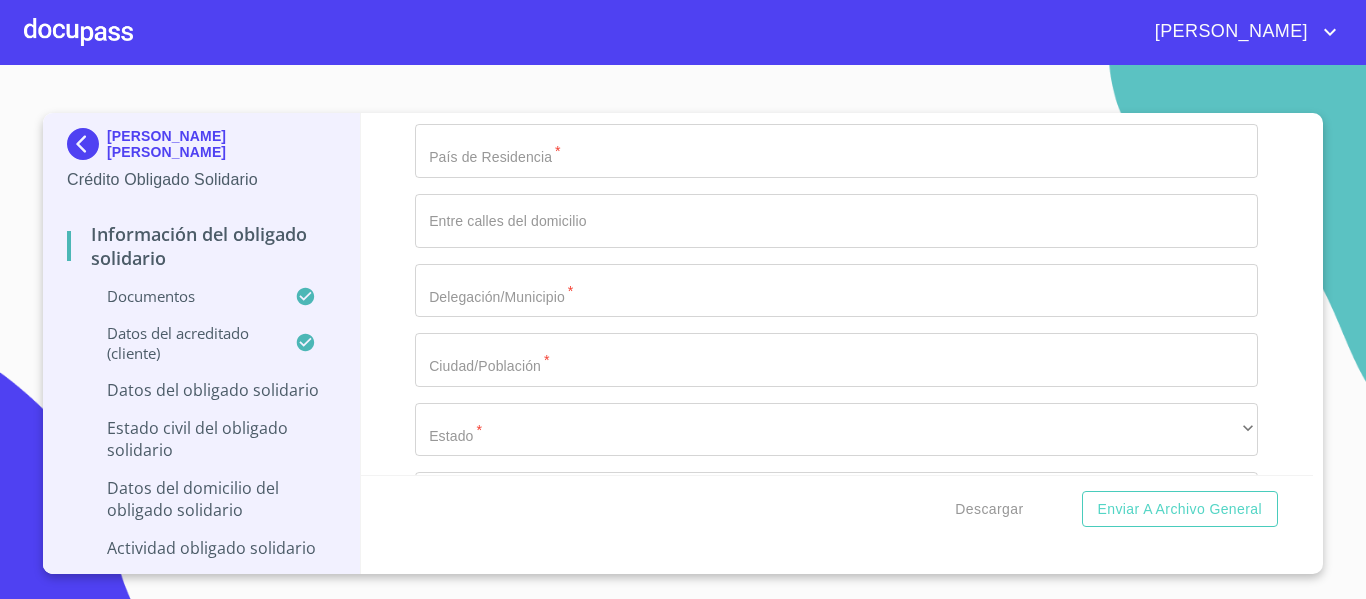 type on "[GEOGRAPHIC_DATA]" 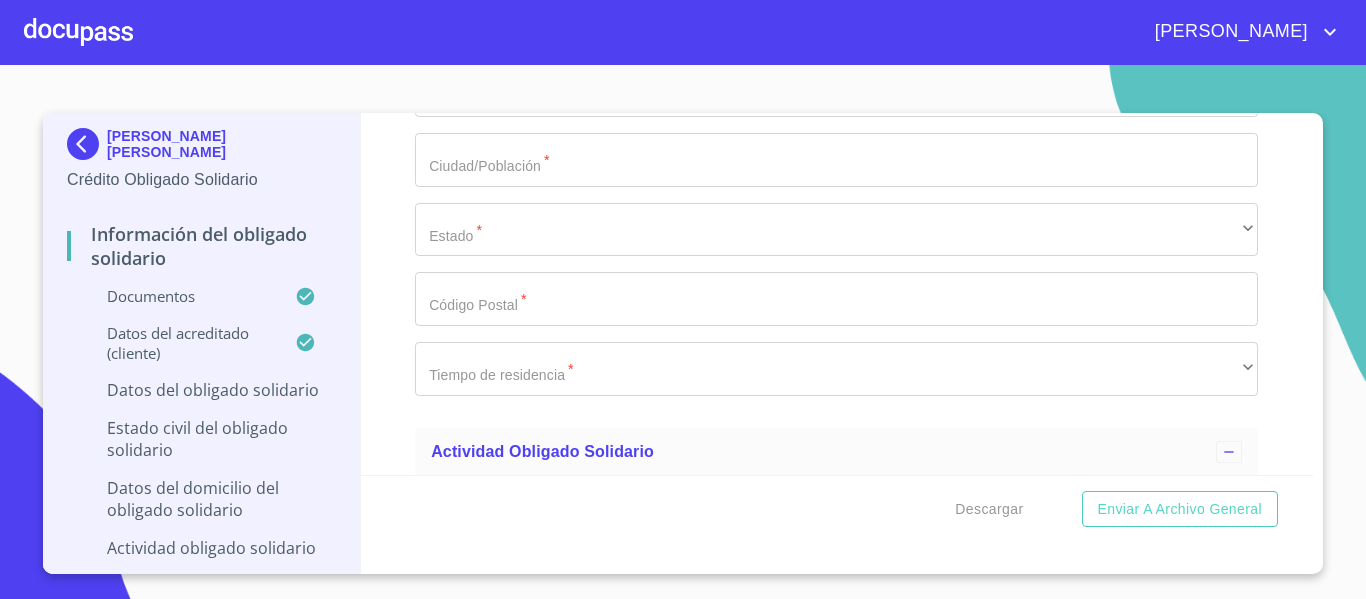 scroll, scrollTop: 7164, scrollLeft: 0, axis: vertical 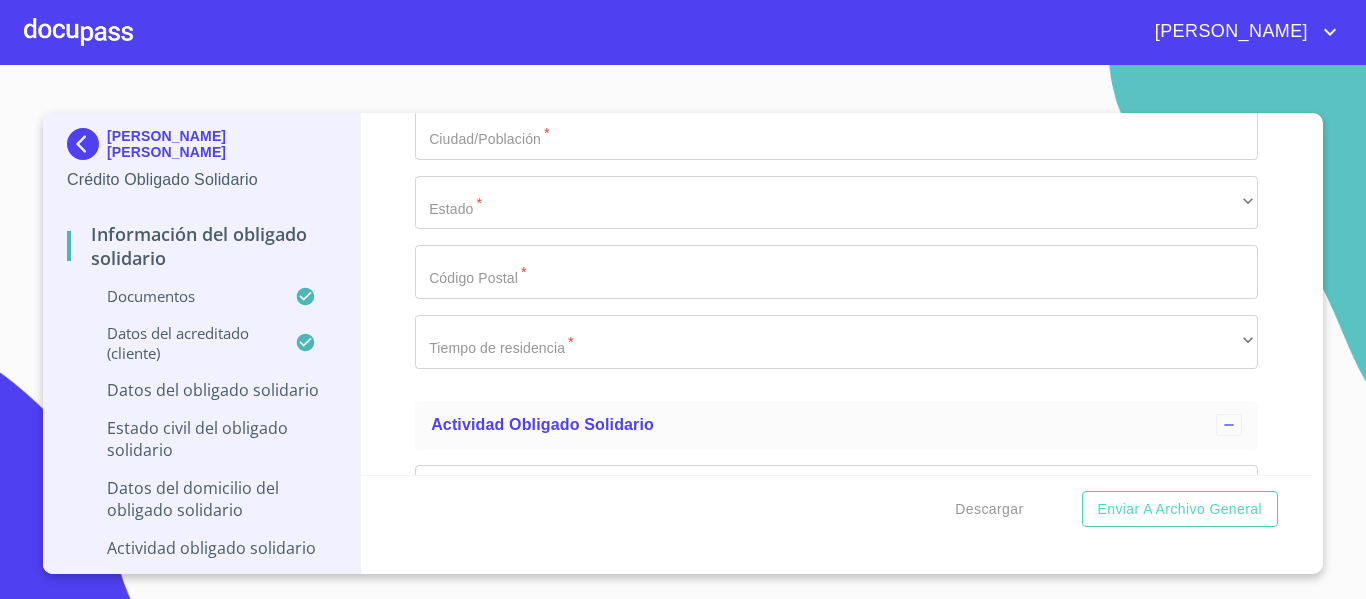 type on "[GEOGRAPHIC_DATA]" 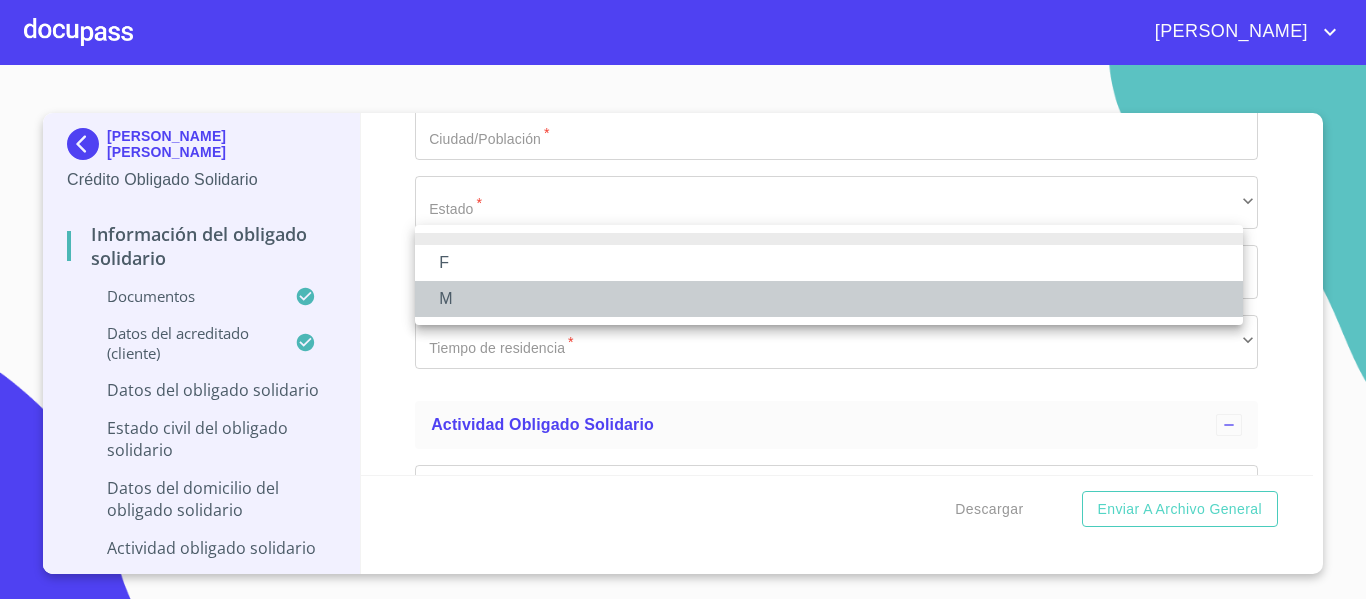 click on "M" at bounding box center [829, 299] 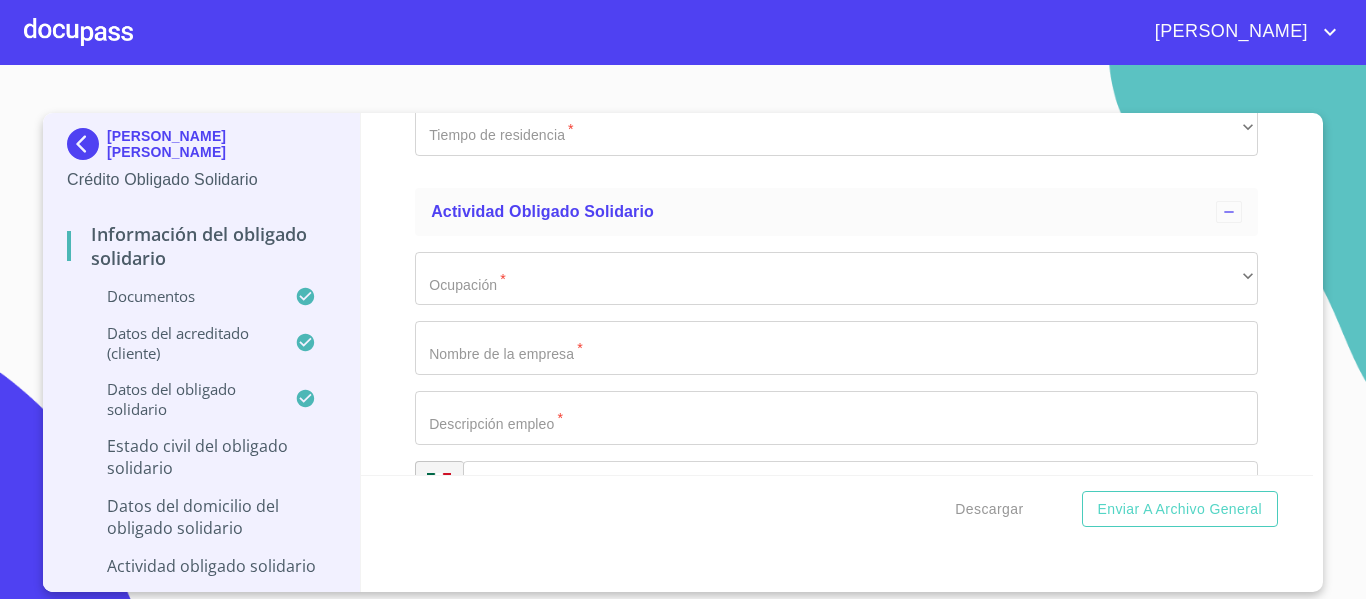 scroll, scrollTop: 7457, scrollLeft: 0, axis: vertical 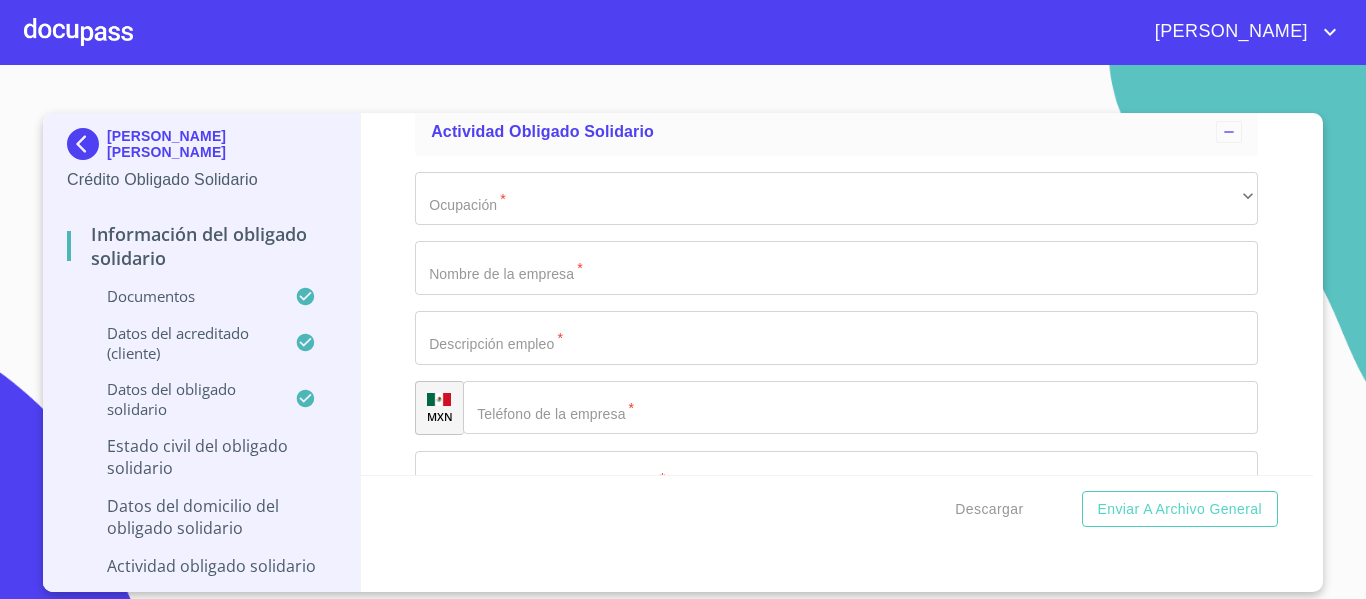click on "​" at bounding box center (836, -866) 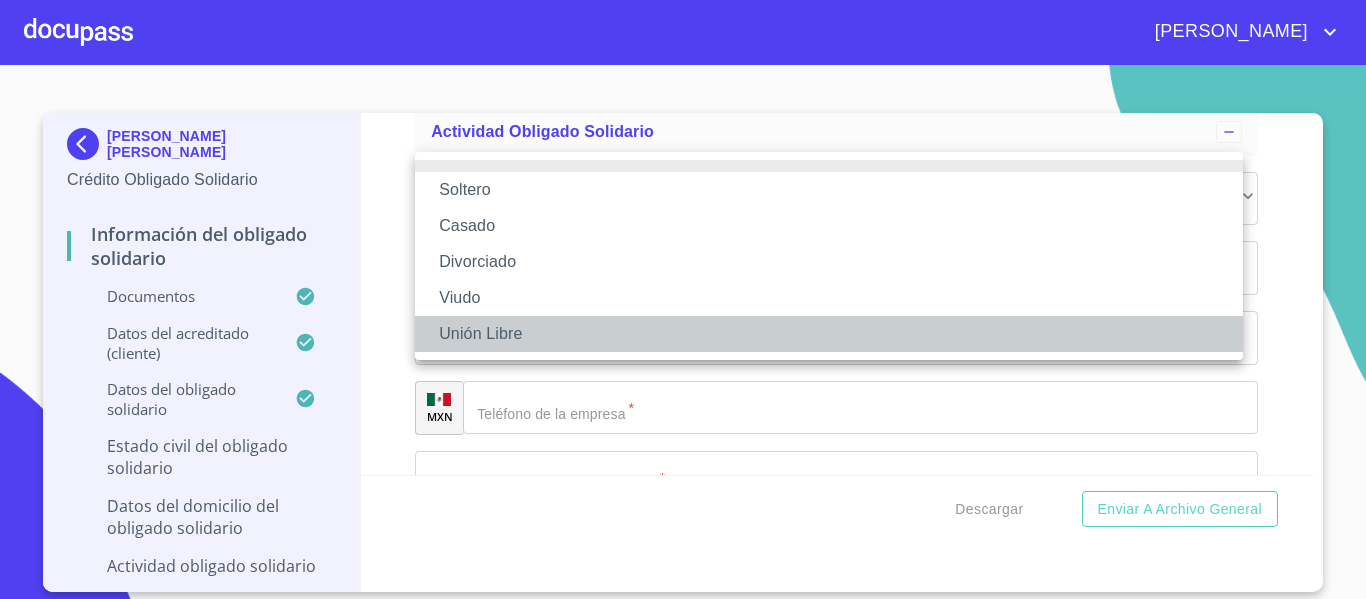 click on "Unión Libre" at bounding box center (829, 334) 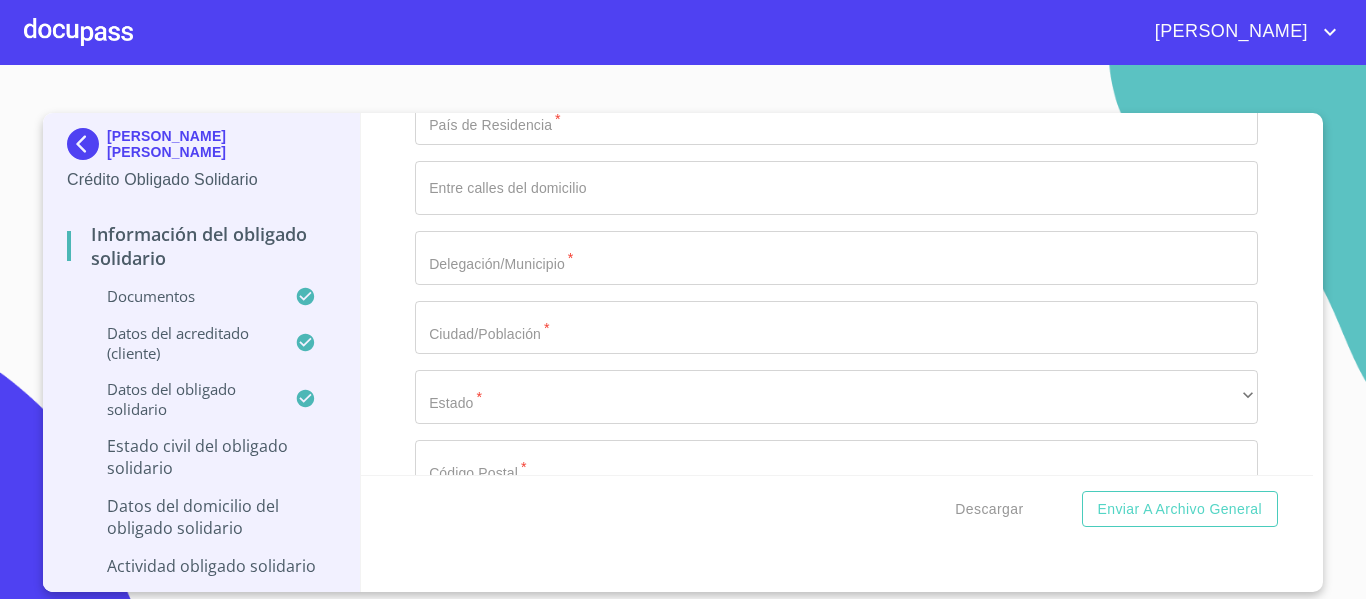 click on "​" at bounding box center [836, -797] 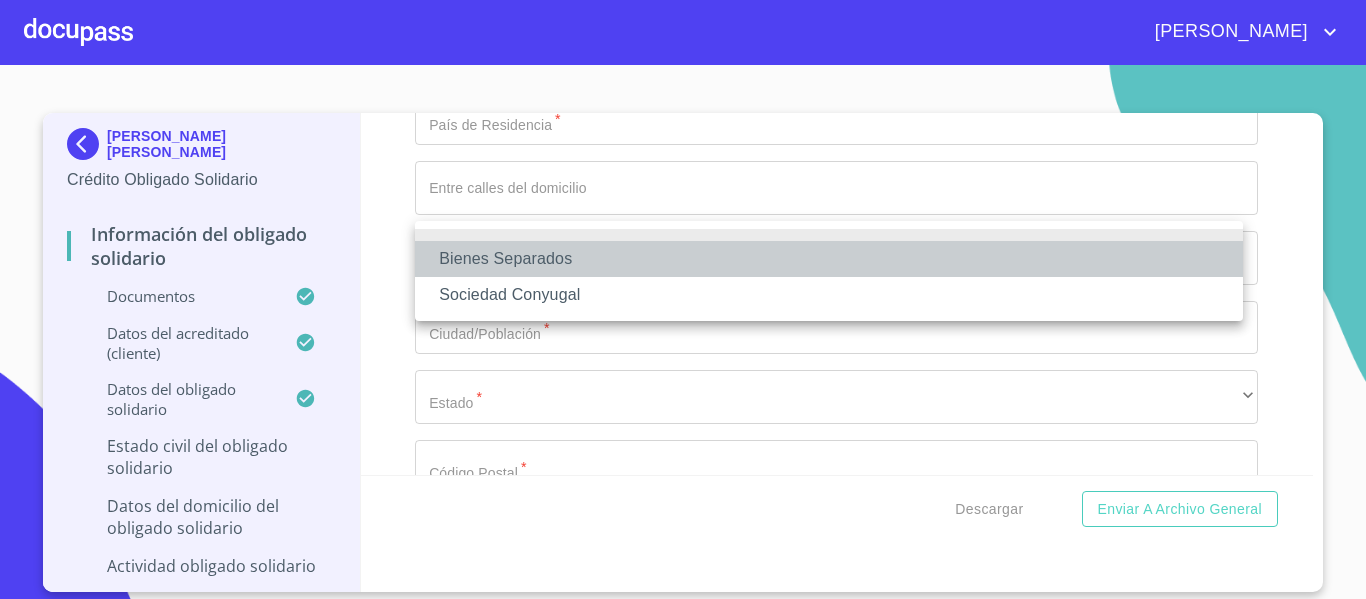 click on "Bienes Separados" at bounding box center [829, 259] 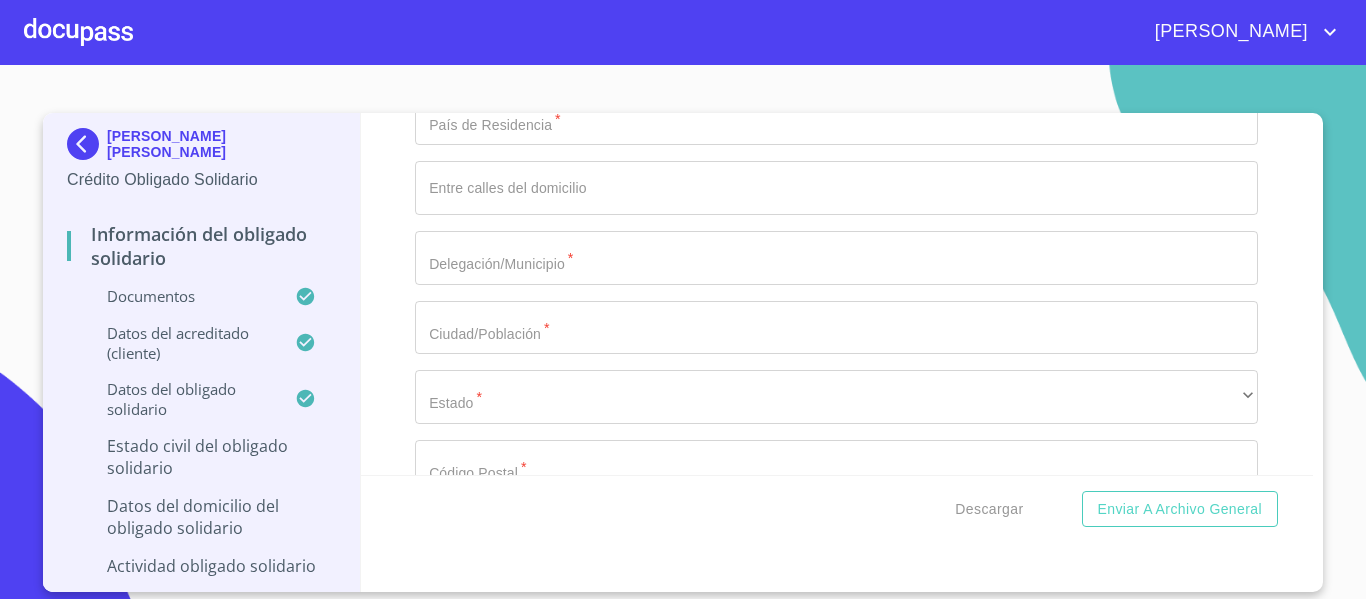 click on "Documento de identificación Obligado Solidario.   *" at bounding box center (836, -727) 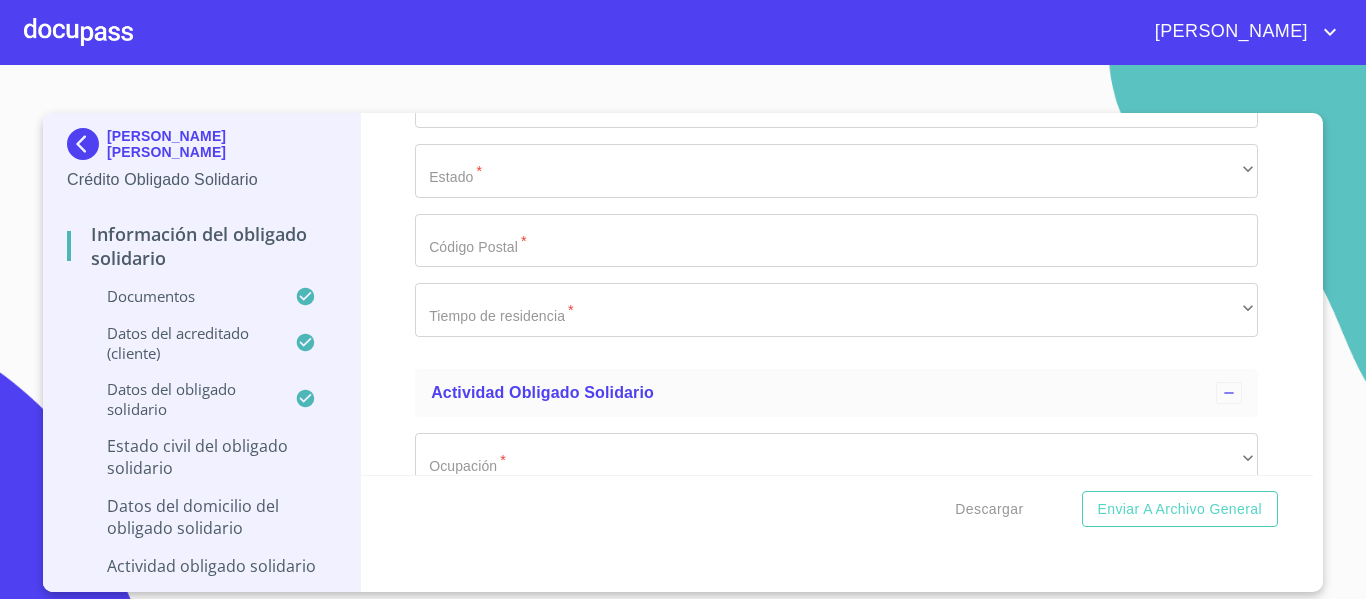 scroll, scrollTop: 7710, scrollLeft: 0, axis: vertical 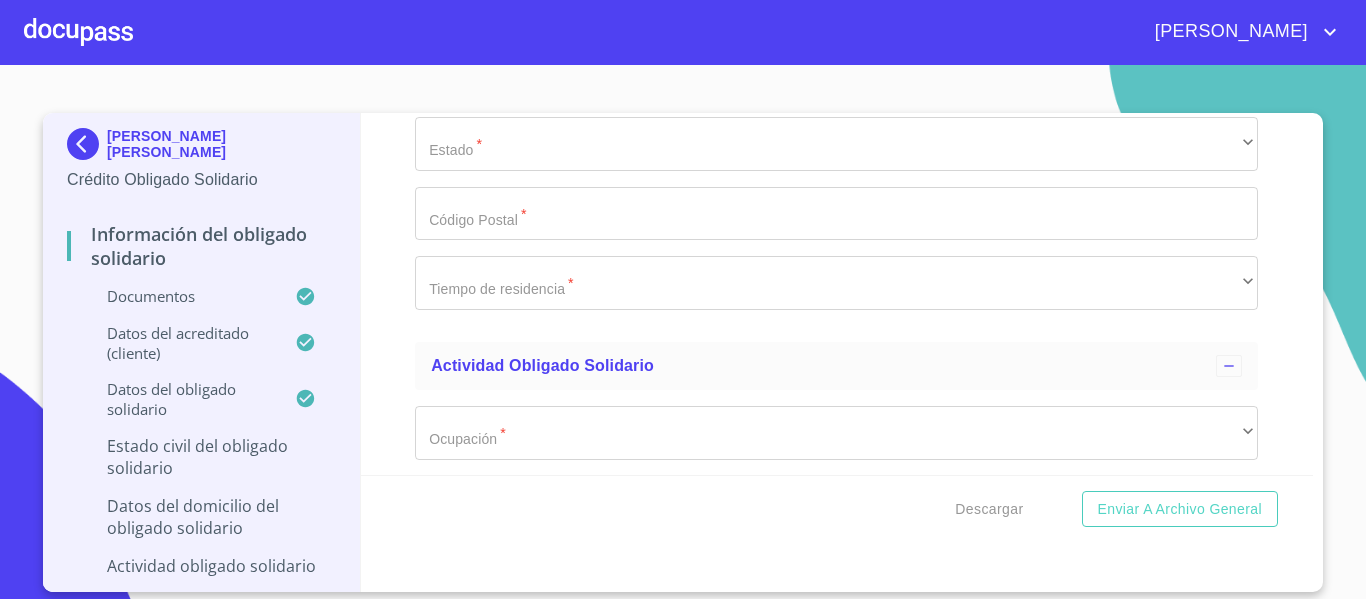 type on "[PERSON_NAME]" 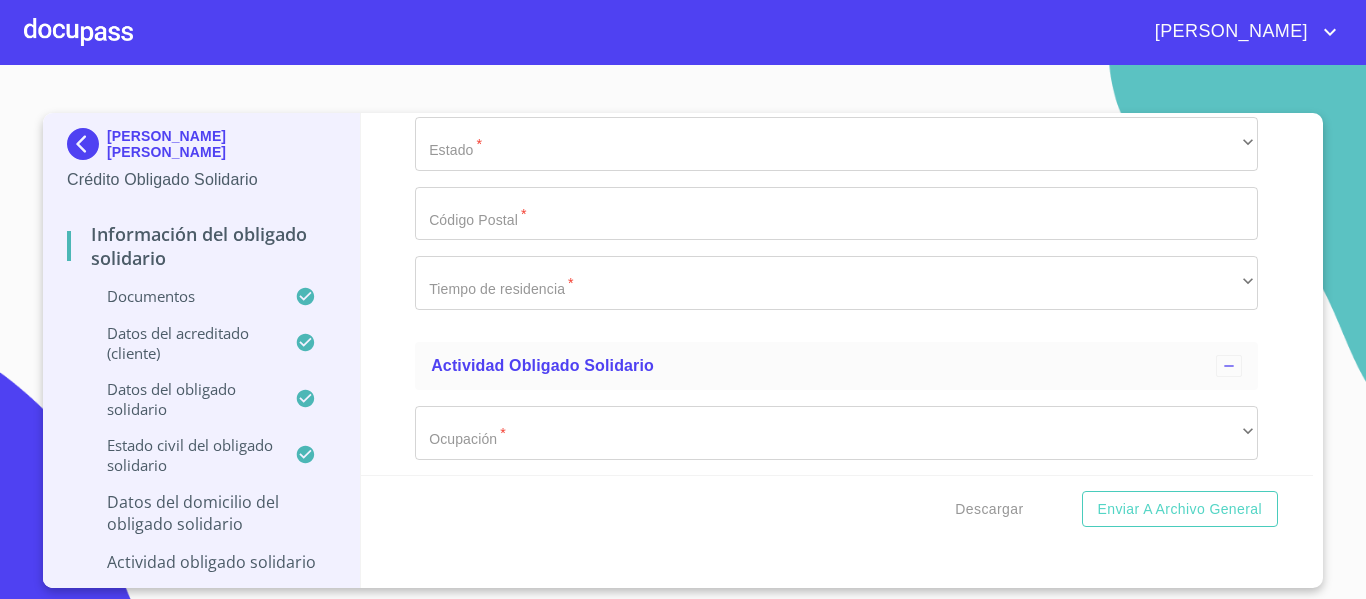 click on "Documento de identificación Obligado Solidario.   *" at bounding box center [836, -632] 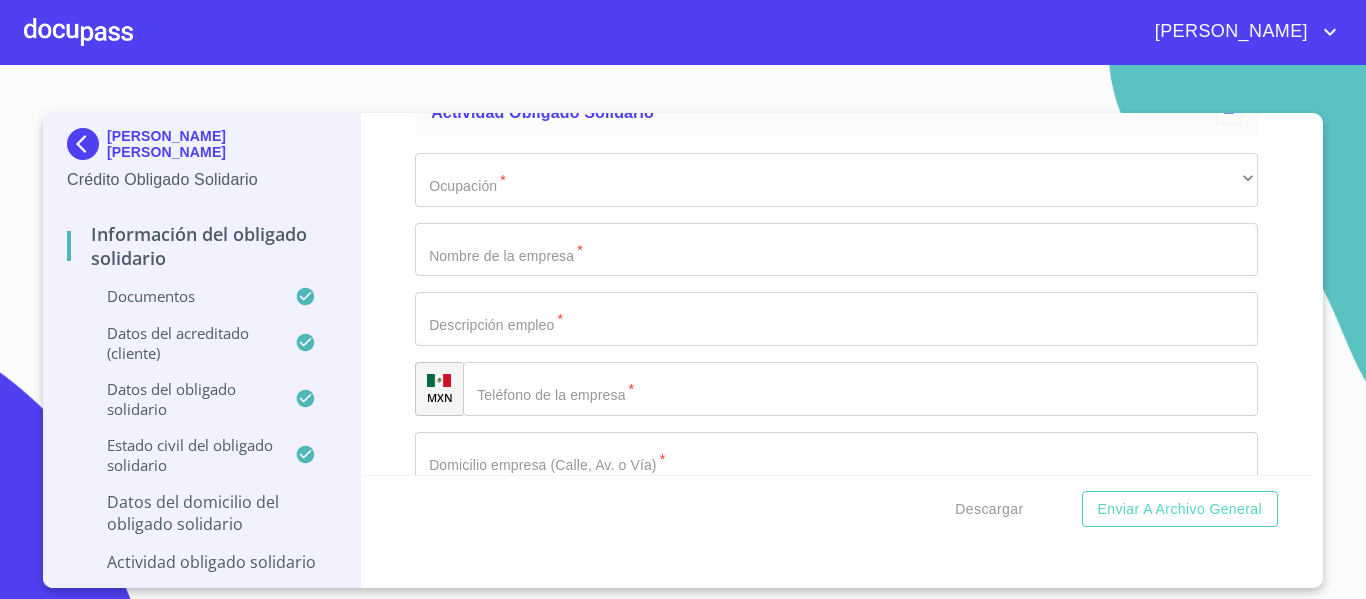 scroll, scrollTop: 8003, scrollLeft: 0, axis: vertical 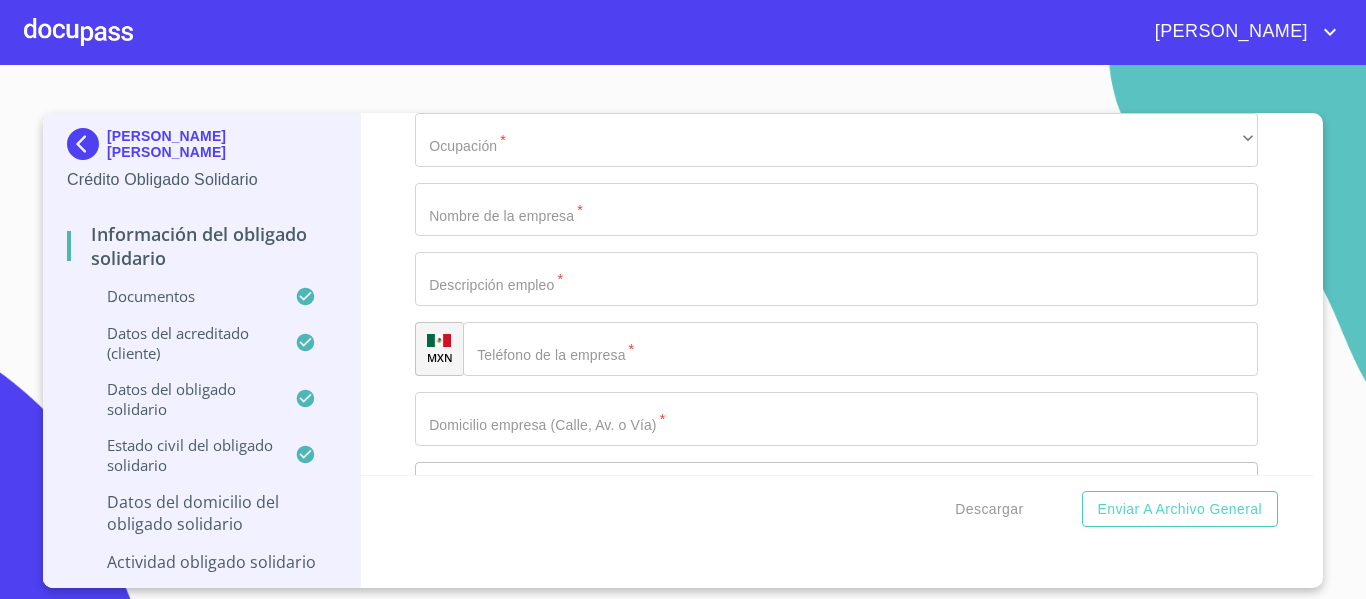 type on "0" 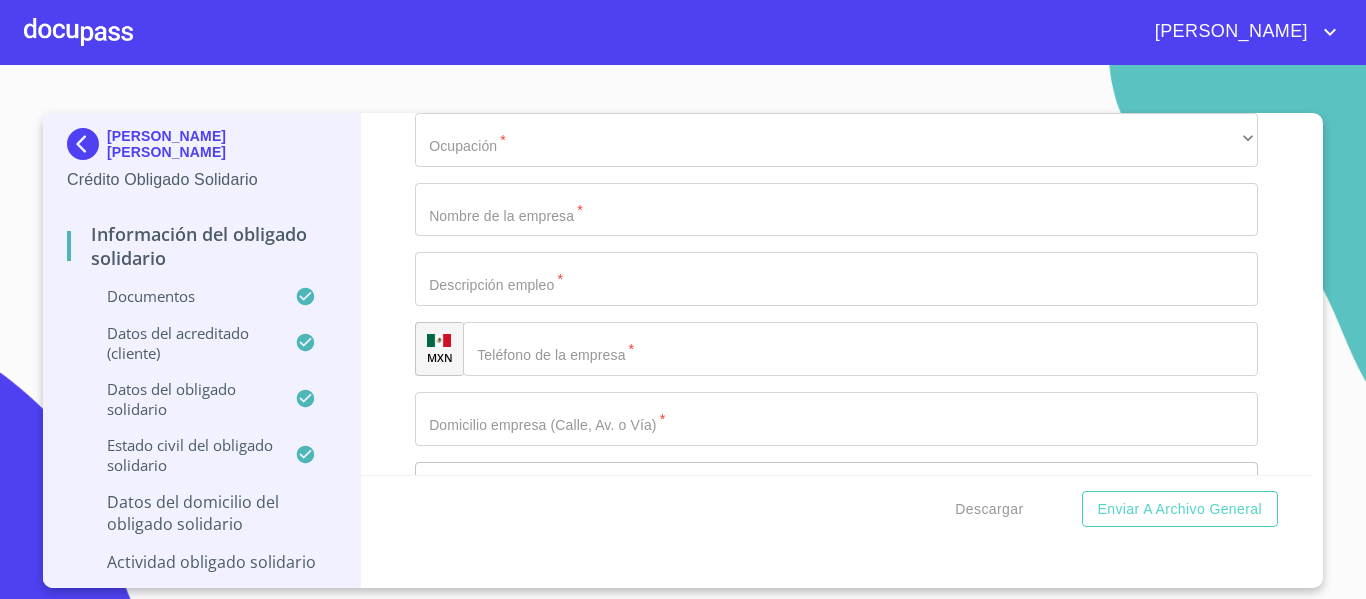 click on "​" at bounding box center (836, -775) 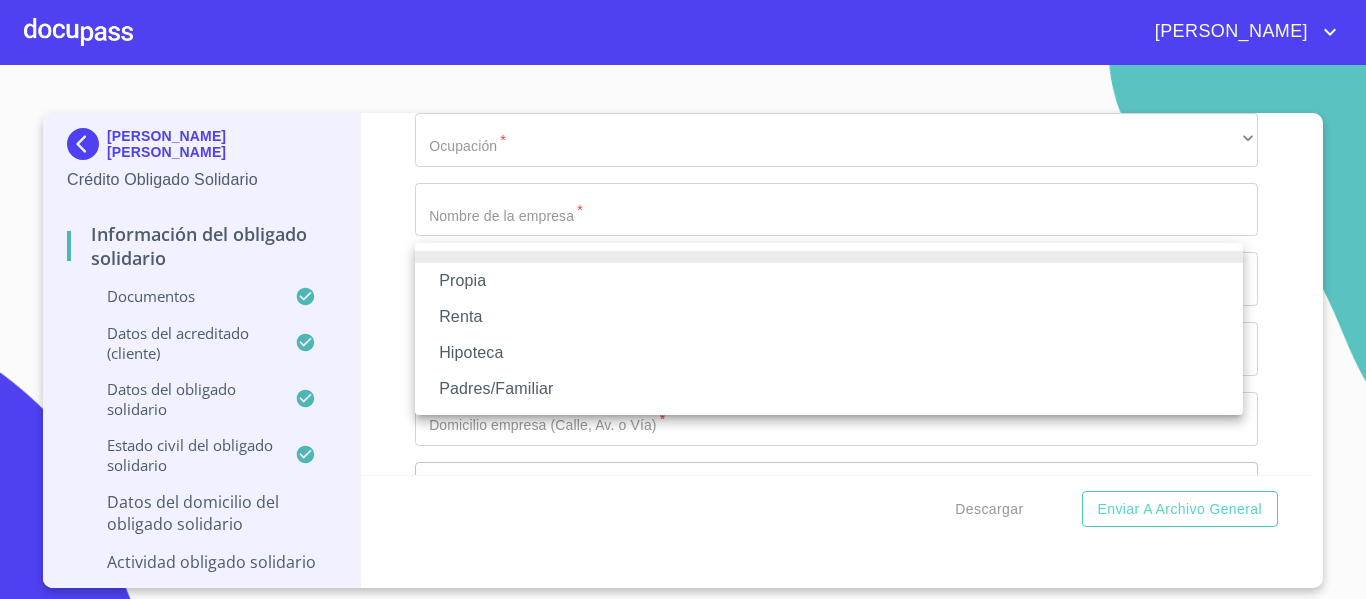 click on "Propia" at bounding box center (829, 281) 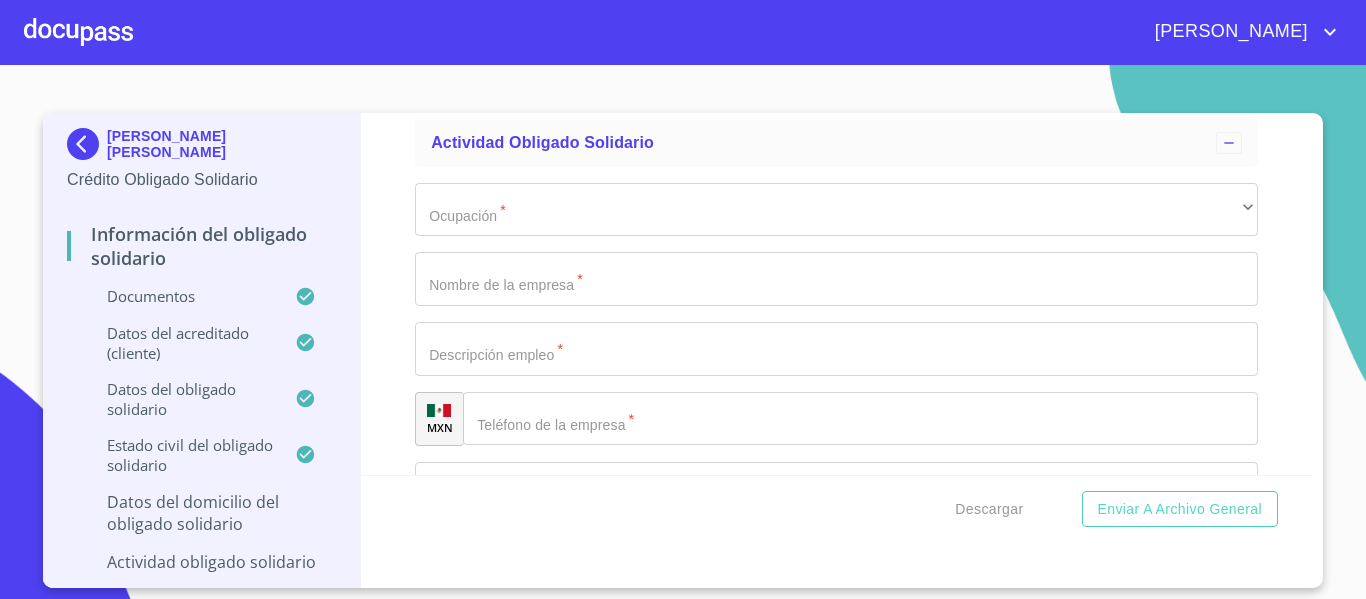 click on "Documento de identificación Obligado Solidario.   *" at bounding box center [836, -706] 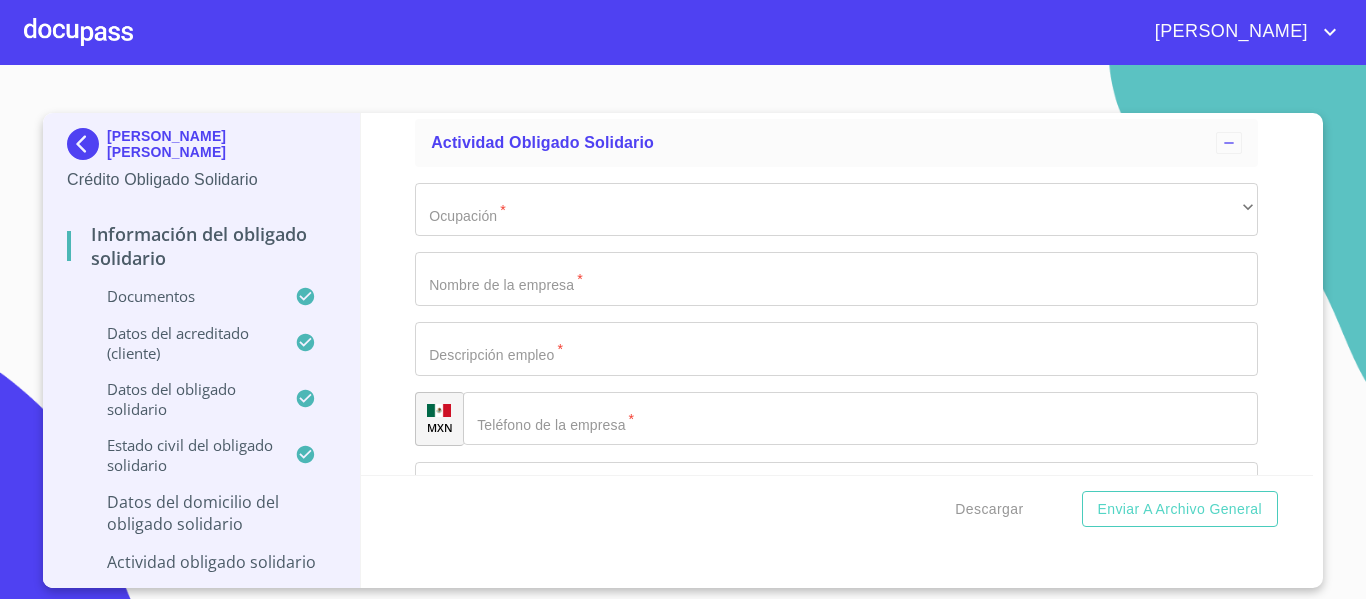 type on "$1,000,000" 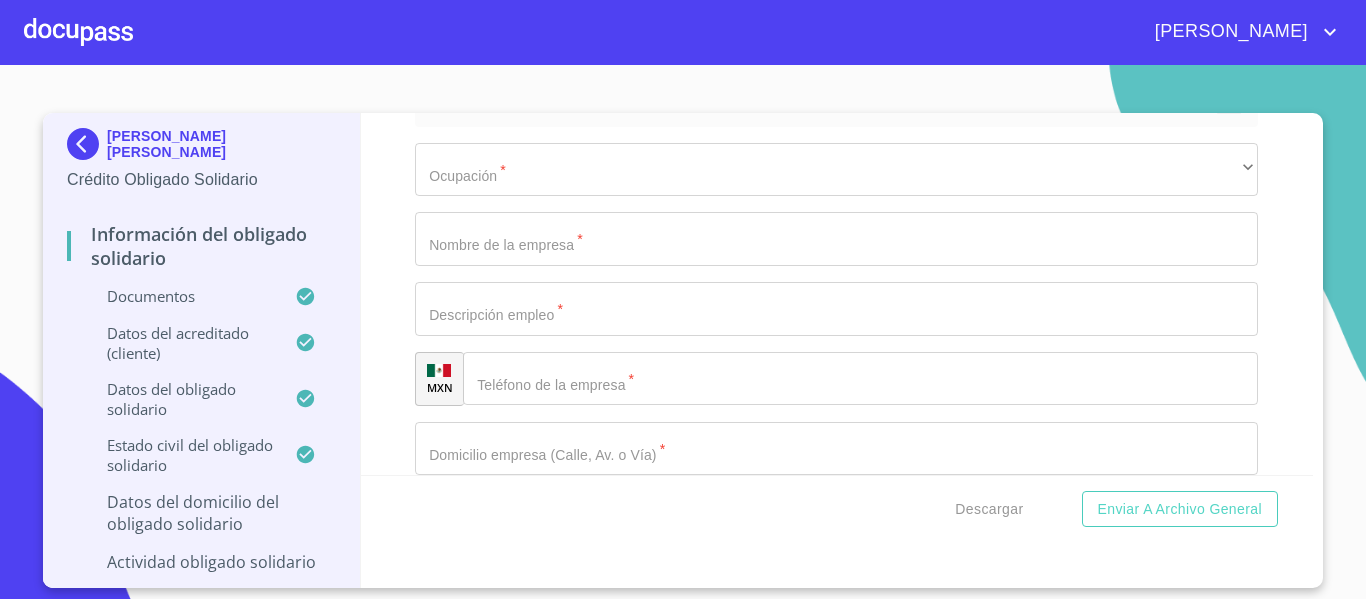 scroll, scrollTop: 8123, scrollLeft: 0, axis: vertical 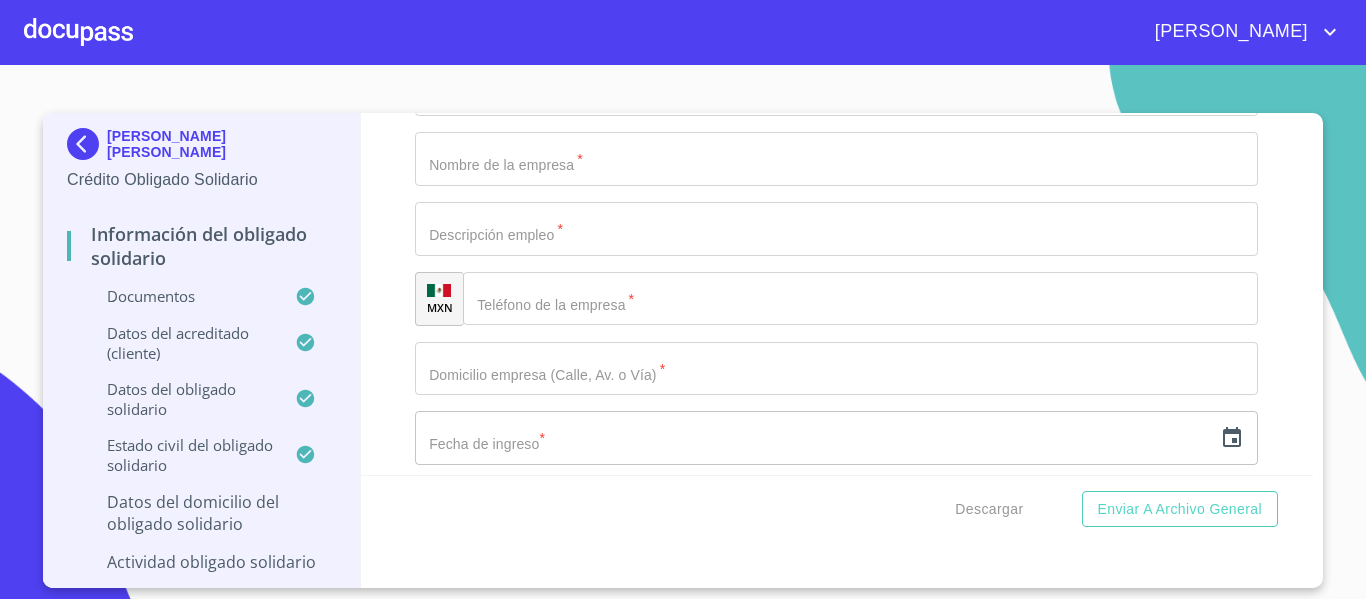 type on "PAPEL MACHE" 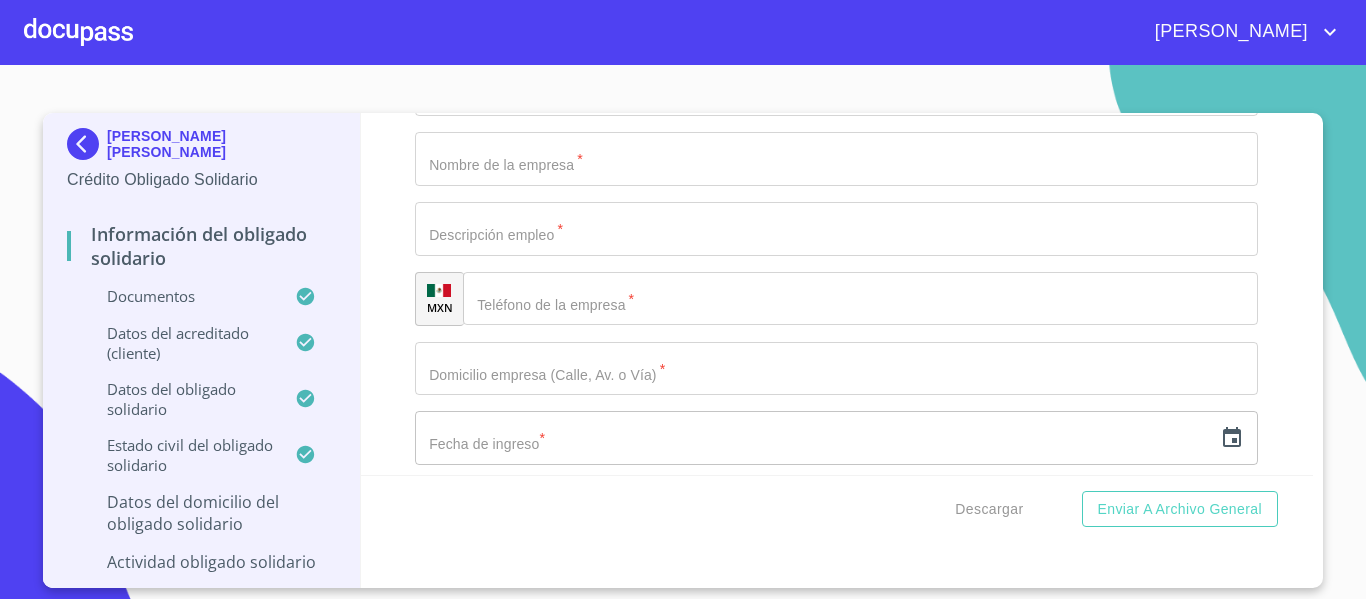 click on "Documento de identificación Obligado Solidario.   *" at bounding box center (836, -687) 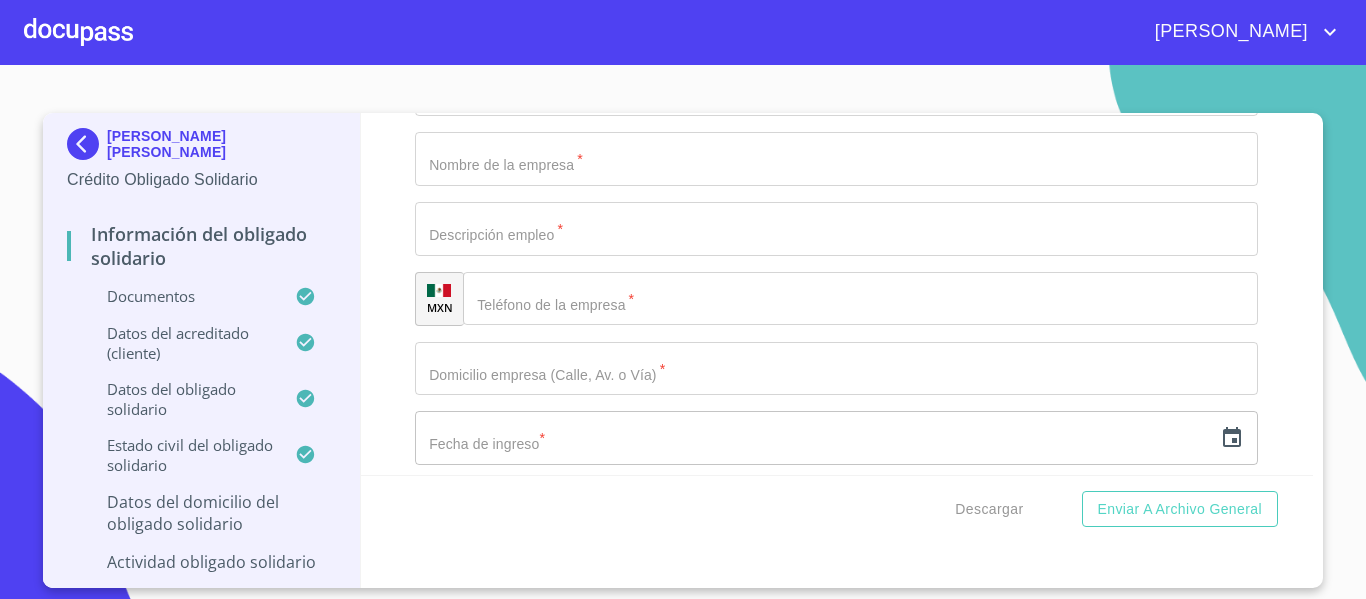type on "168" 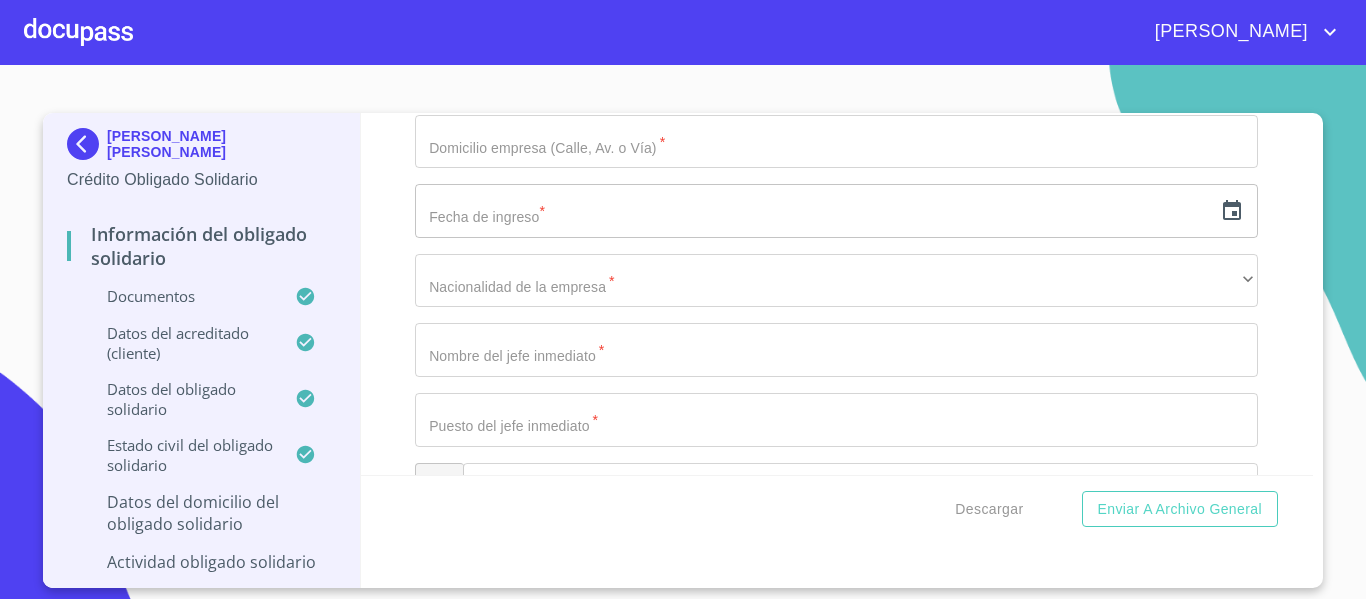 scroll, scrollTop: 8443, scrollLeft: 0, axis: vertical 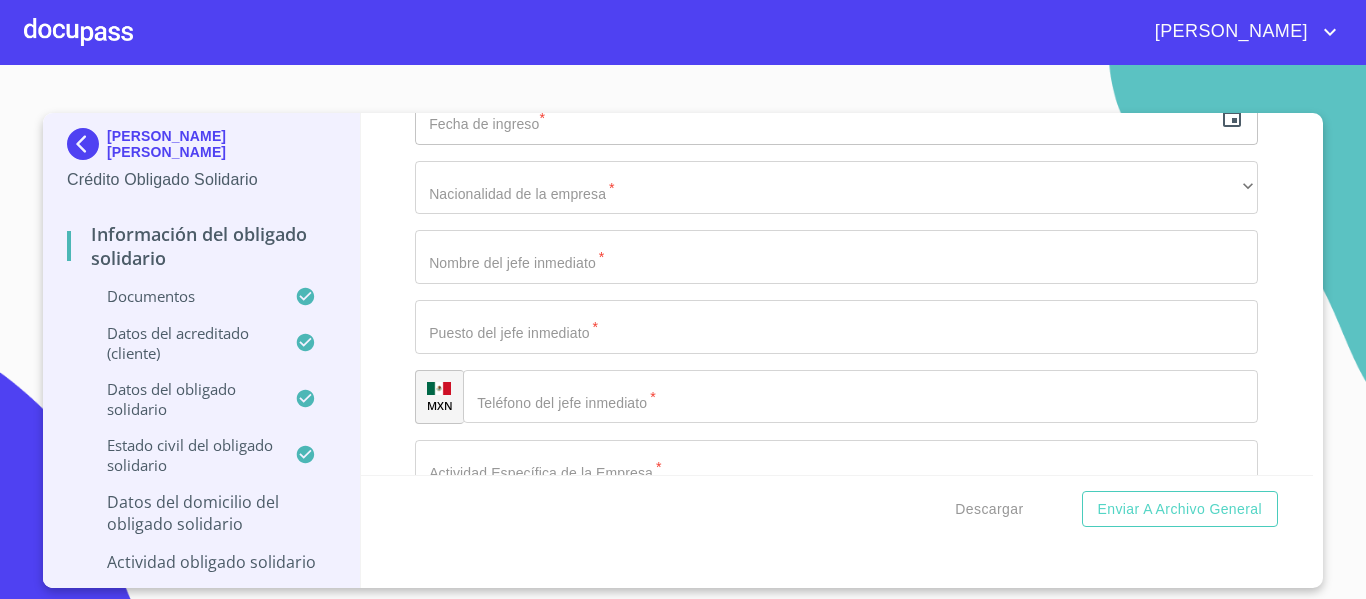 type on "45" 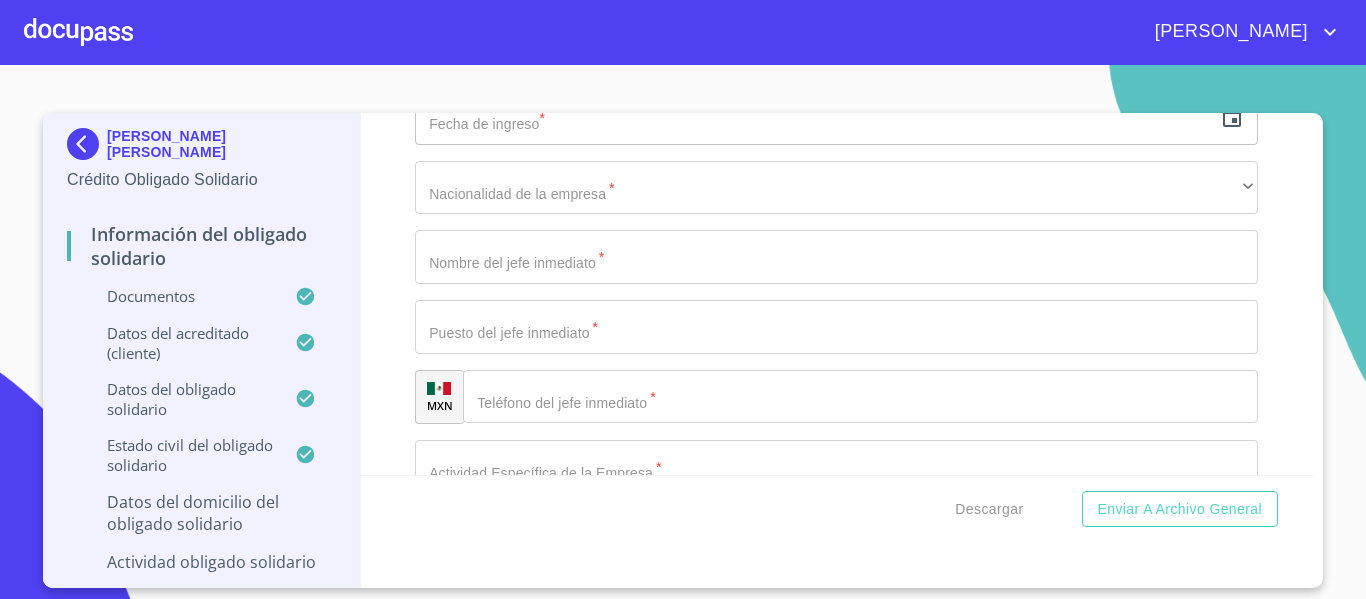 click on "Documento de identificación Obligado Solidario.   *" at bounding box center [836, -867] 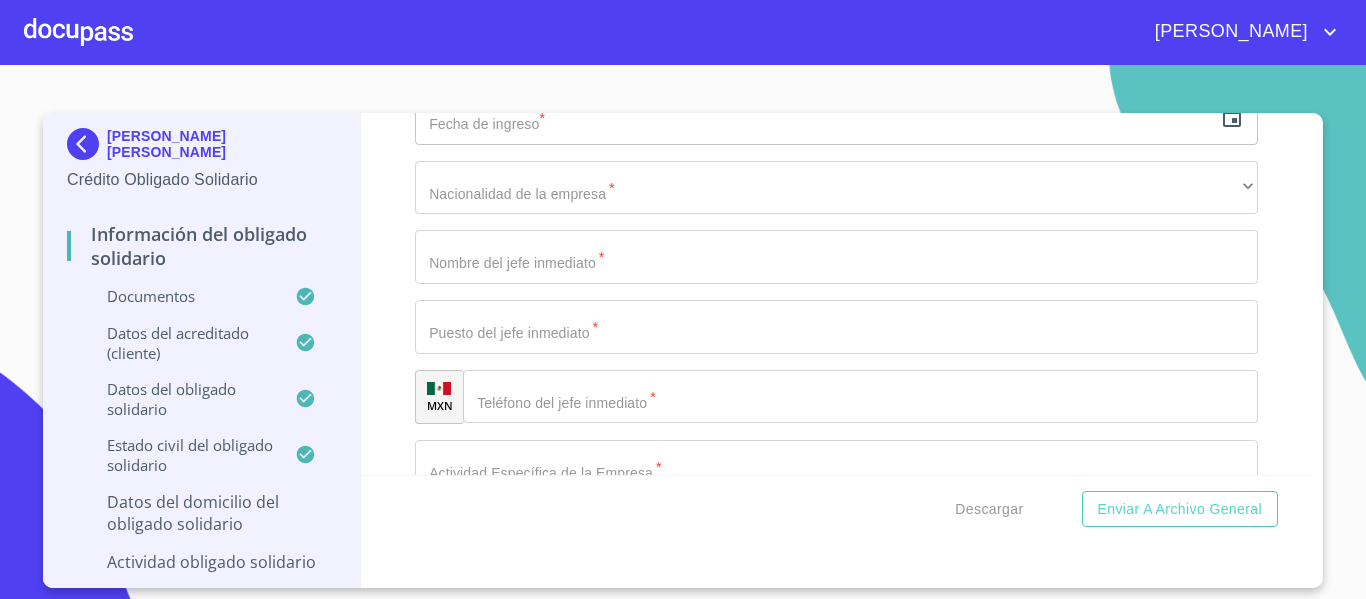 type on "[GEOGRAPHIC_DATA]" 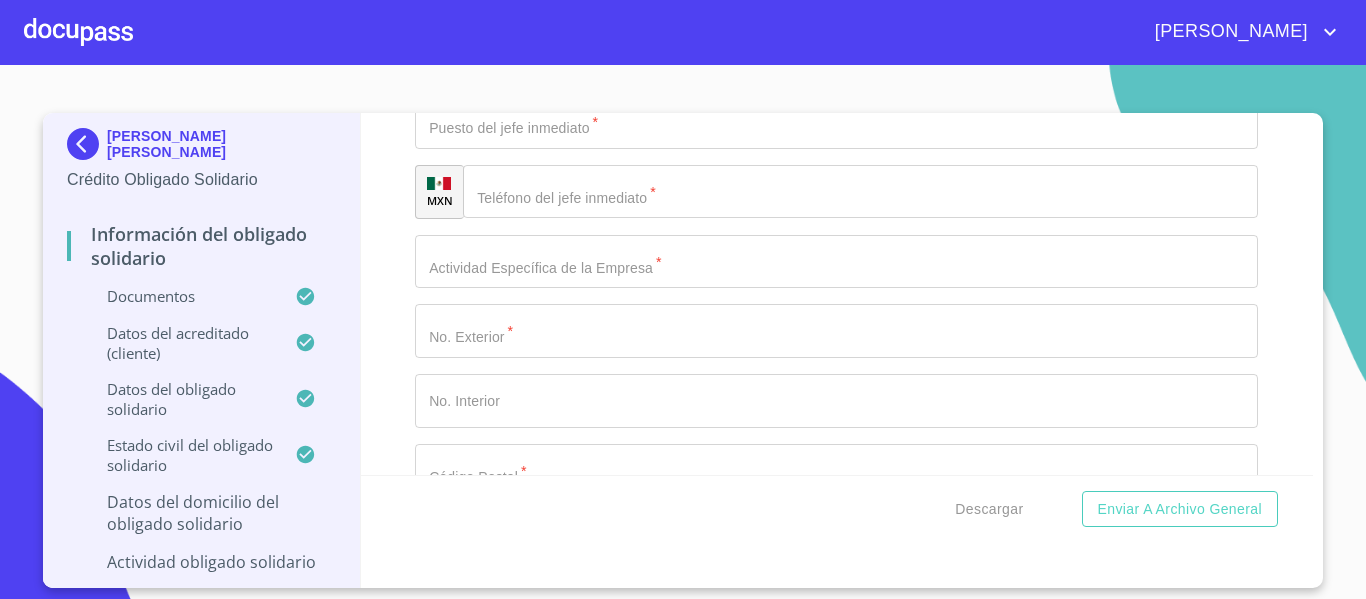 scroll, scrollTop: 8683, scrollLeft: 0, axis: vertical 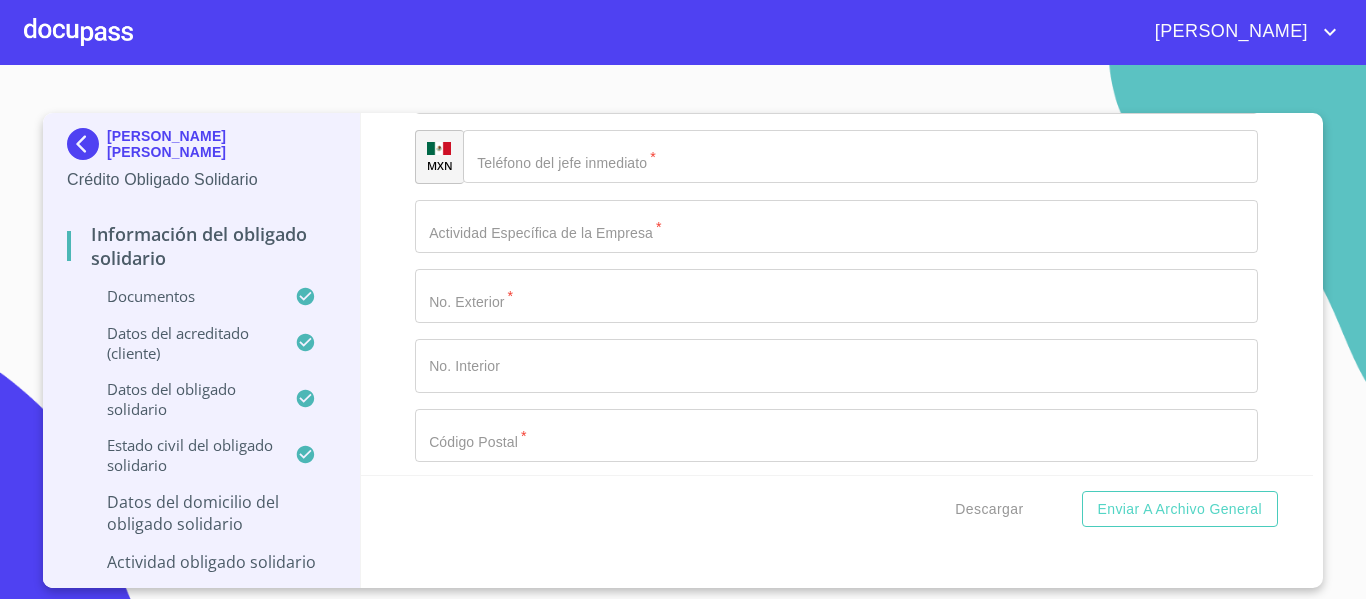 type on "TLAQUEPAQUE" 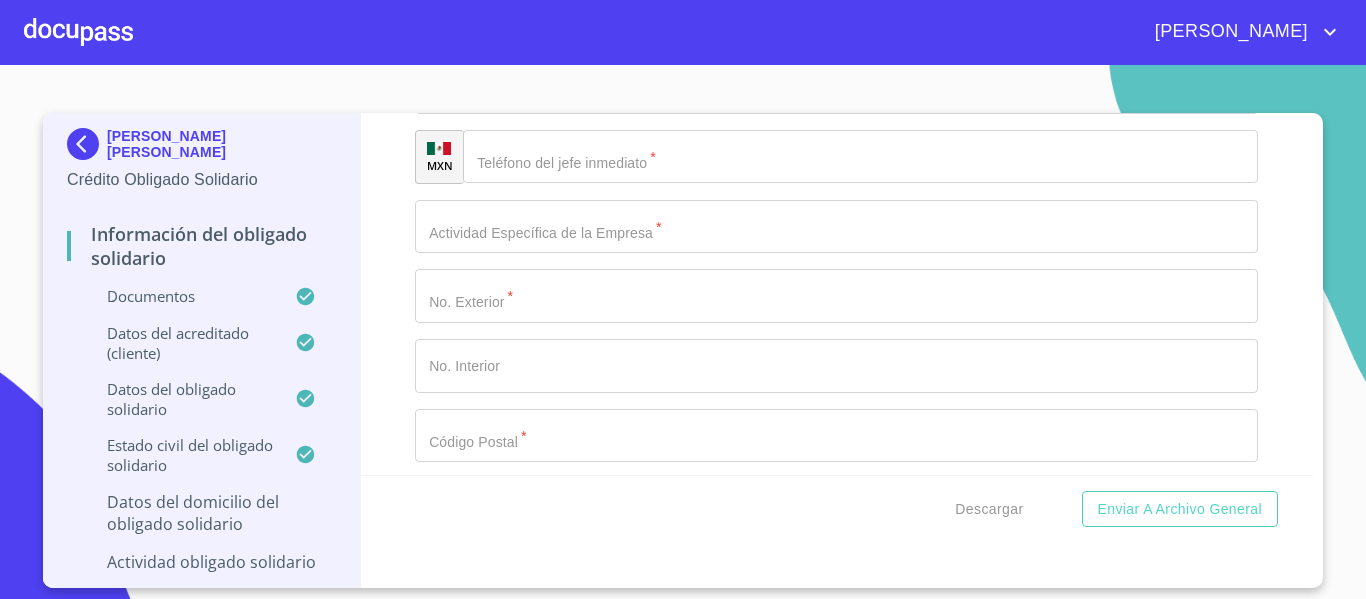 click on "​" at bounding box center (836, -759) 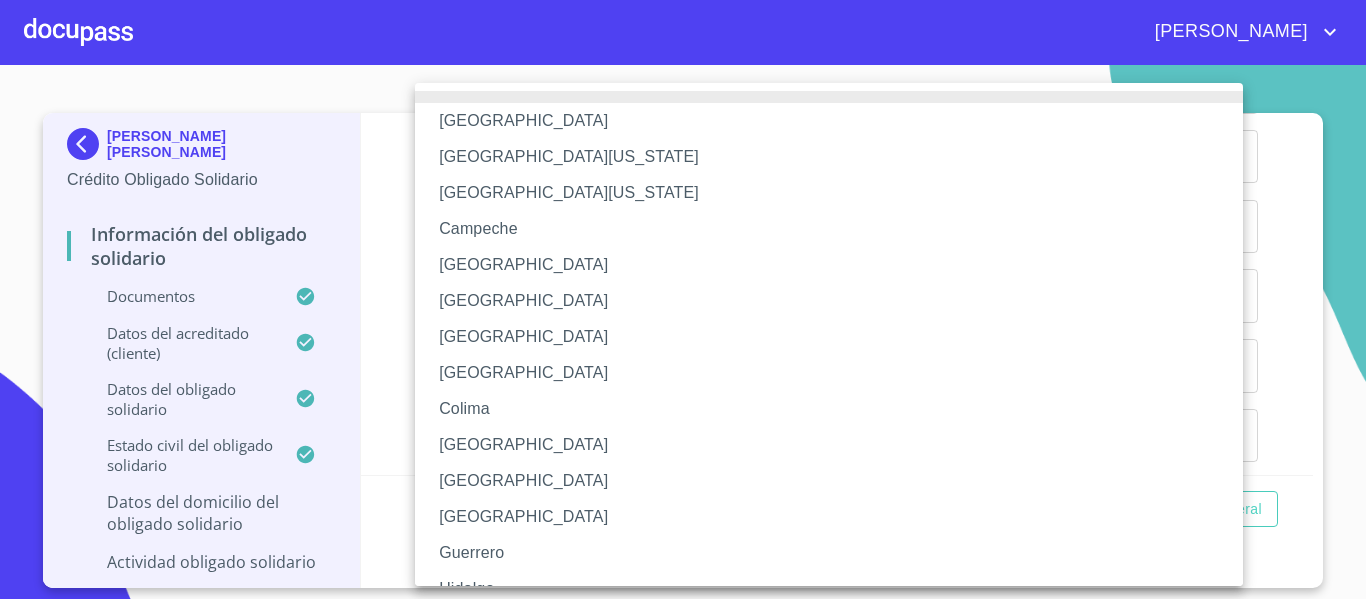 scroll, scrollTop: 81, scrollLeft: 0, axis: vertical 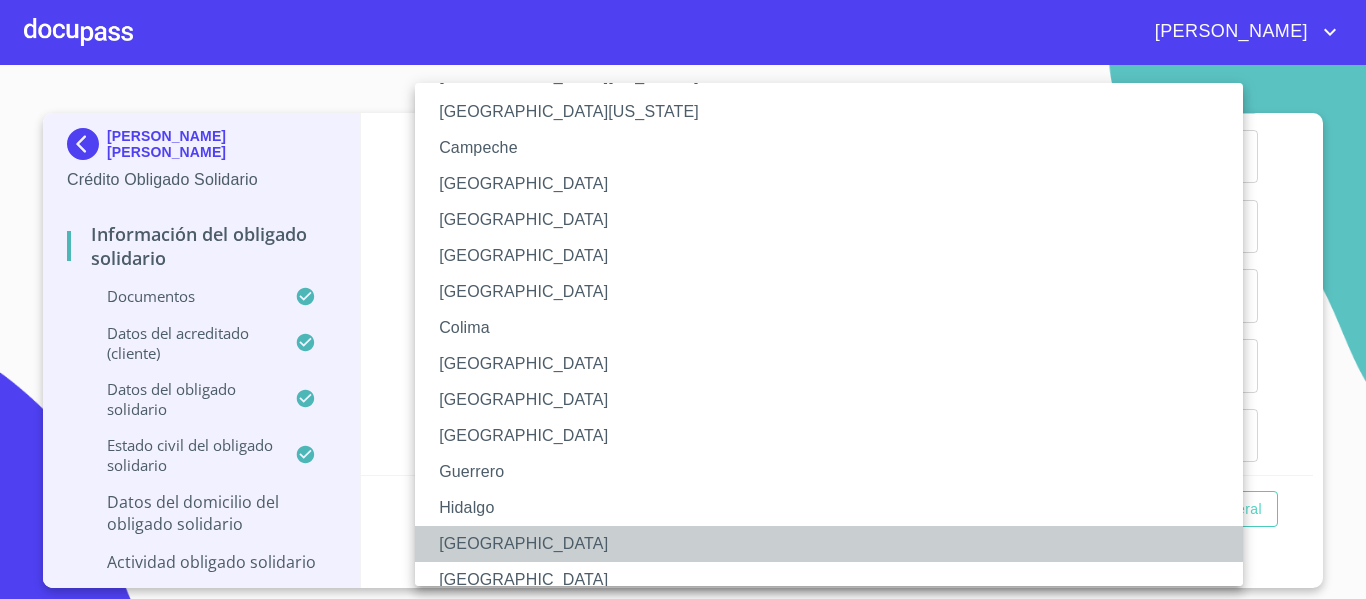 click on "[GEOGRAPHIC_DATA]" at bounding box center [836, 544] 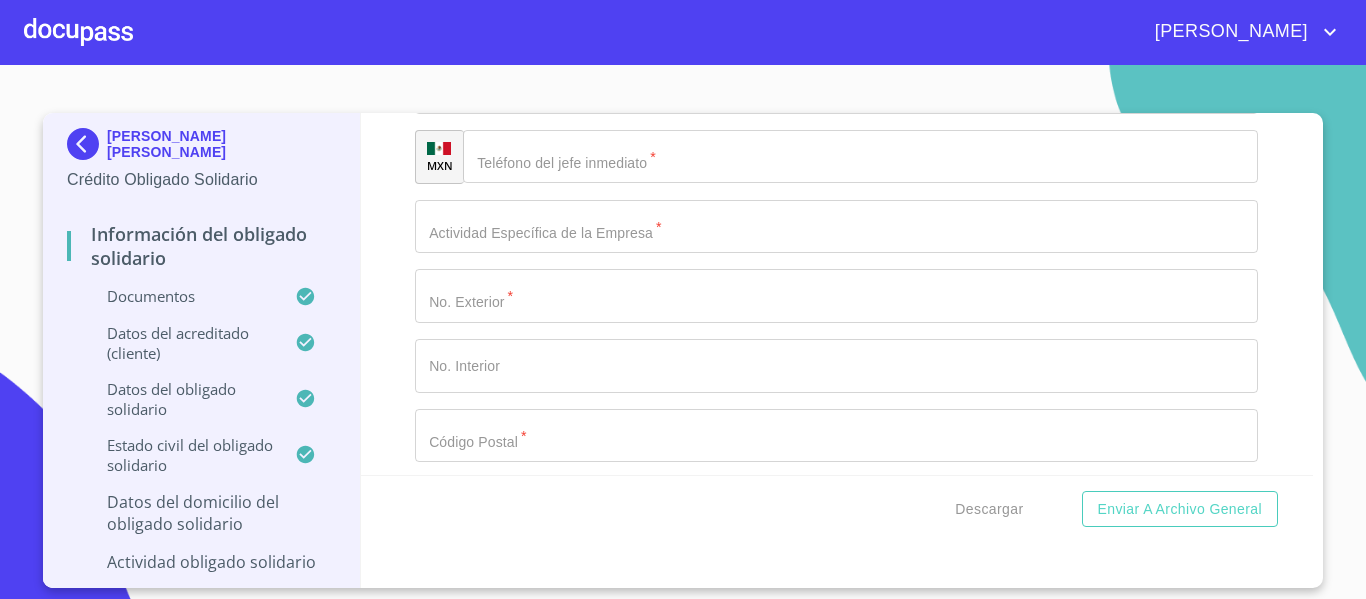 click on "Documento de identificación Obligado Solidario.   *" at bounding box center (836, -690) 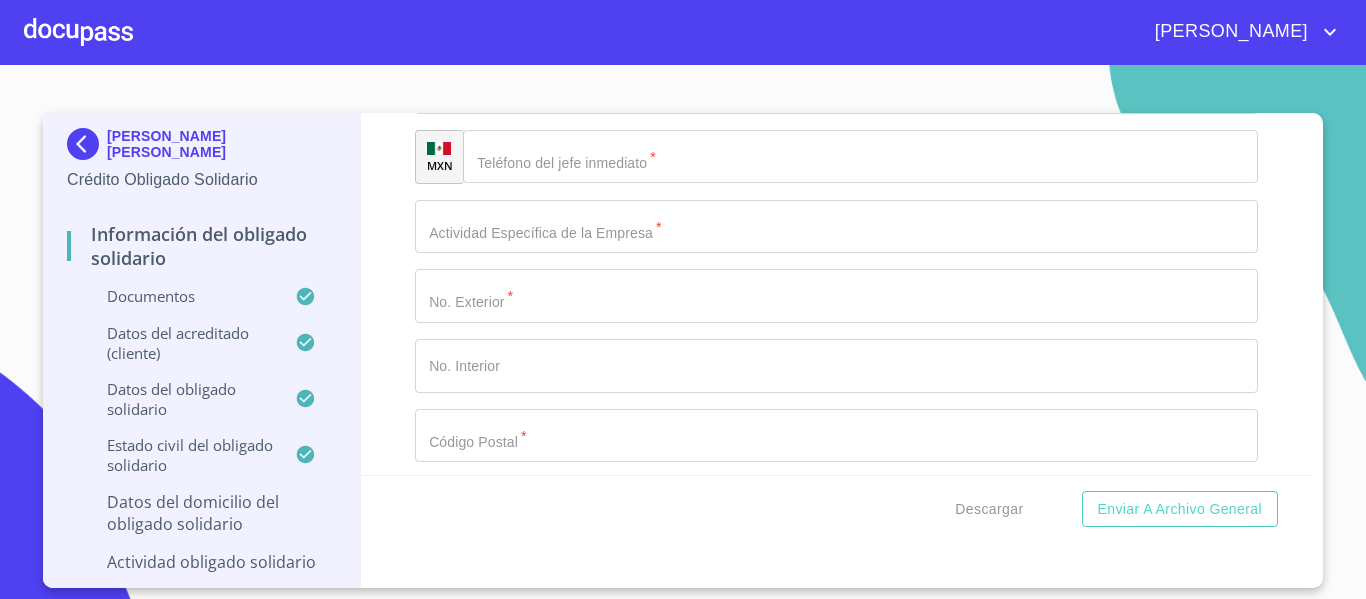 type on "45528" 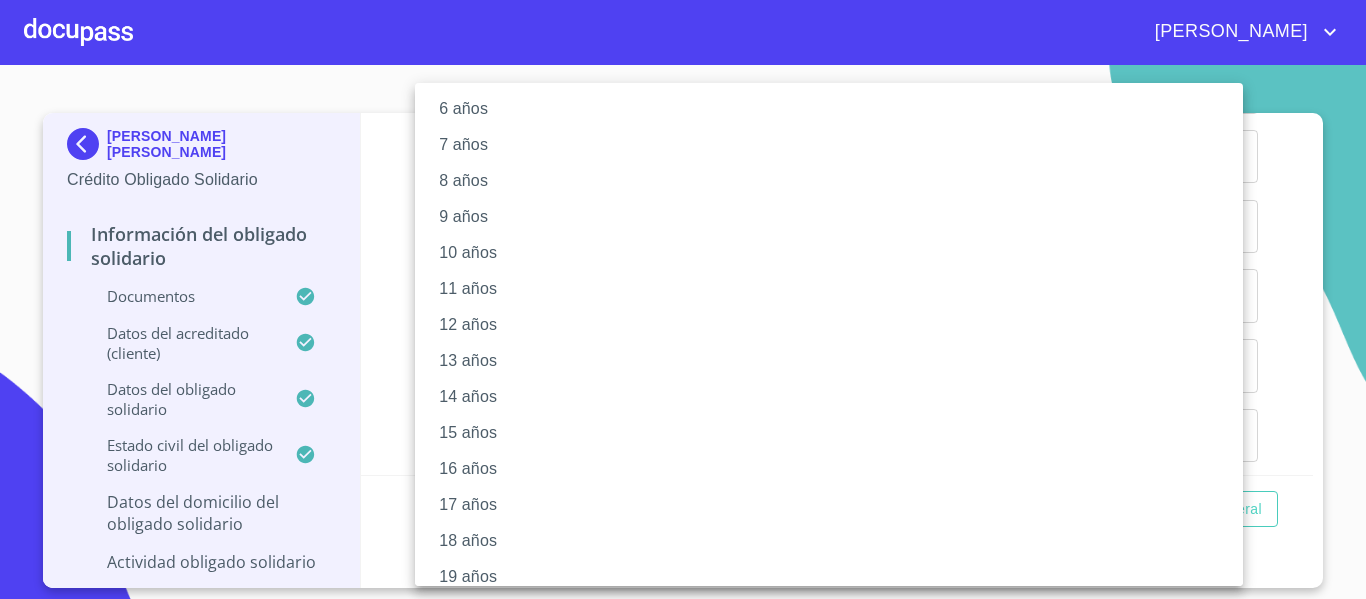 scroll, scrollTop: 281, scrollLeft: 0, axis: vertical 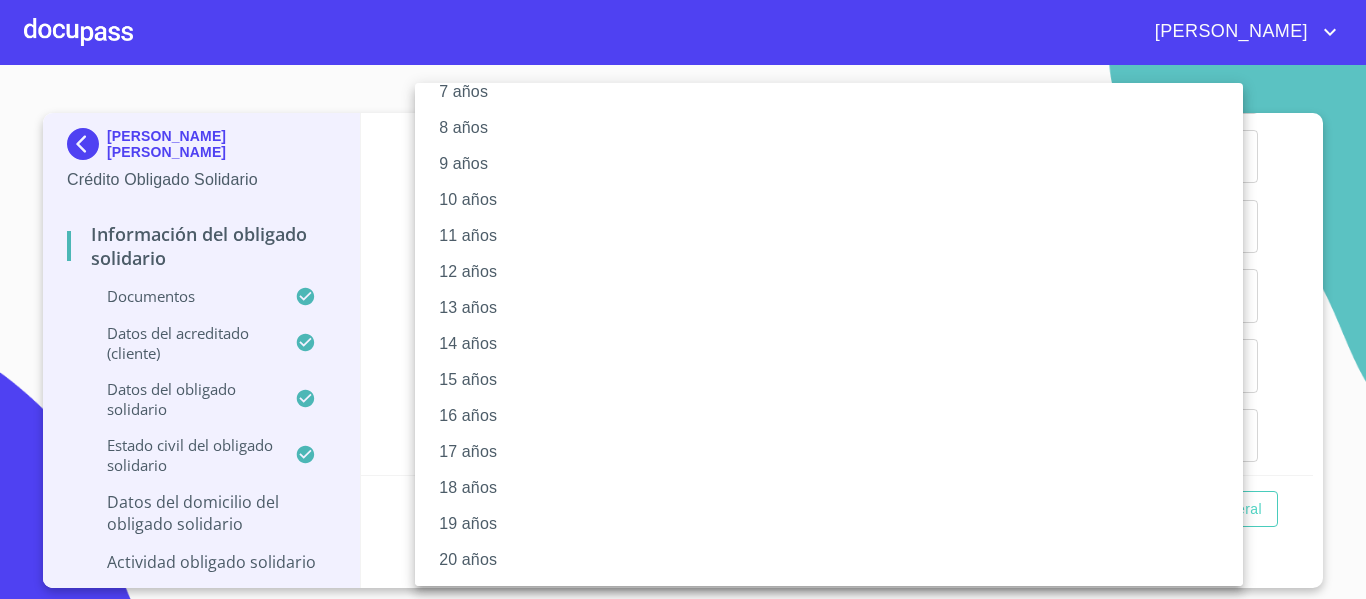 click on "20 años" at bounding box center [836, 560] 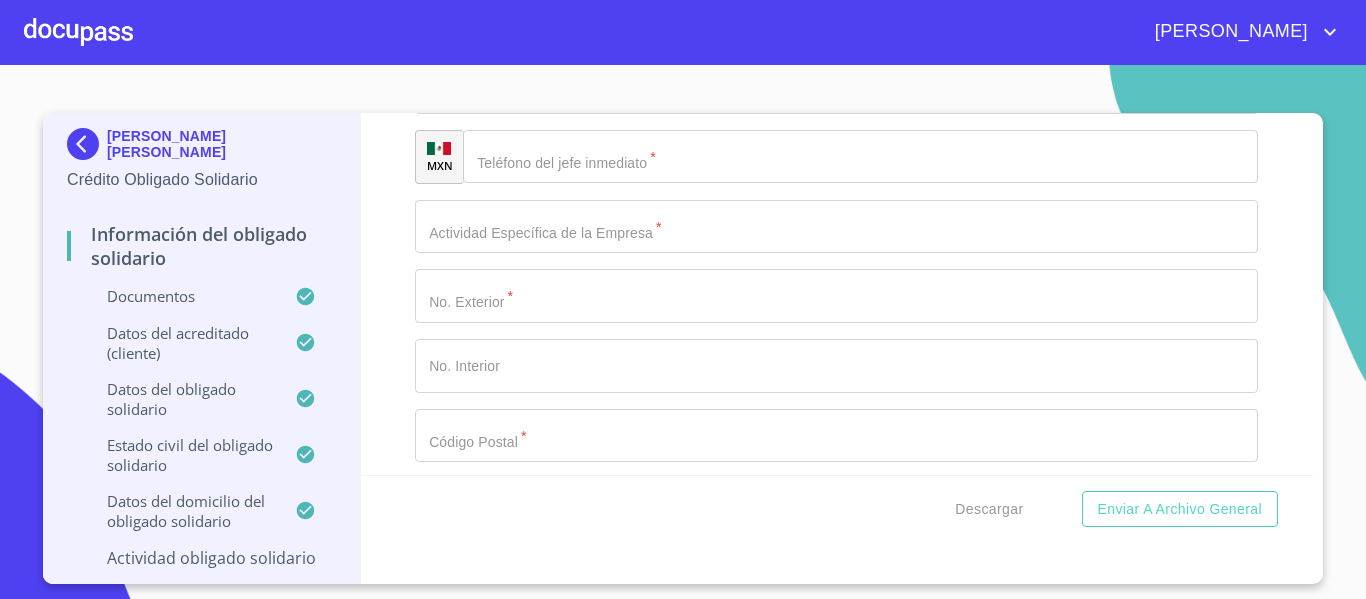scroll, scrollTop: 280, scrollLeft: 0, axis: vertical 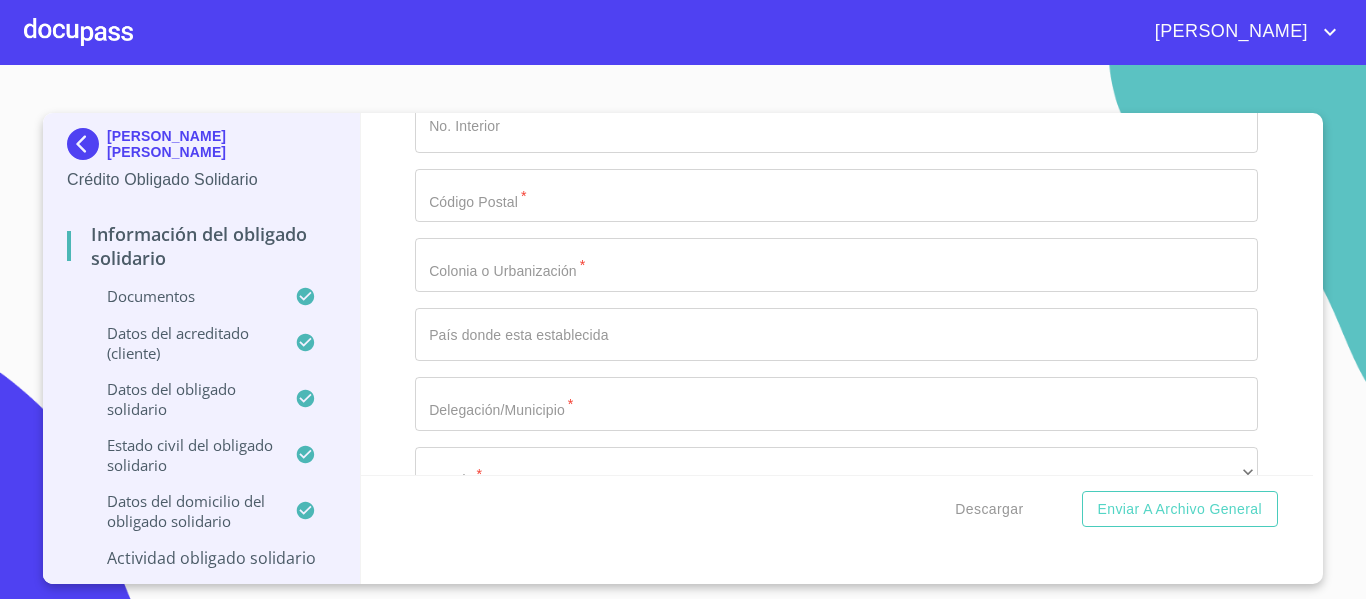 click on "​" at bounding box center [836, -710] 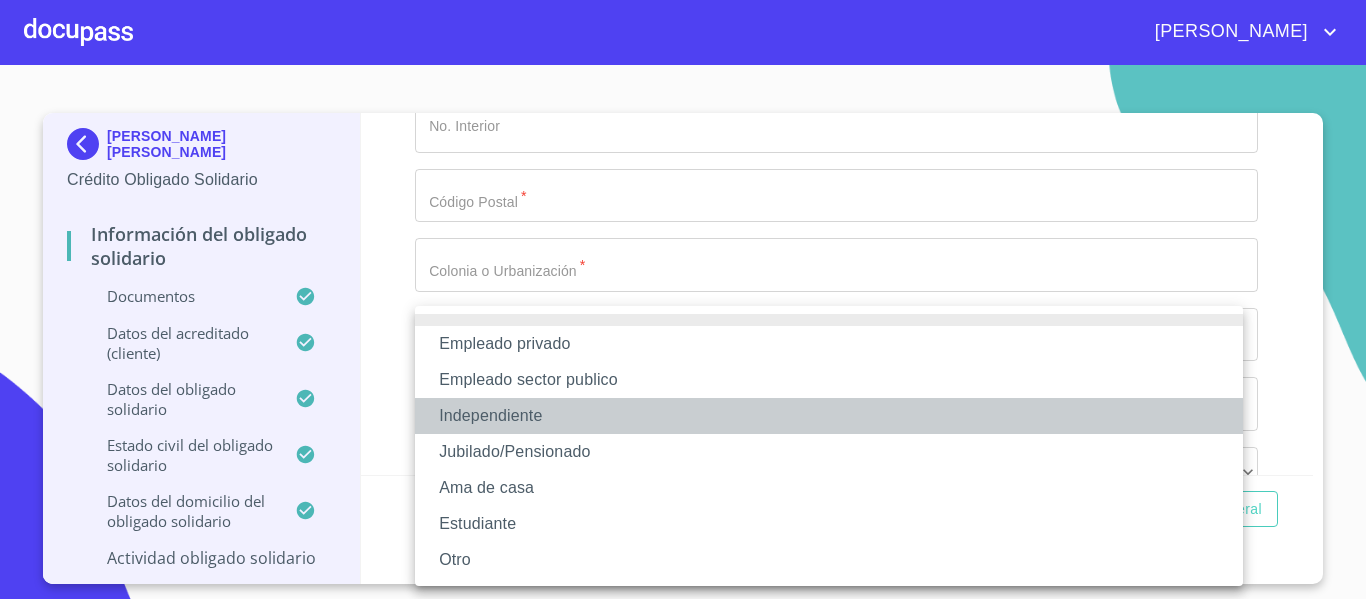 click on "Independiente" at bounding box center [829, 416] 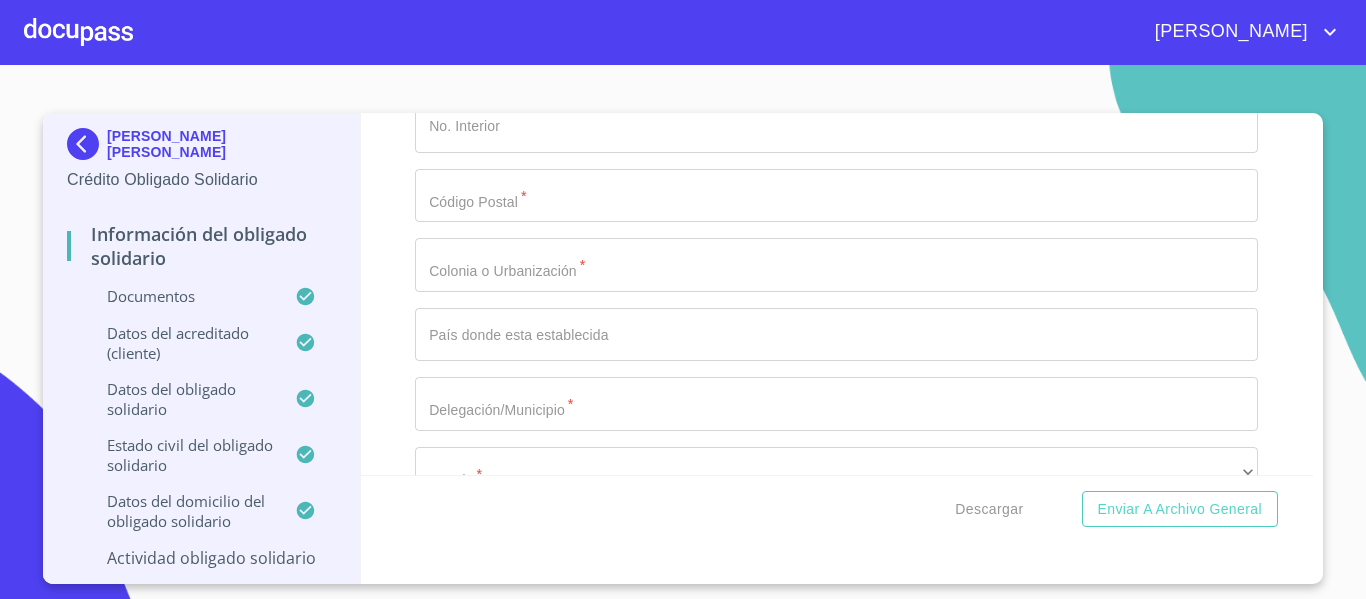 click on "Documento de identificación Obligado Solidario.   *" at bounding box center (836, -641) 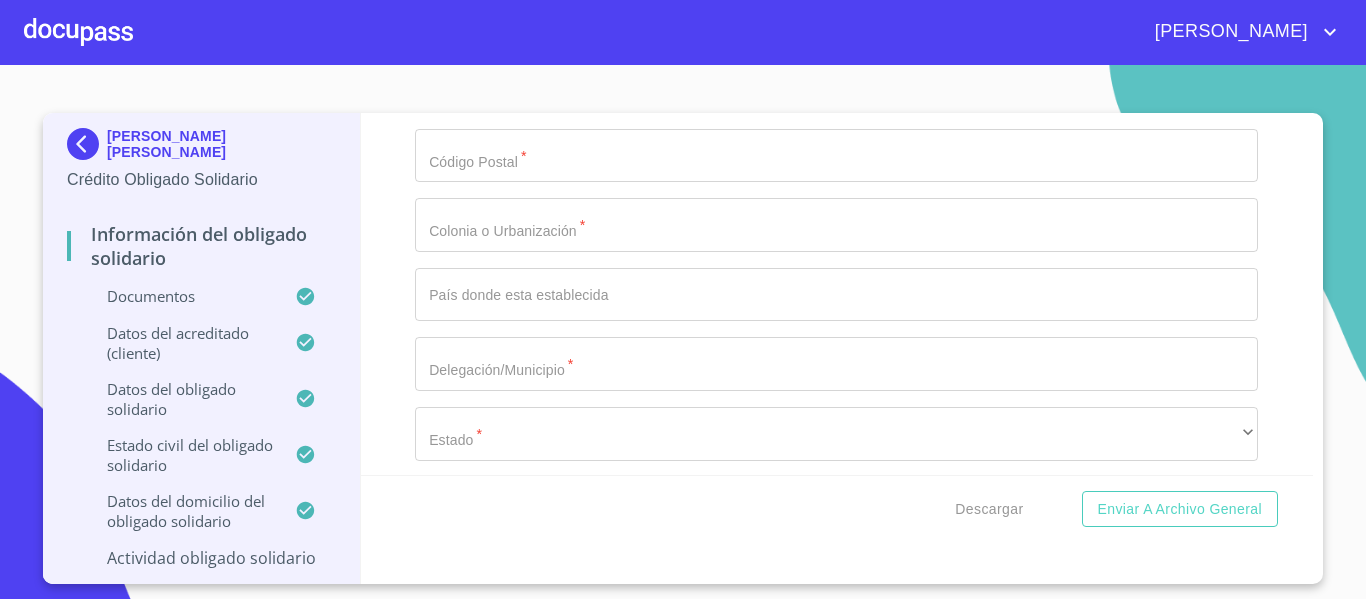 scroll, scrollTop: 9096, scrollLeft: 0, axis: vertical 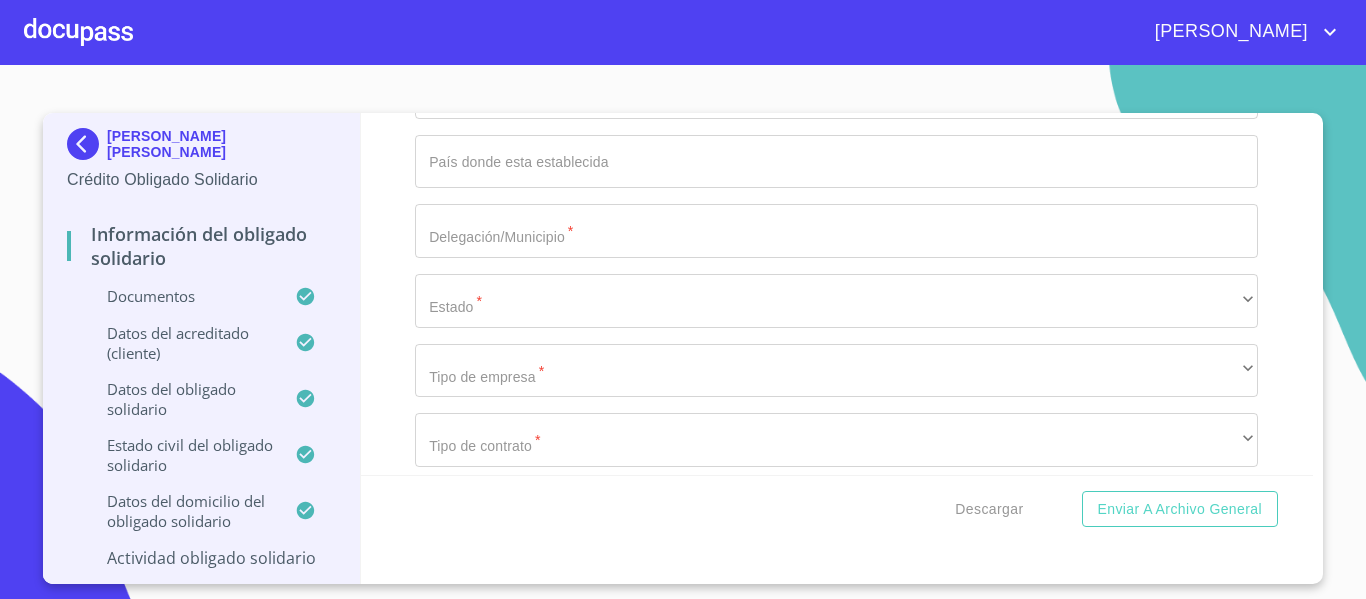 type on "[PERSON_NAME]" 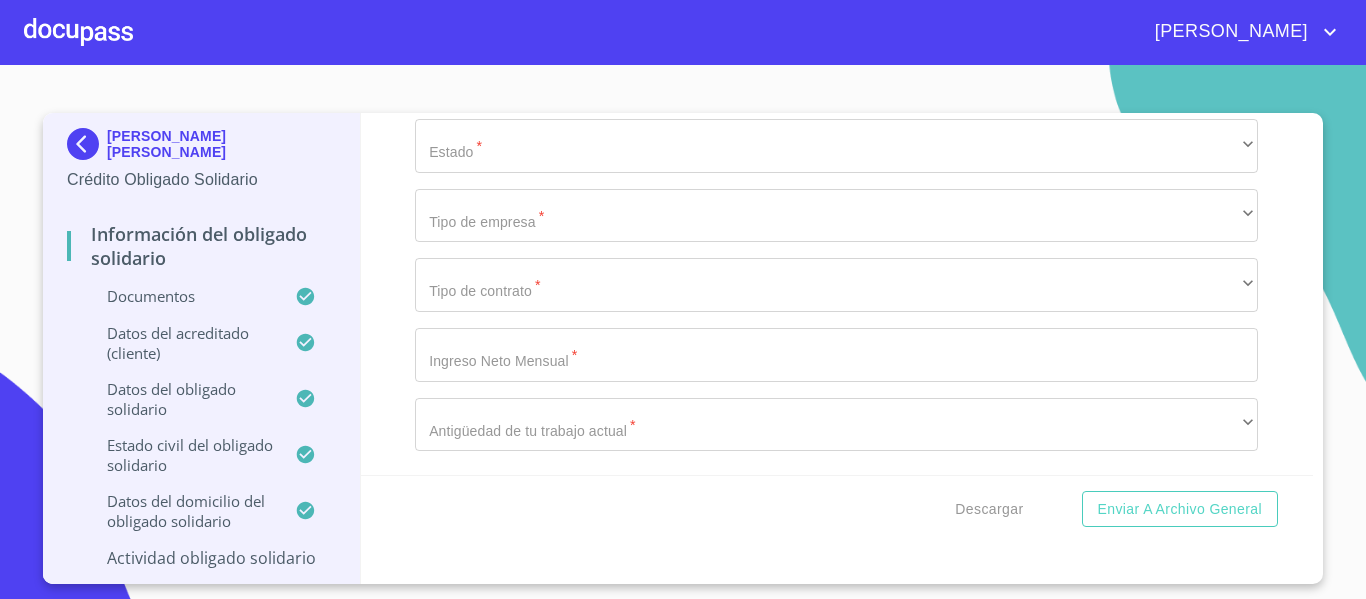 scroll, scrollTop: 9323, scrollLeft: 0, axis: vertical 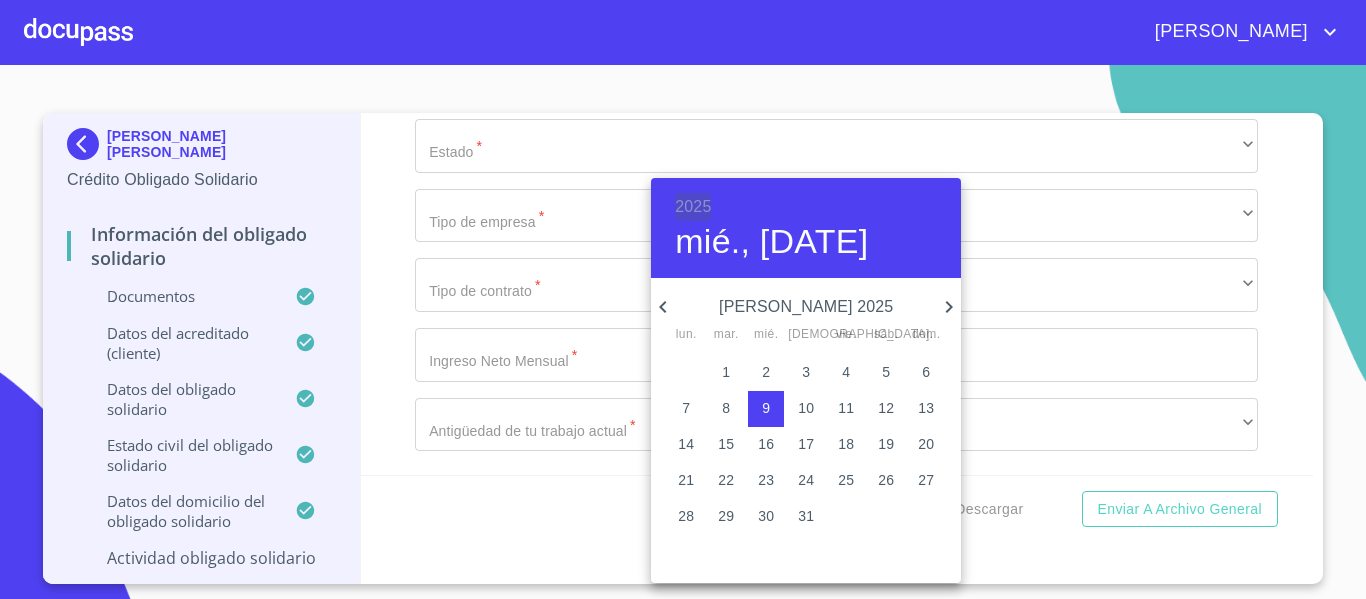 click on "2025" at bounding box center (693, 207) 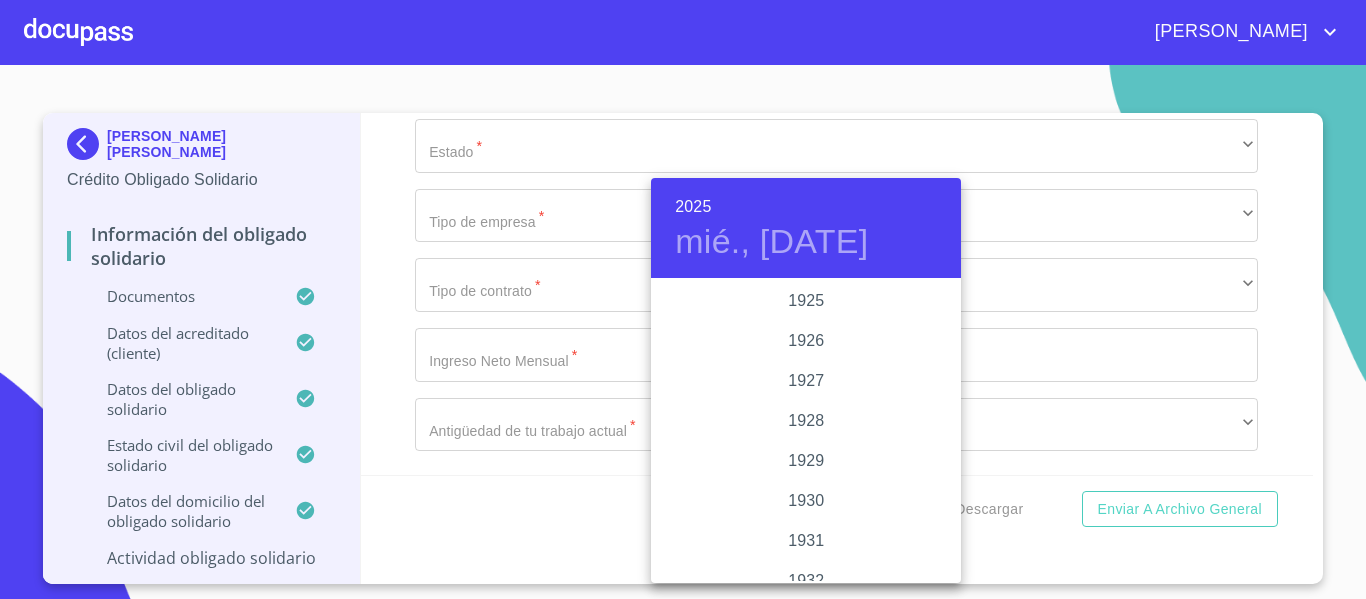 scroll, scrollTop: 3880, scrollLeft: 0, axis: vertical 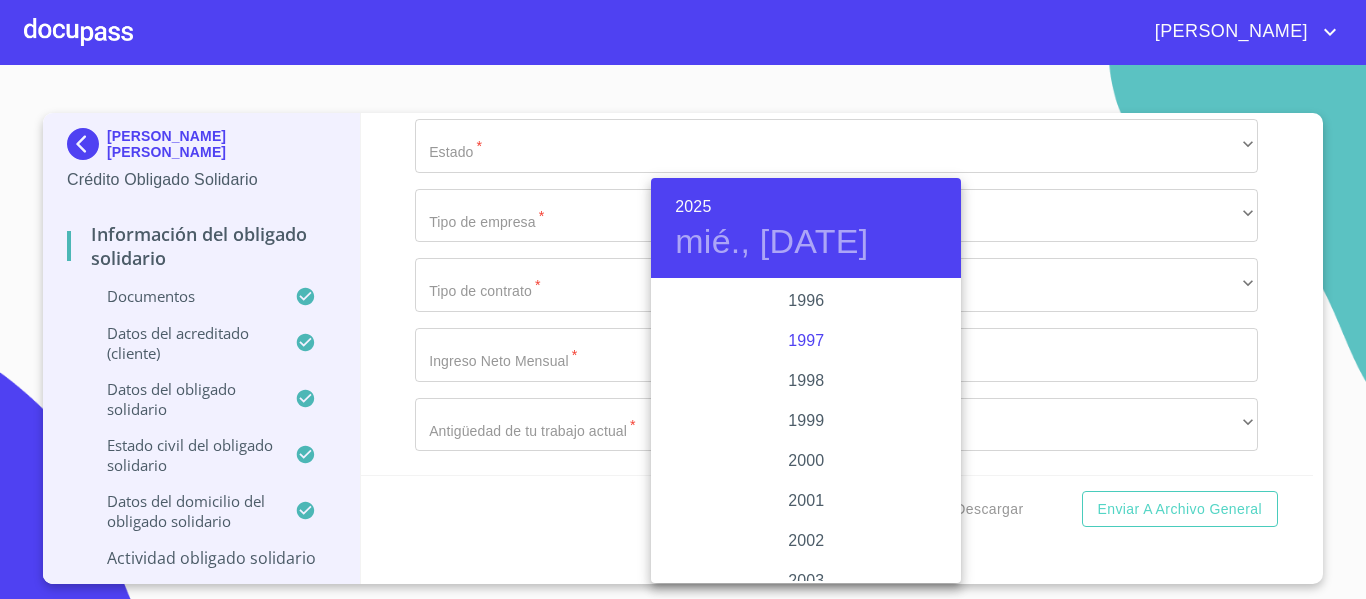 click on "1997" at bounding box center (806, 341) 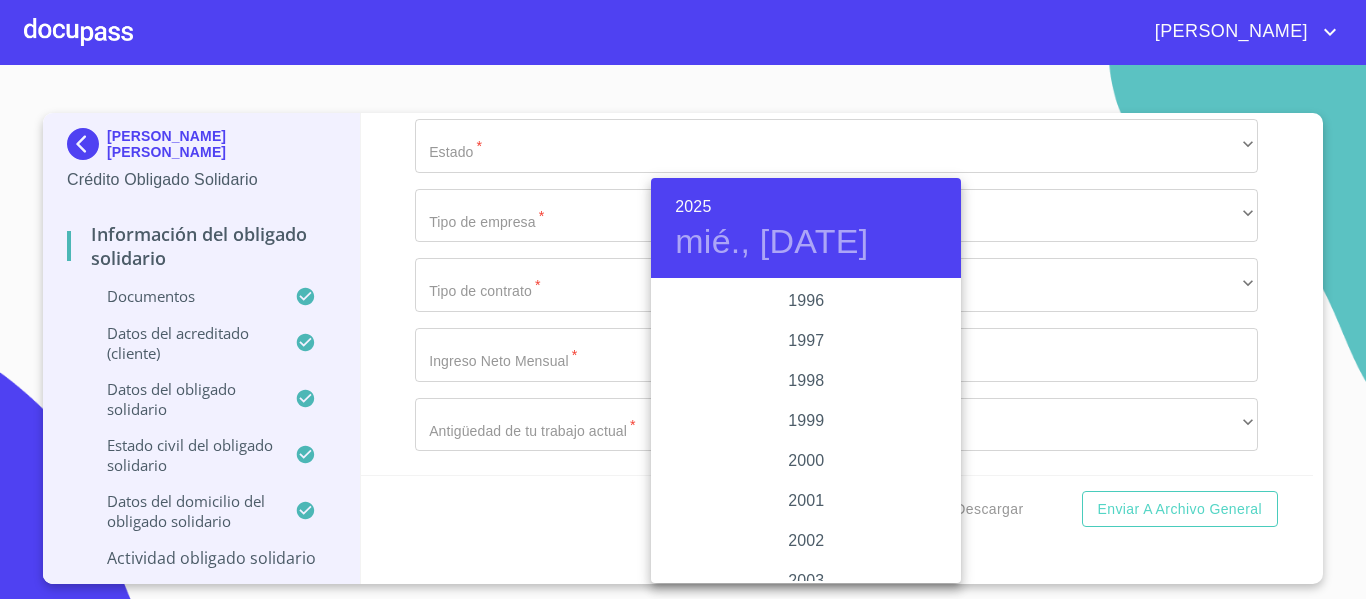 type on "9 de [DATE]. de 1997" 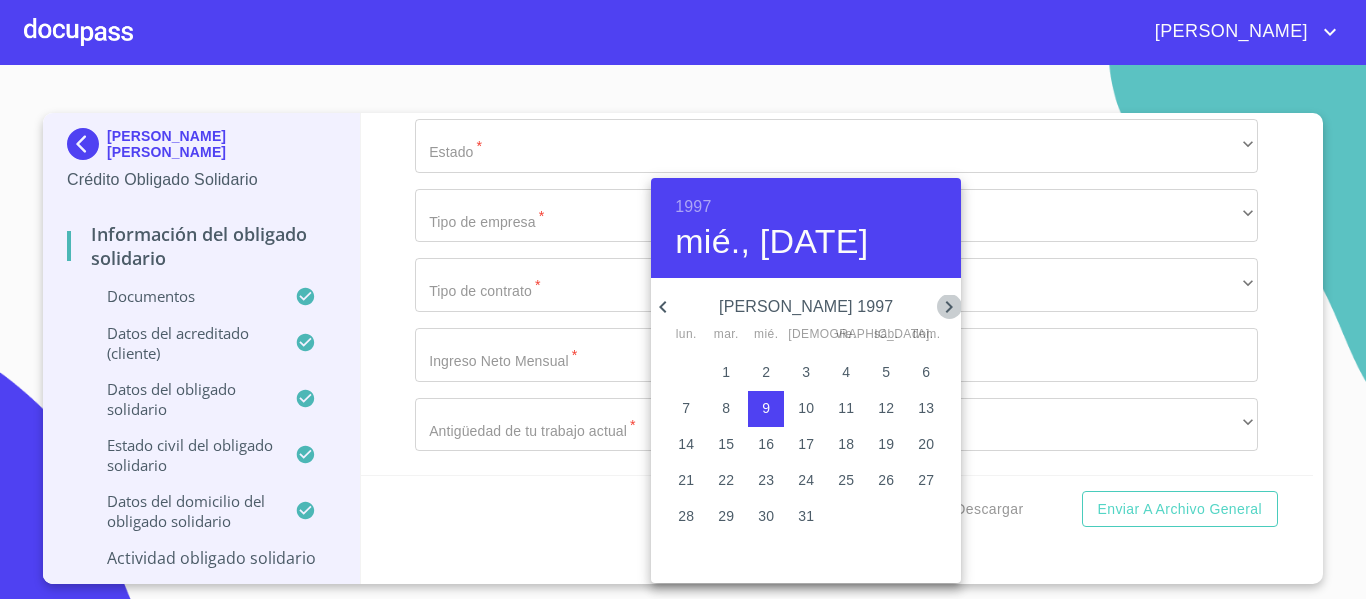 click 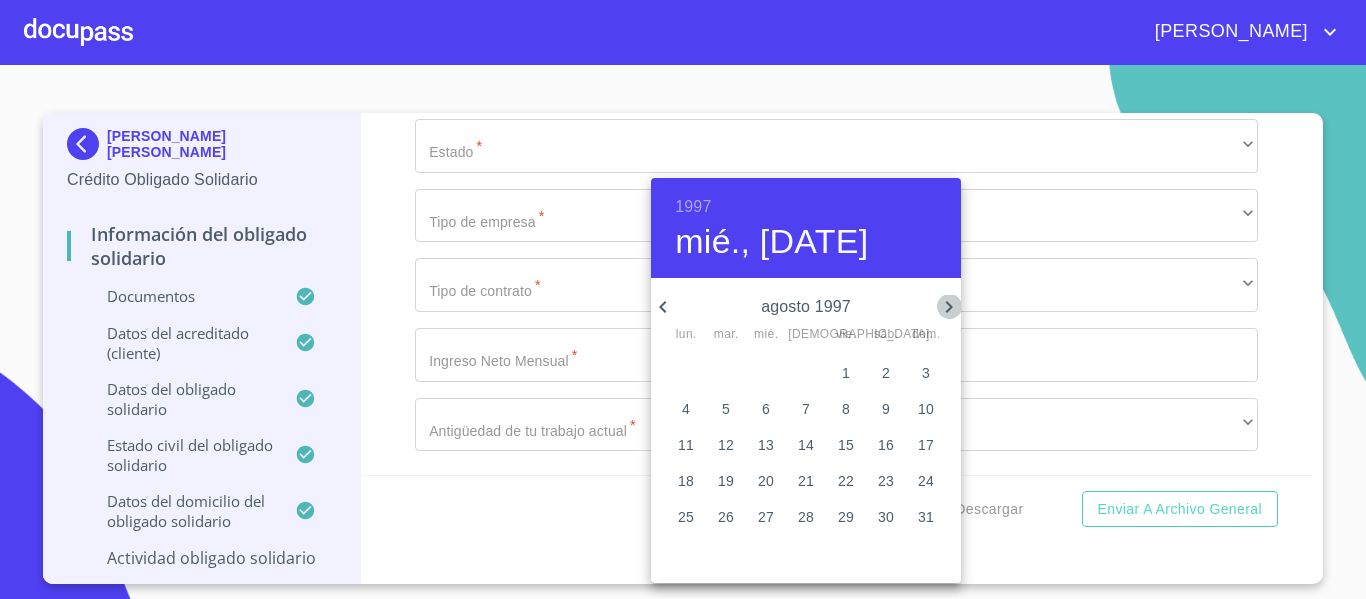 click 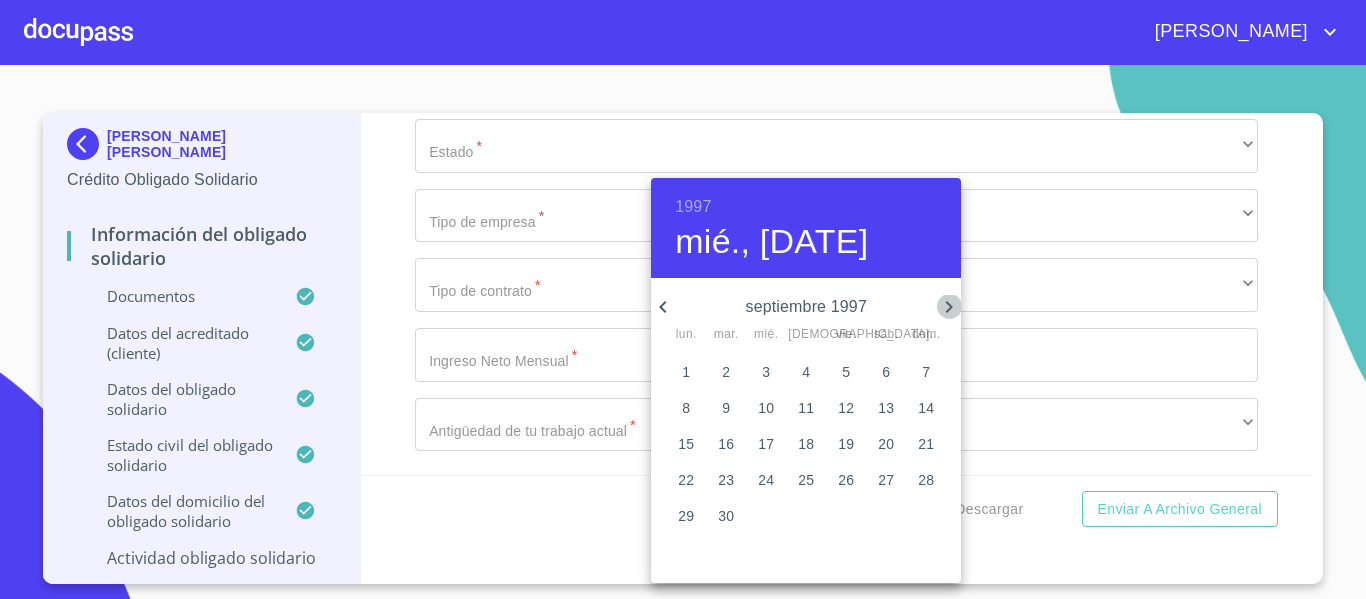 click 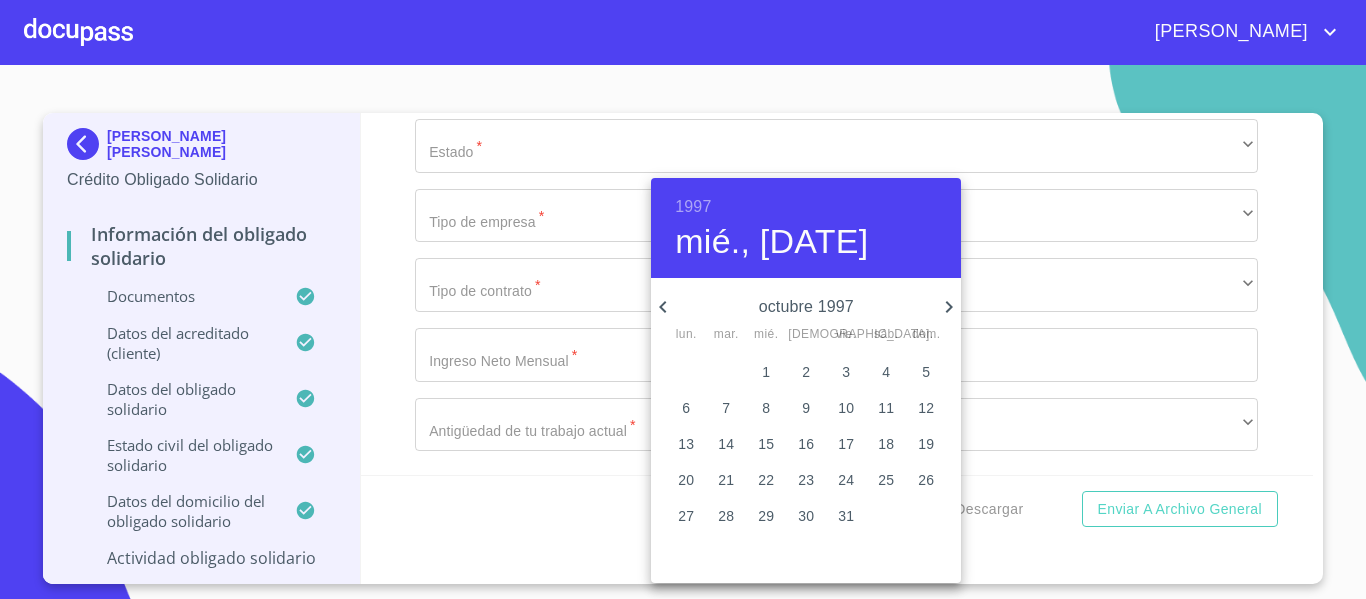 click at bounding box center [683, 299] 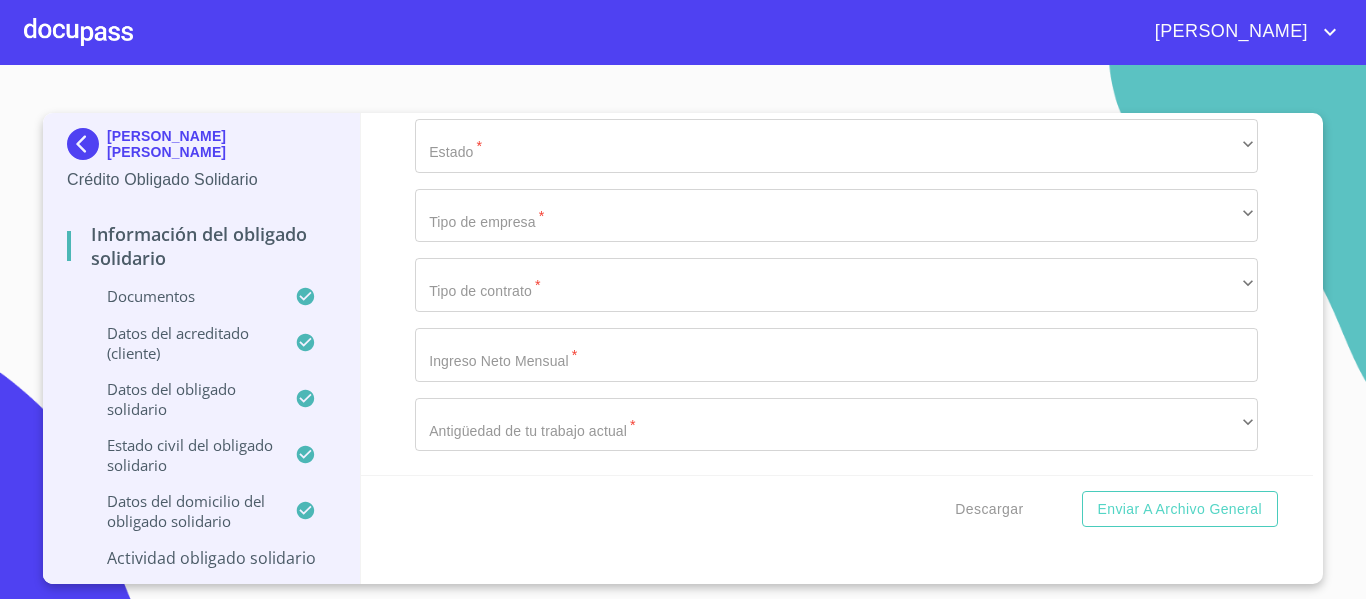 click on "9 de [DATE]. de 1997" at bounding box center [817, -690] 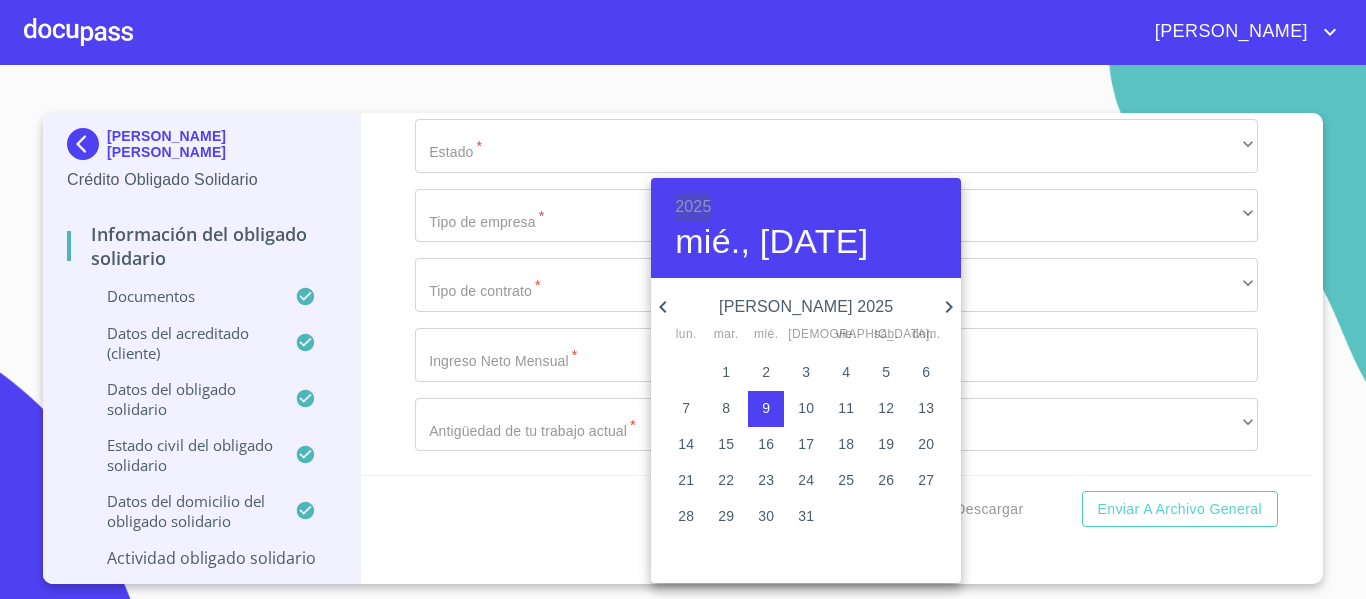 click on "2025" at bounding box center [693, 207] 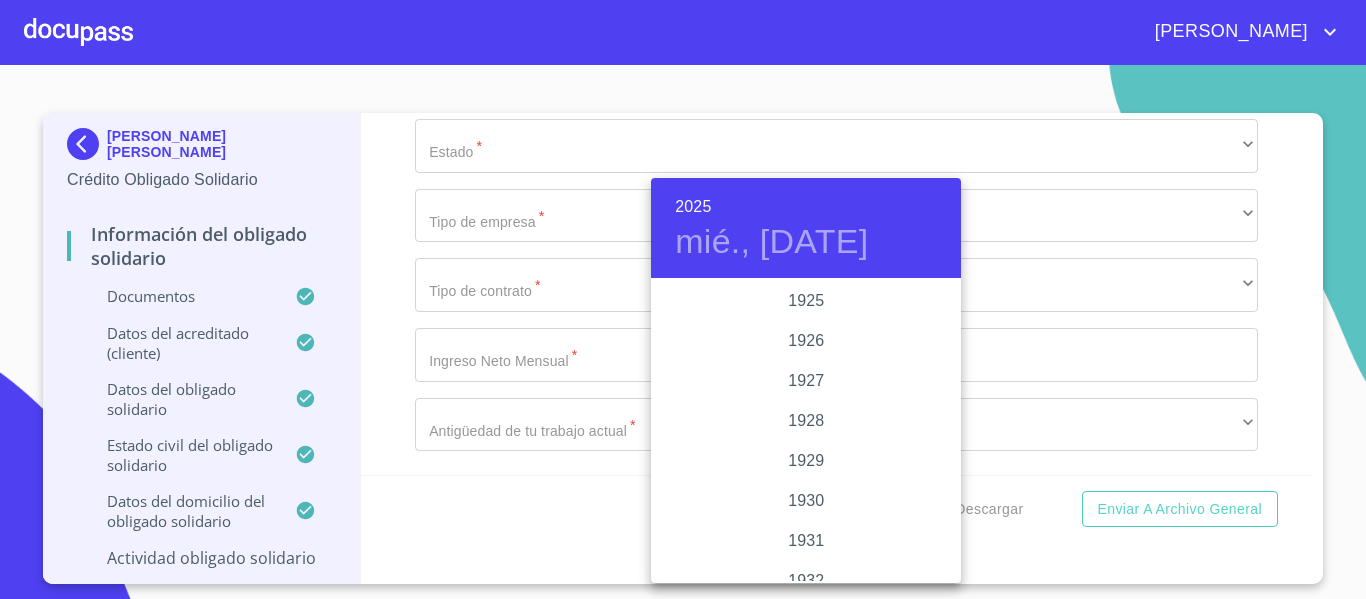 scroll, scrollTop: 3880, scrollLeft: 0, axis: vertical 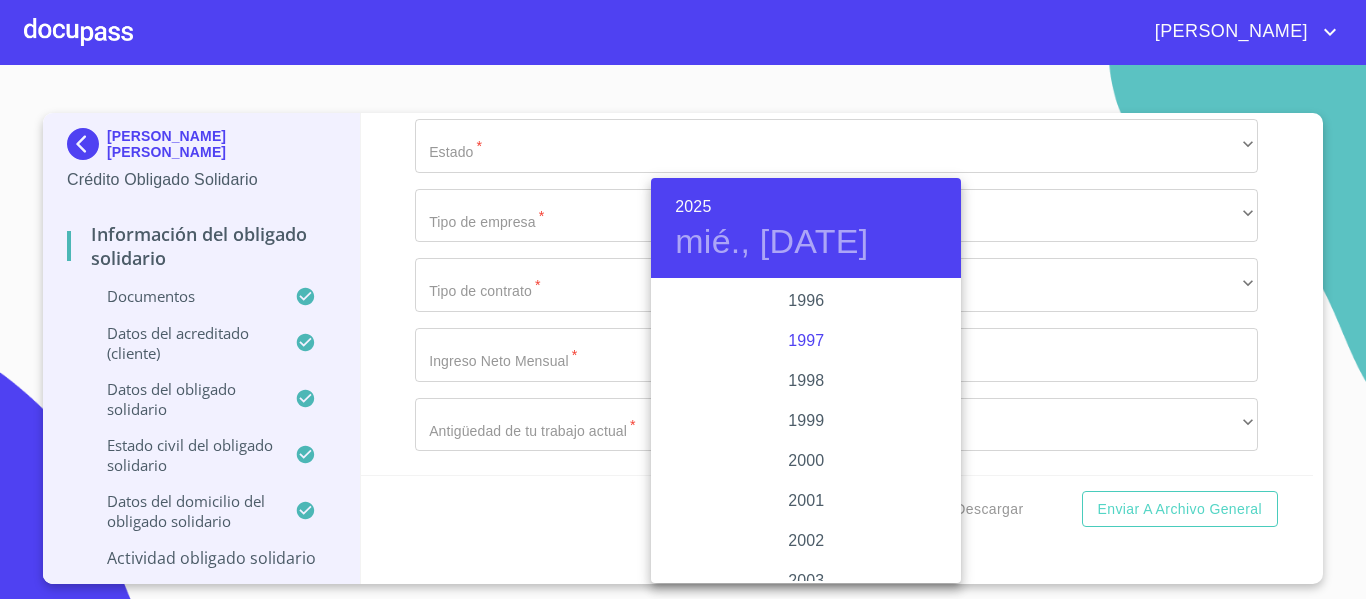 click on "1997" at bounding box center [806, 341] 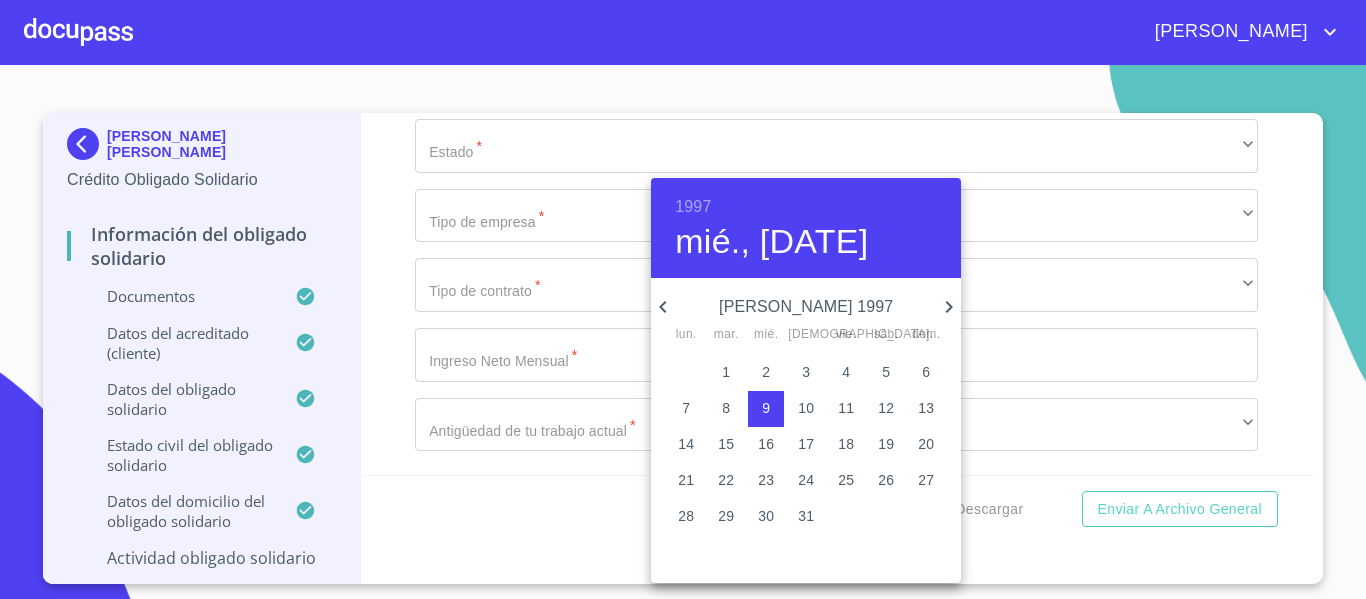 click 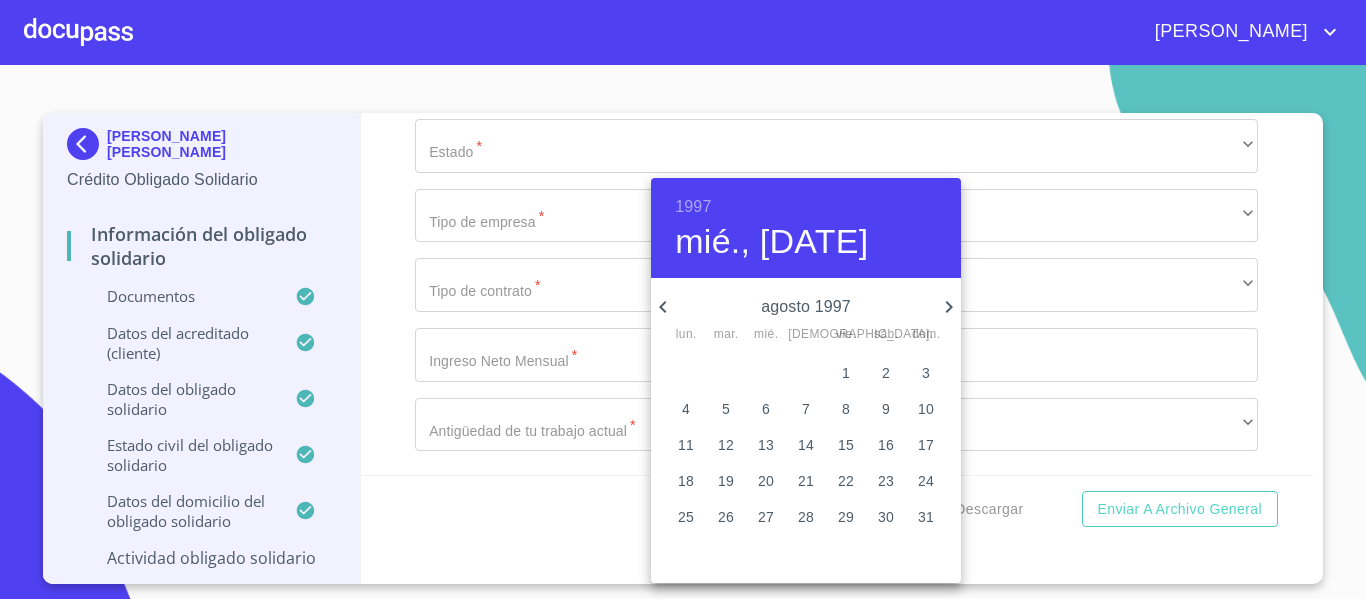 click 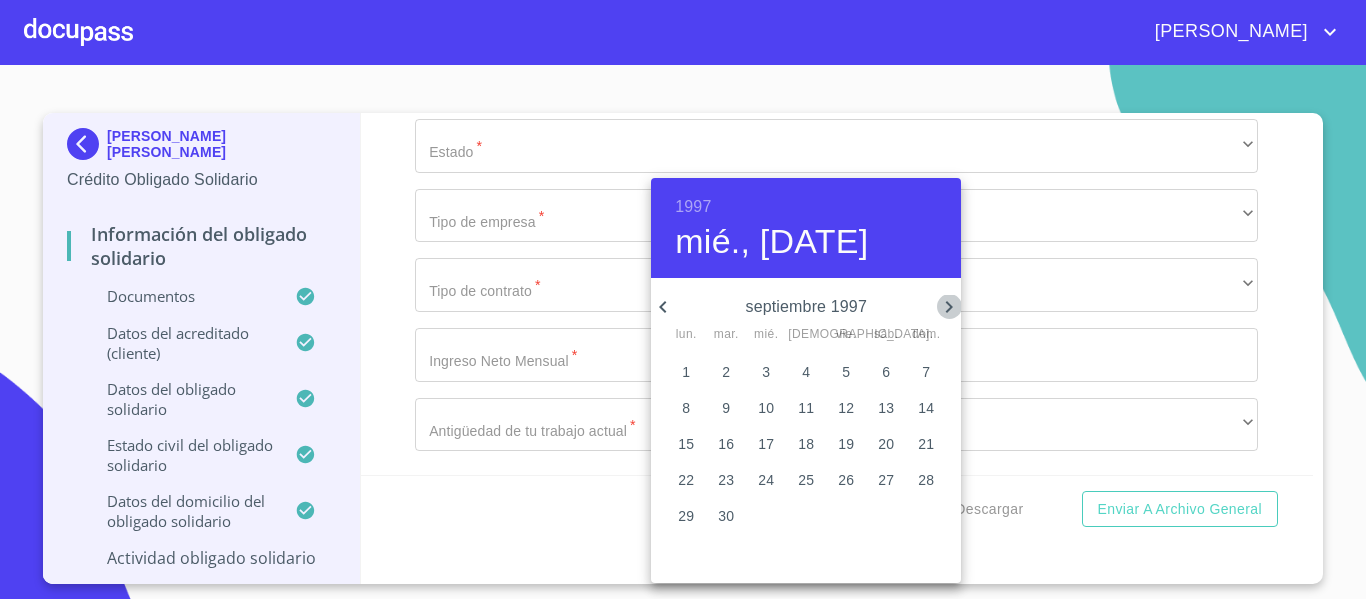 click 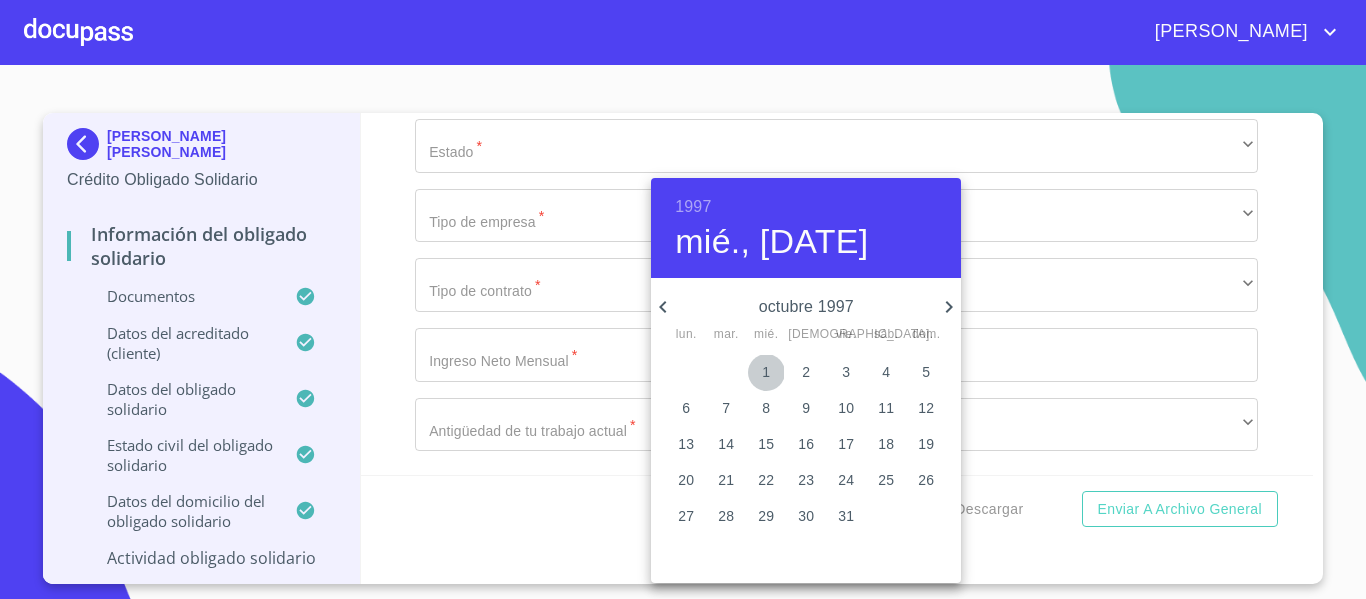 click on "1" at bounding box center (766, 372) 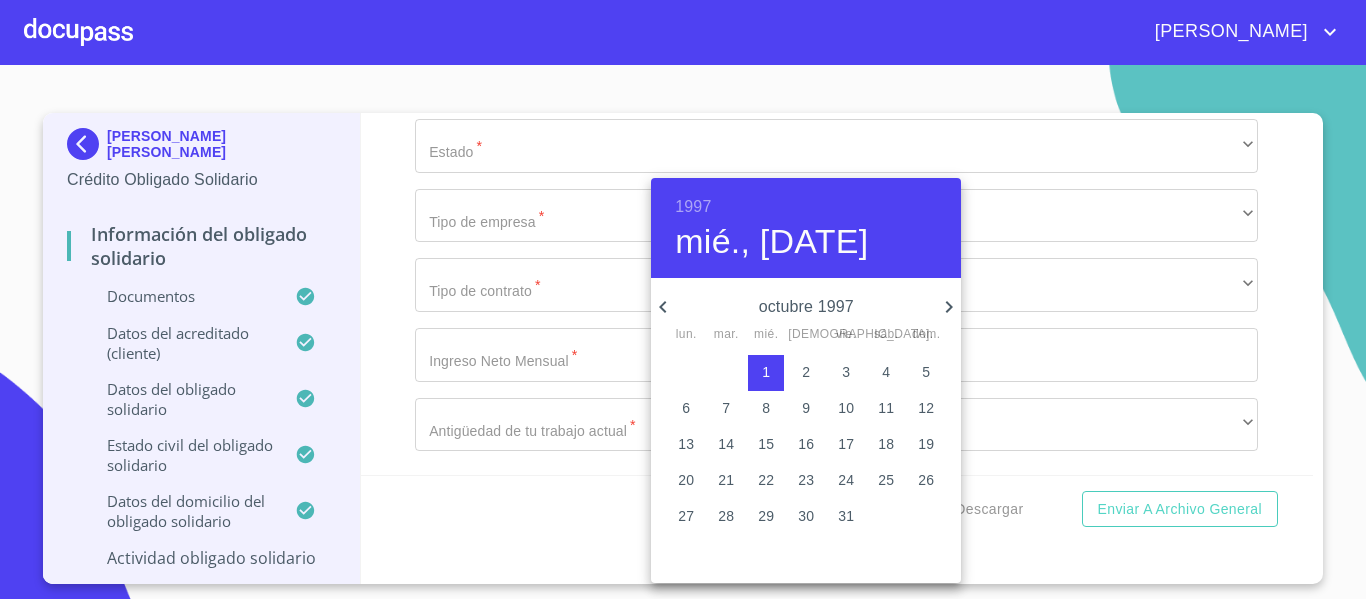 click at bounding box center [683, 299] 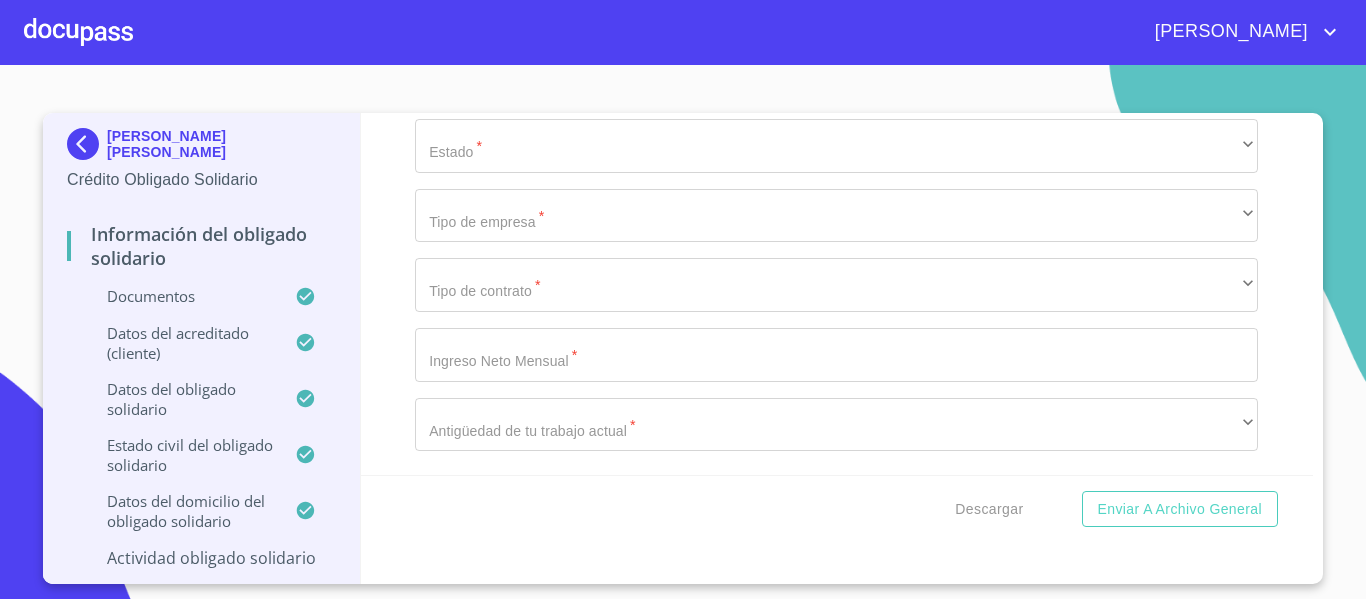 click on "​" at bounding box center (836, -620) 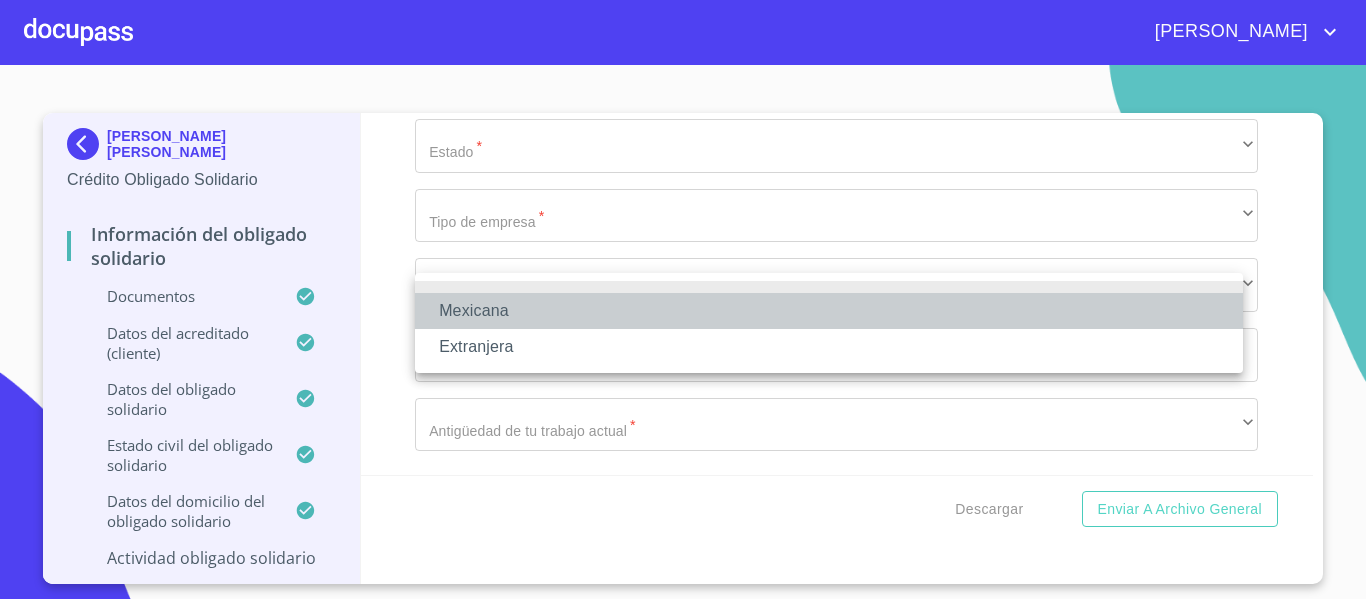 click on "Mexicana" at bounding box center [829, 311] 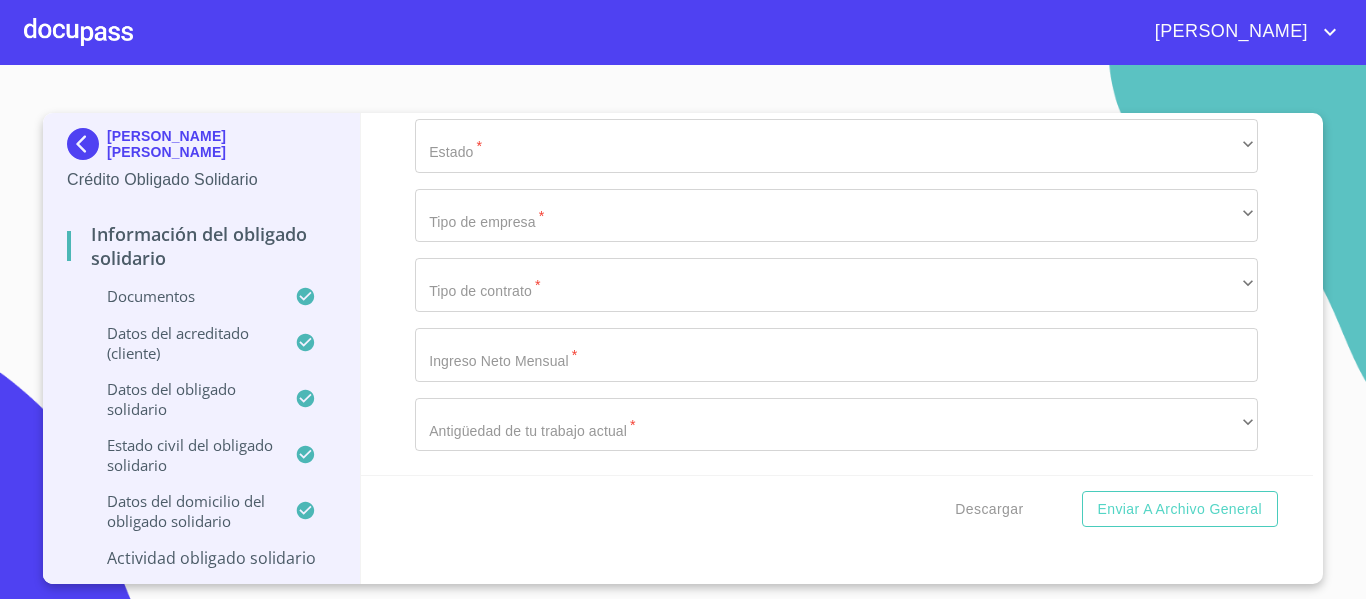 click on "Documento de identificación Obligado Solidario.   *" at bounding box center (836, -551) 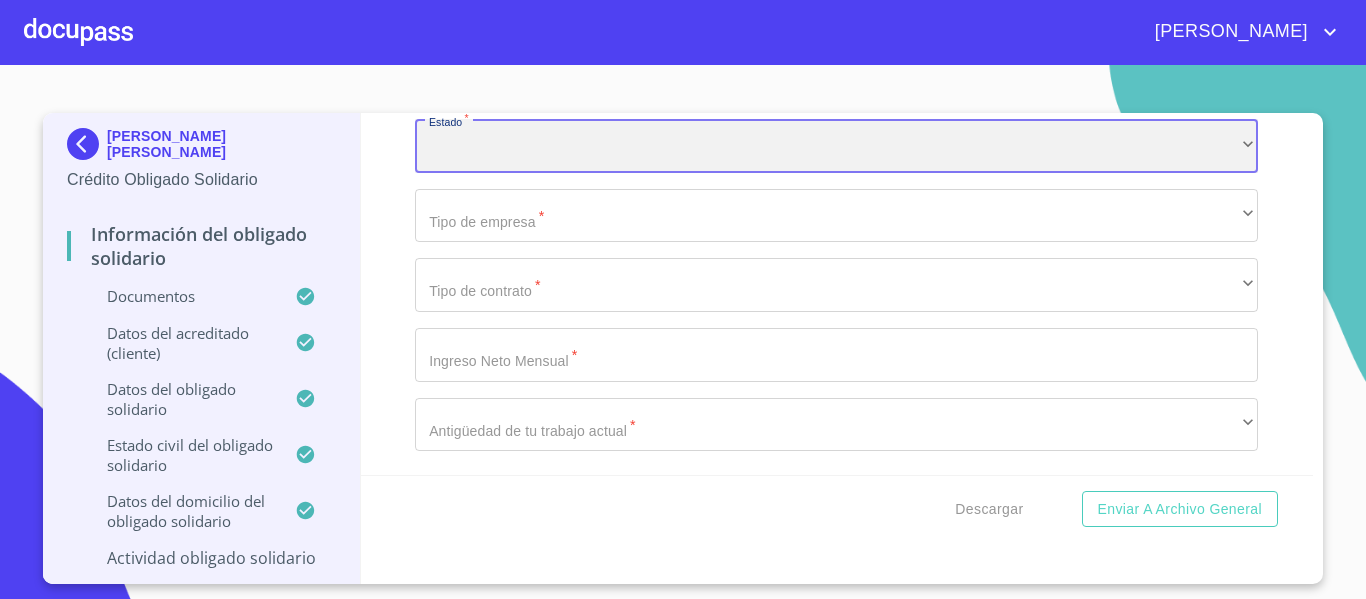 click on "​" at bounding box center [836, 146] 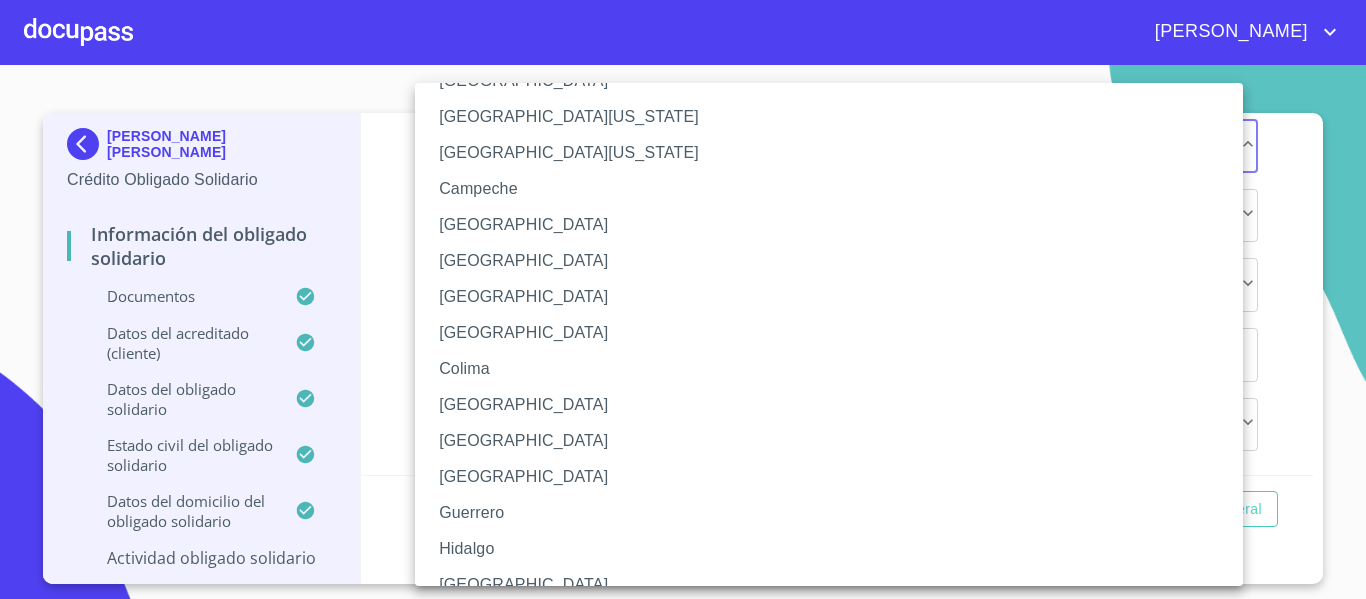 scroll, scrollTop: 80, scrollLeft: 0, axis: vertical 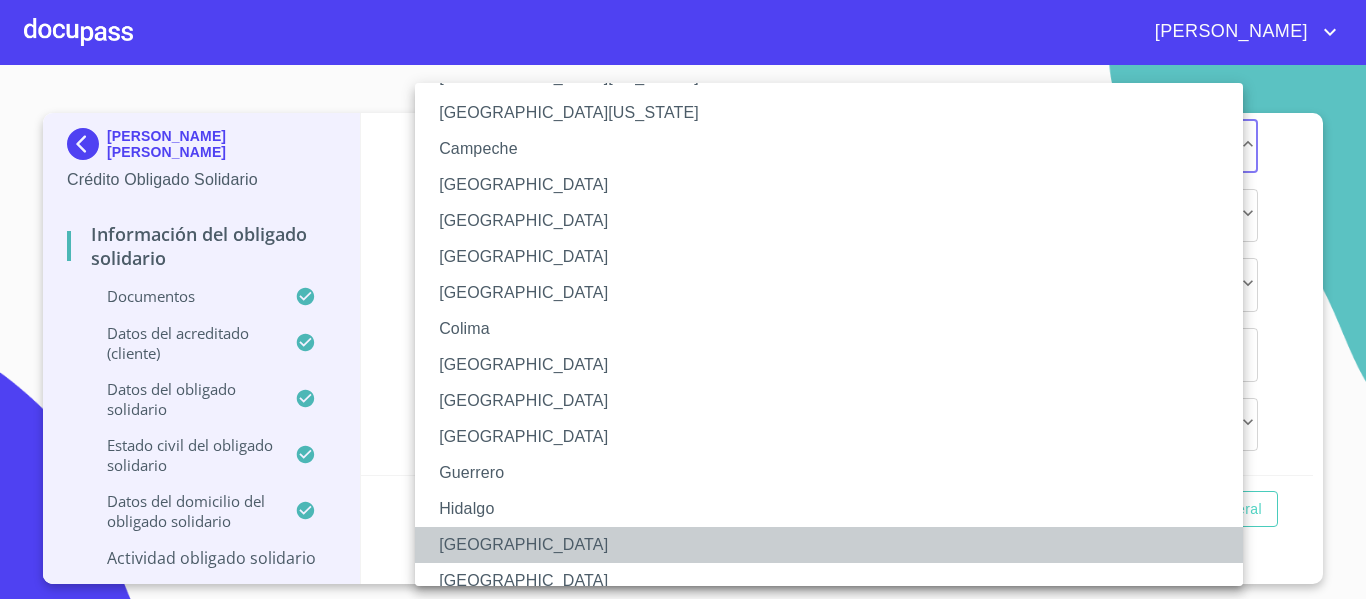 click on "[GEOGRAPHIC_DATA]" at bounding box center (836, 545) 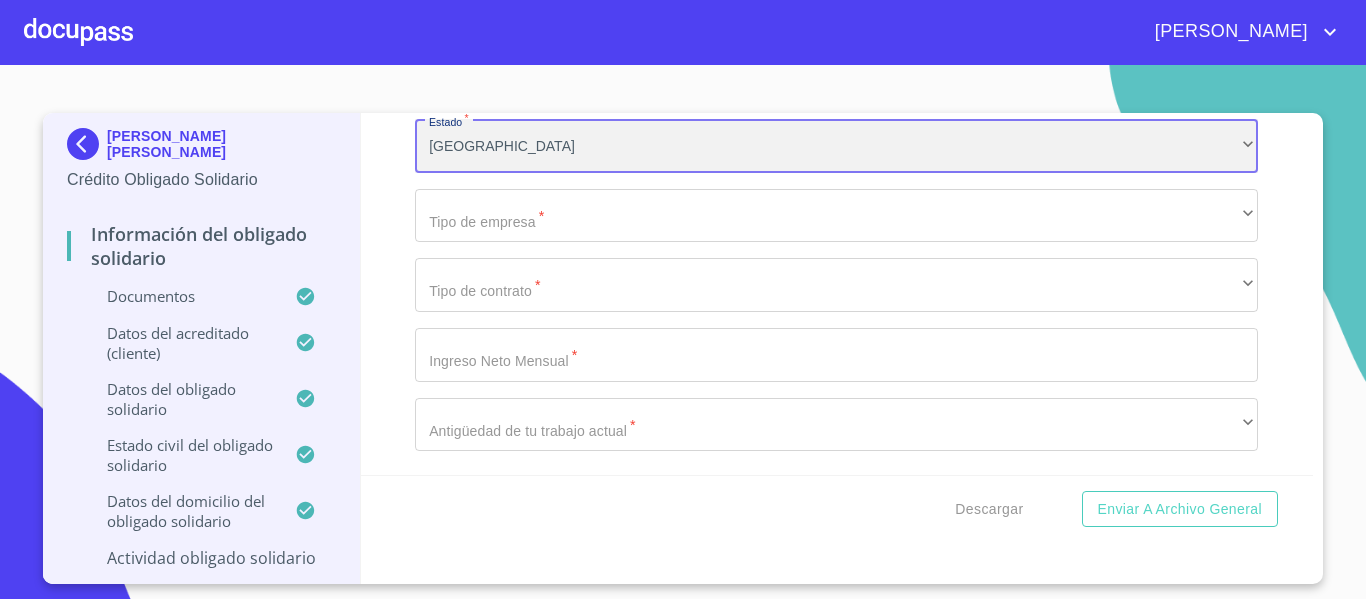 scroll, scrollTop: 10162, scrollLeft: 0, axis: vertical 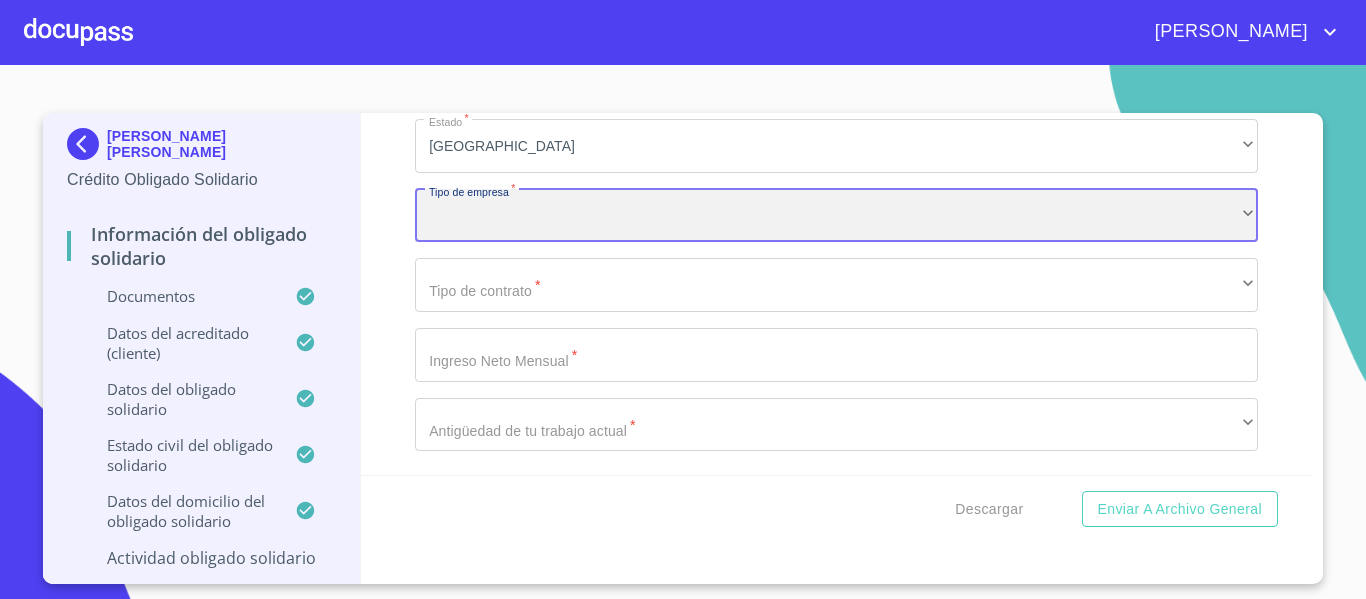 click on "​" at bounding box center [836, 216] 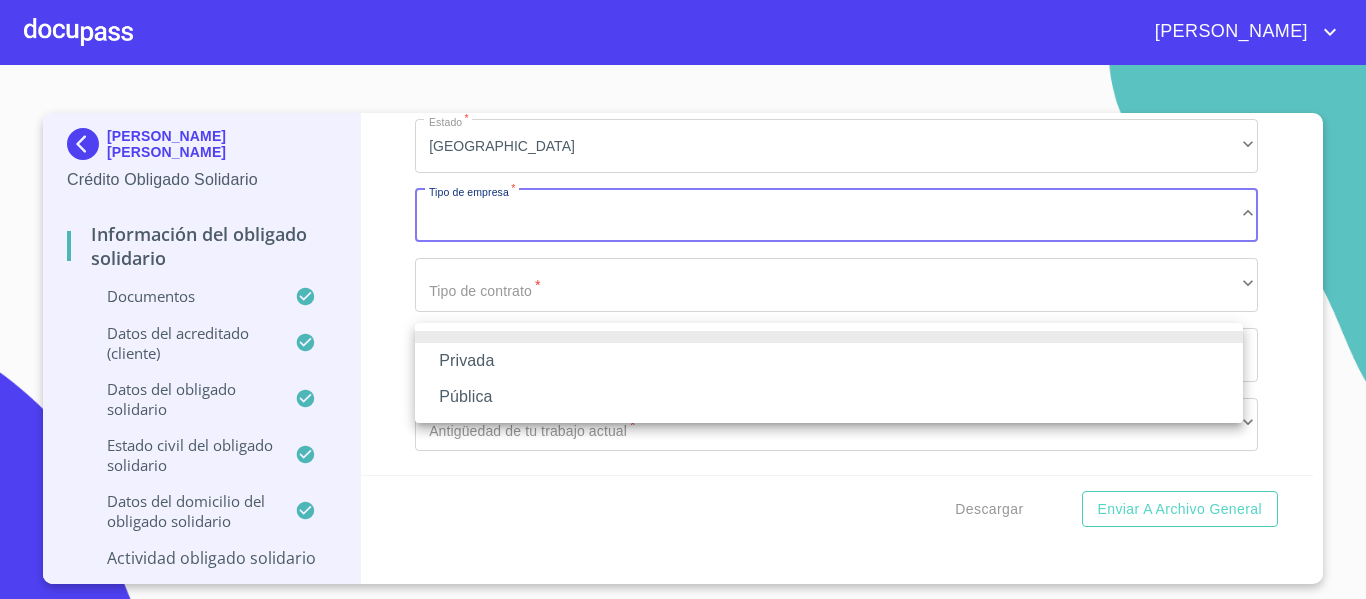click on "Pública" at bounding box center [829, 397] 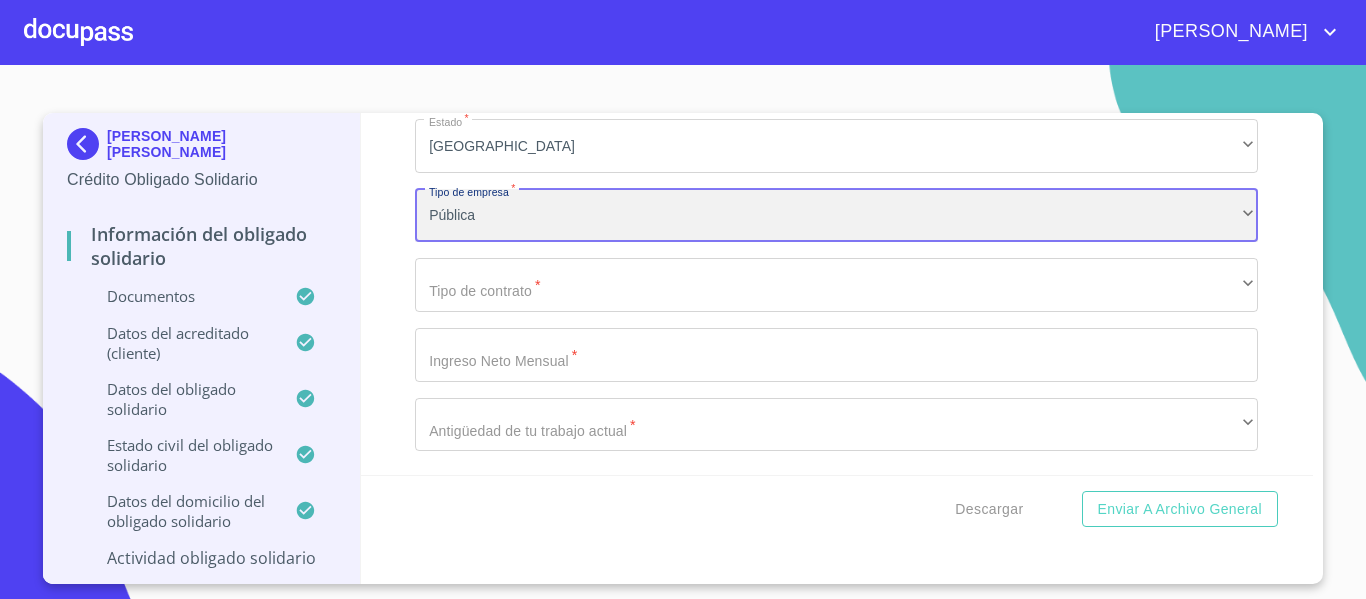 click on "Pública" at bounding box center [836, 216] 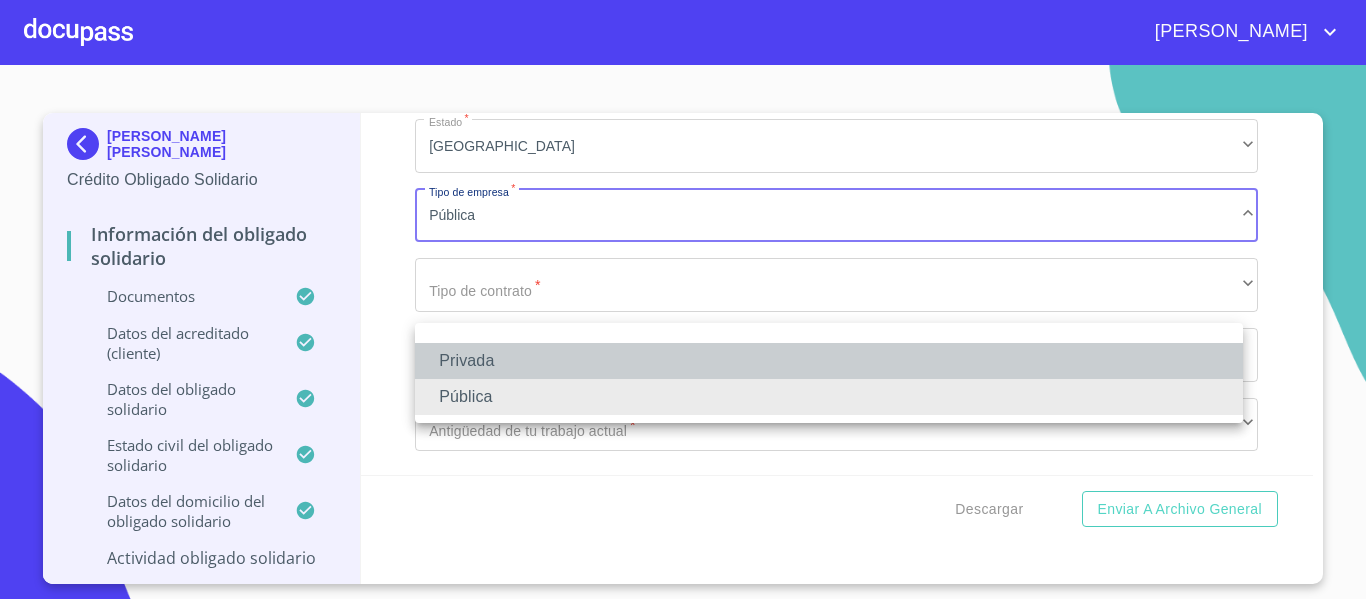 click on "Privada" at bounding box center [829, 361] 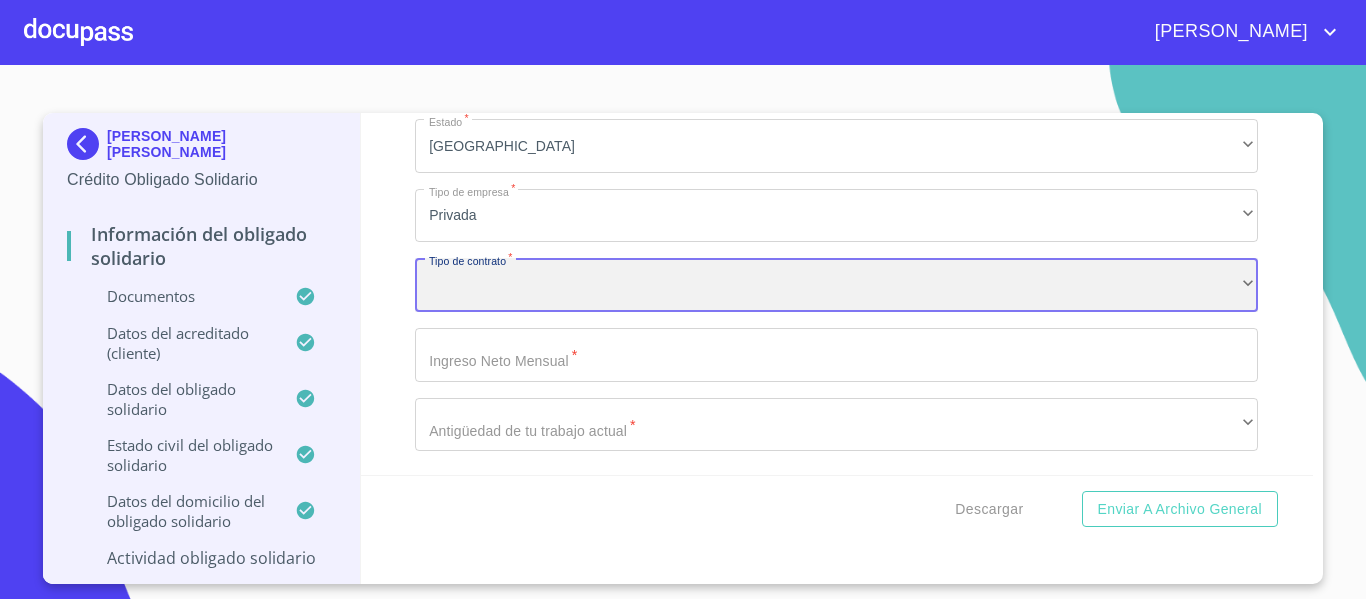 click on "​" at bounding box center (836, 285) 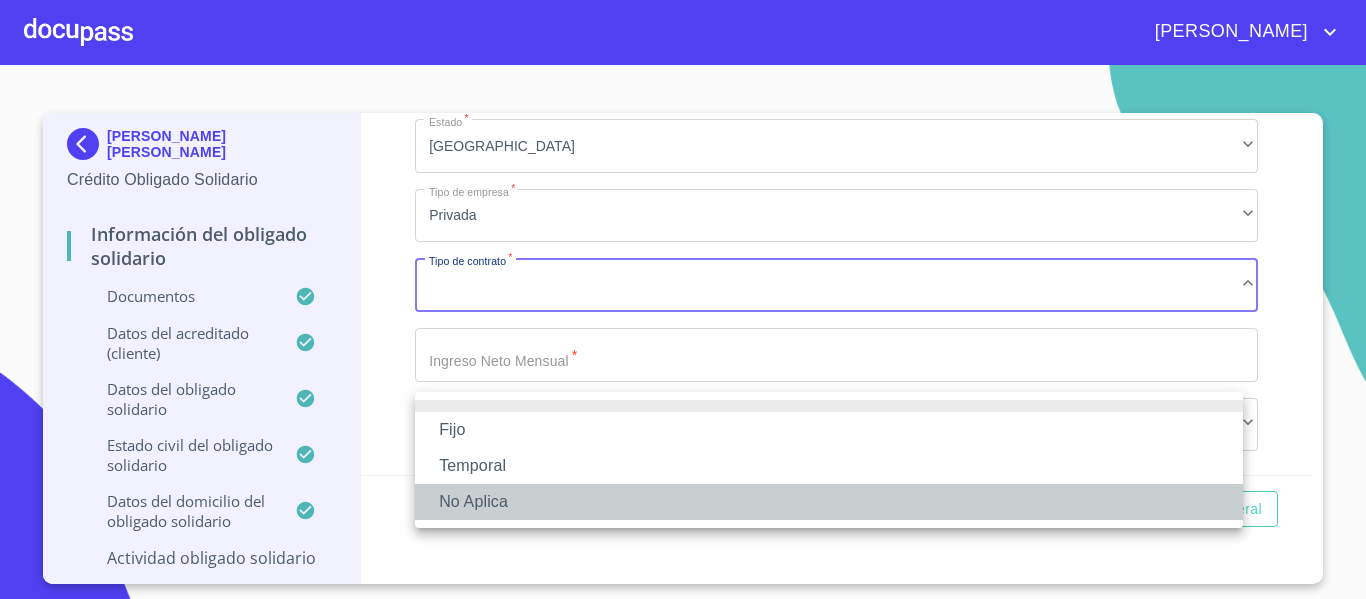 click on "No Aplica" at bounding box center (829, 502) 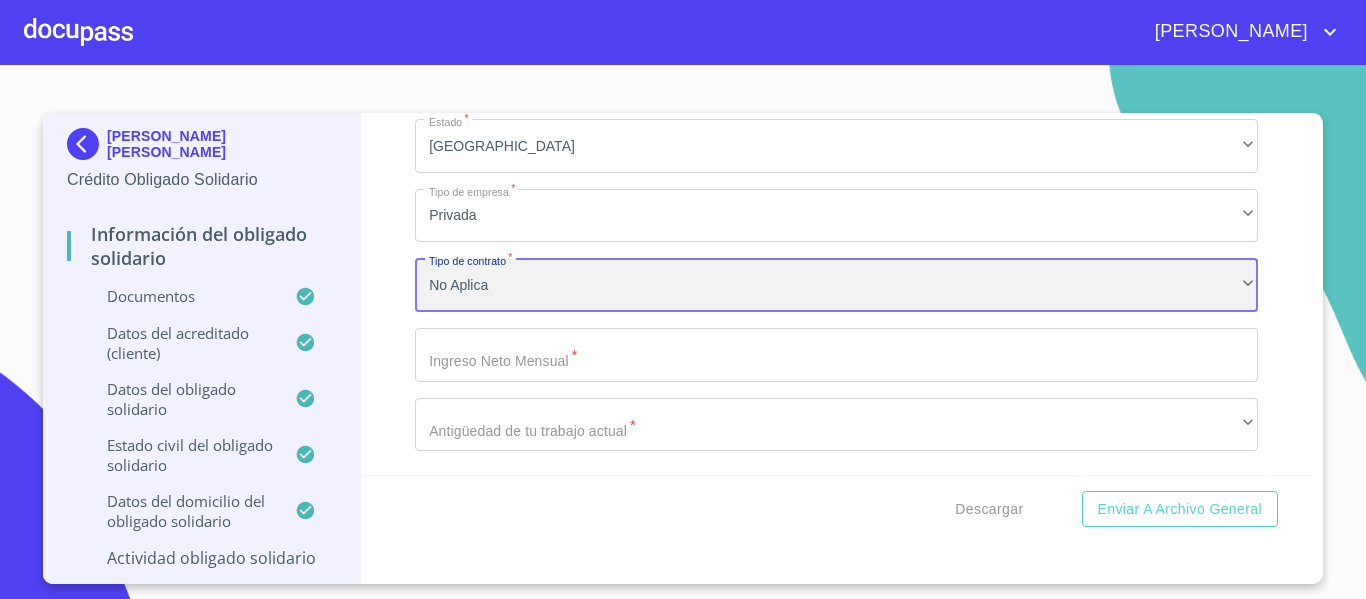 scroll, scrollTop: 10293, scrollLeft: 0, axis: vertical 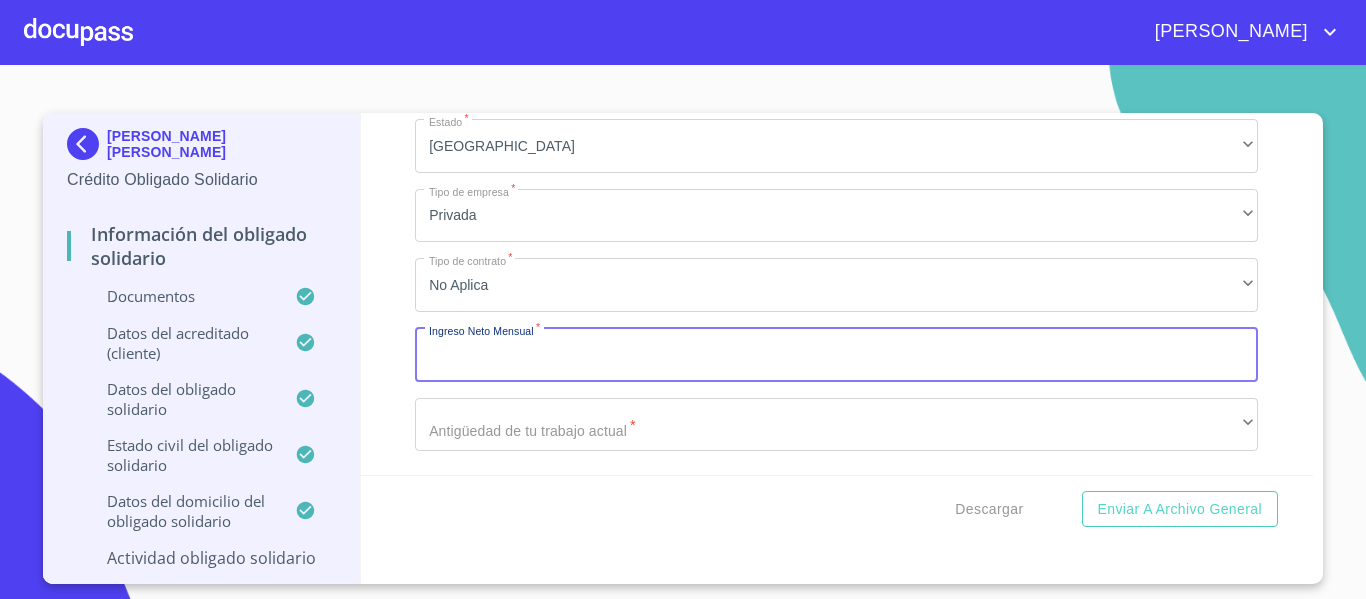 click on "Documento de identificación Obligado Solidario.   *" at bounding box center (836, 355) 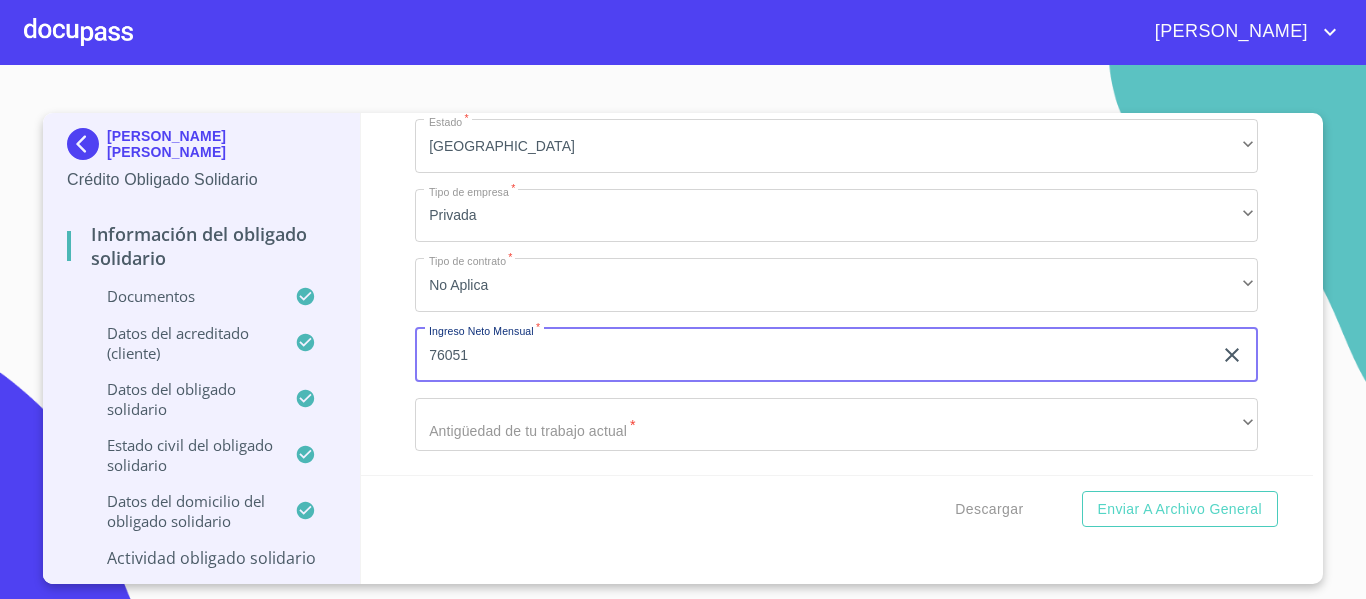 type on "76051" 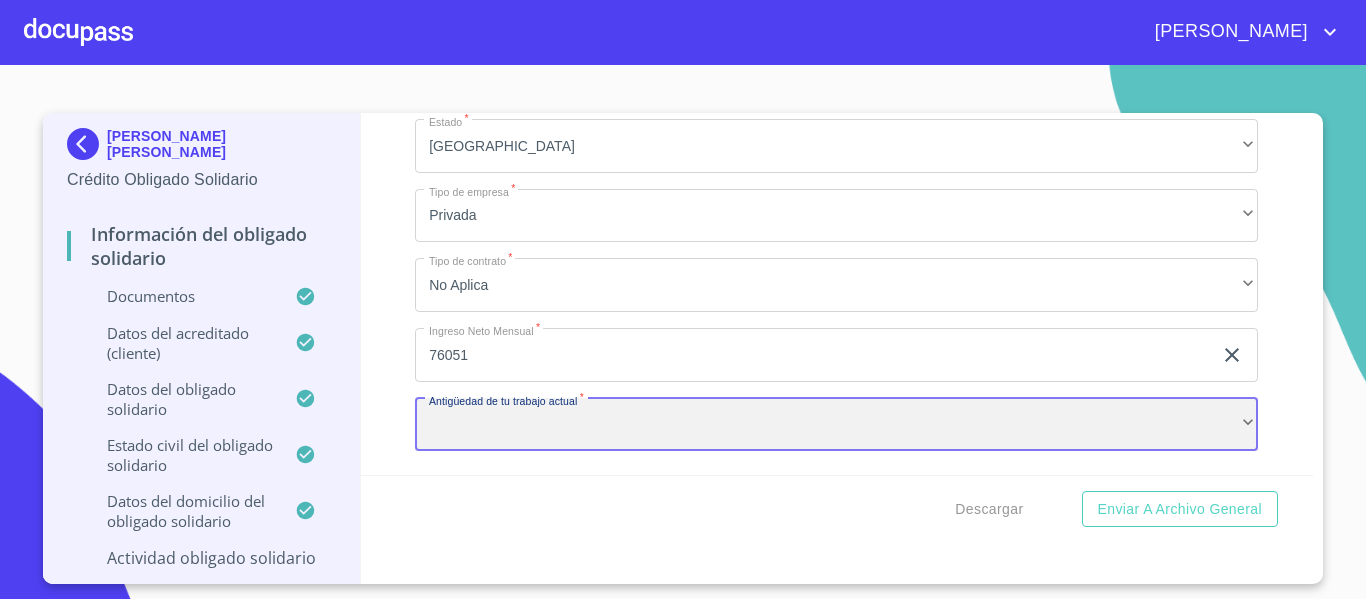 click on "​" at bounding box center [836, 425] 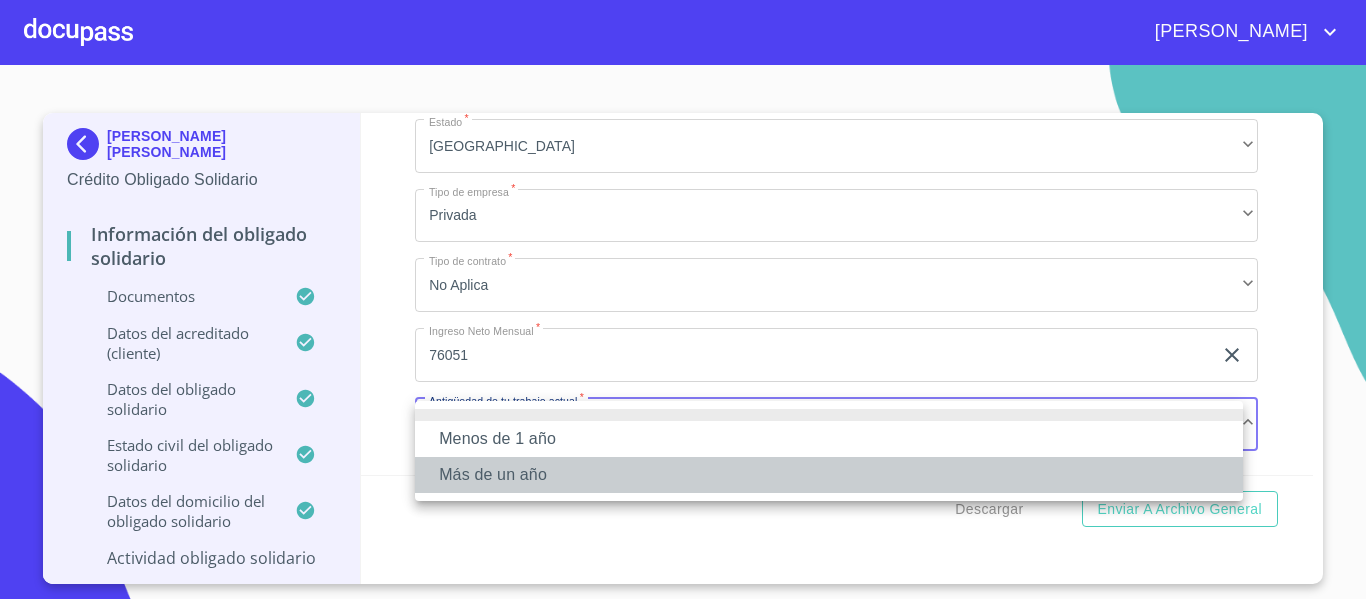 click on "Más de un año" at bounding box center (829, 475) 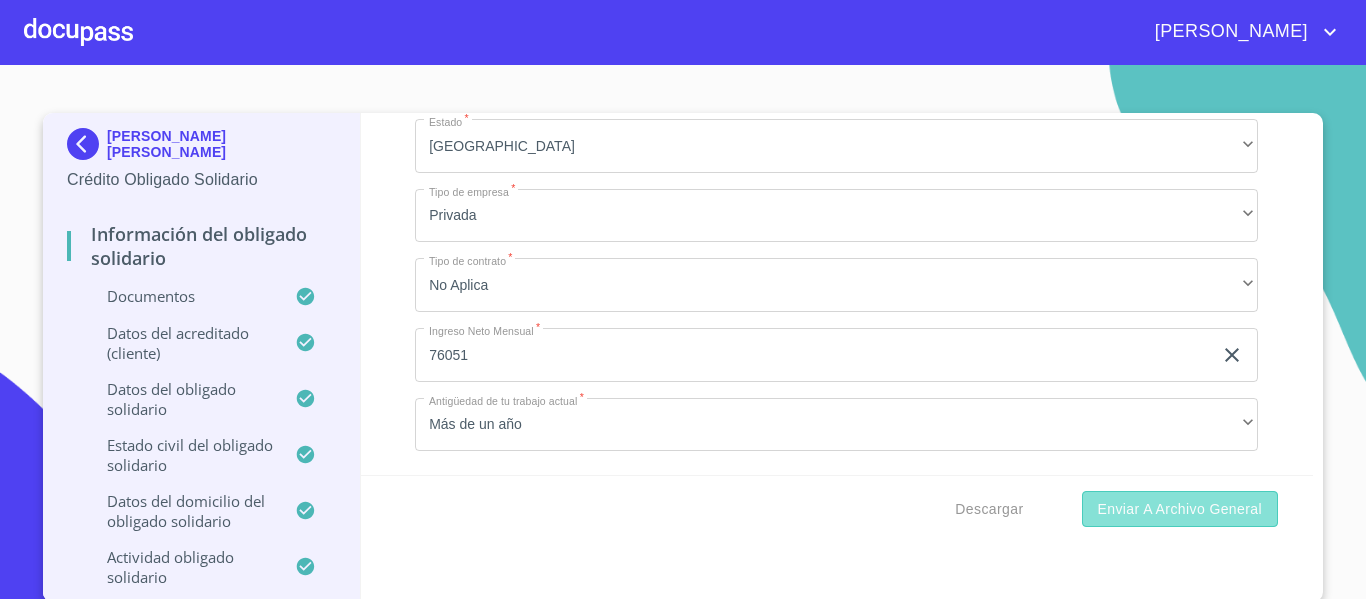 click on "Enviar a Archivo General" at bounding box center [1180, 509] 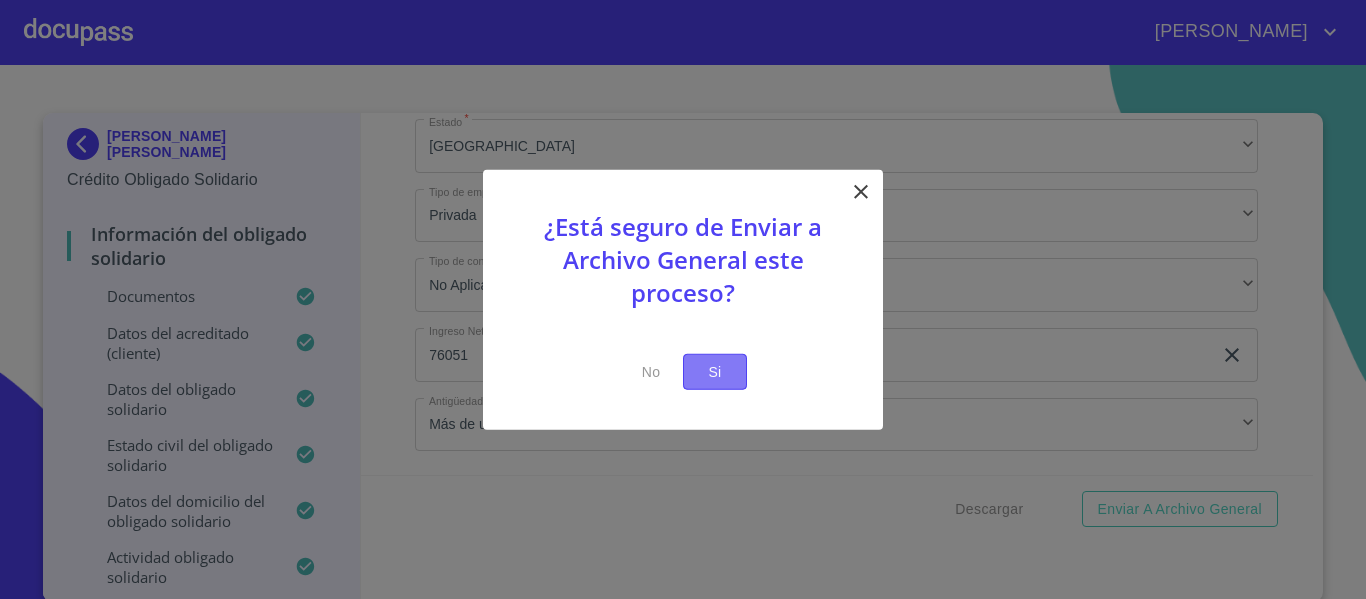 click on "Si" at bounding box center (715, 371) 